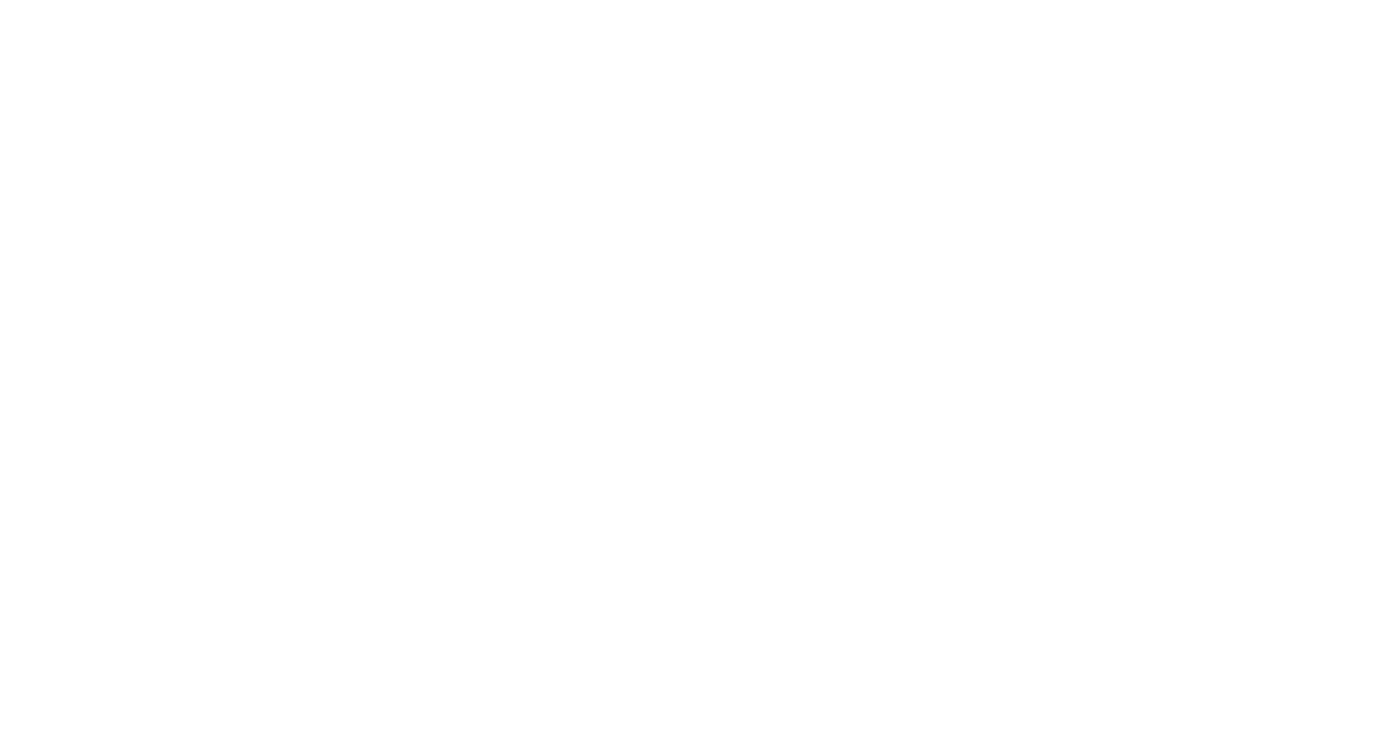 scroll, scrollTop: 0, scrollLeft: 0, axis: both 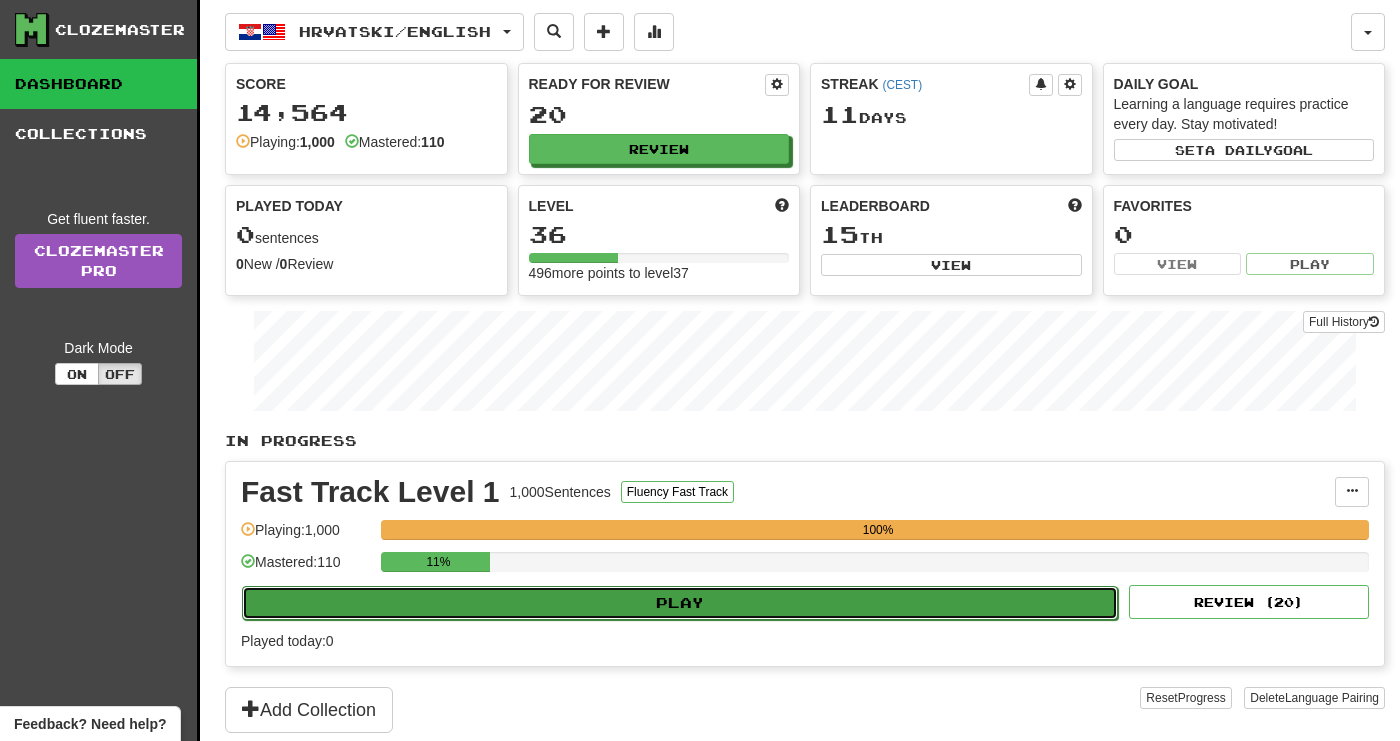 click on "Play" at bounding box center (680, 603) 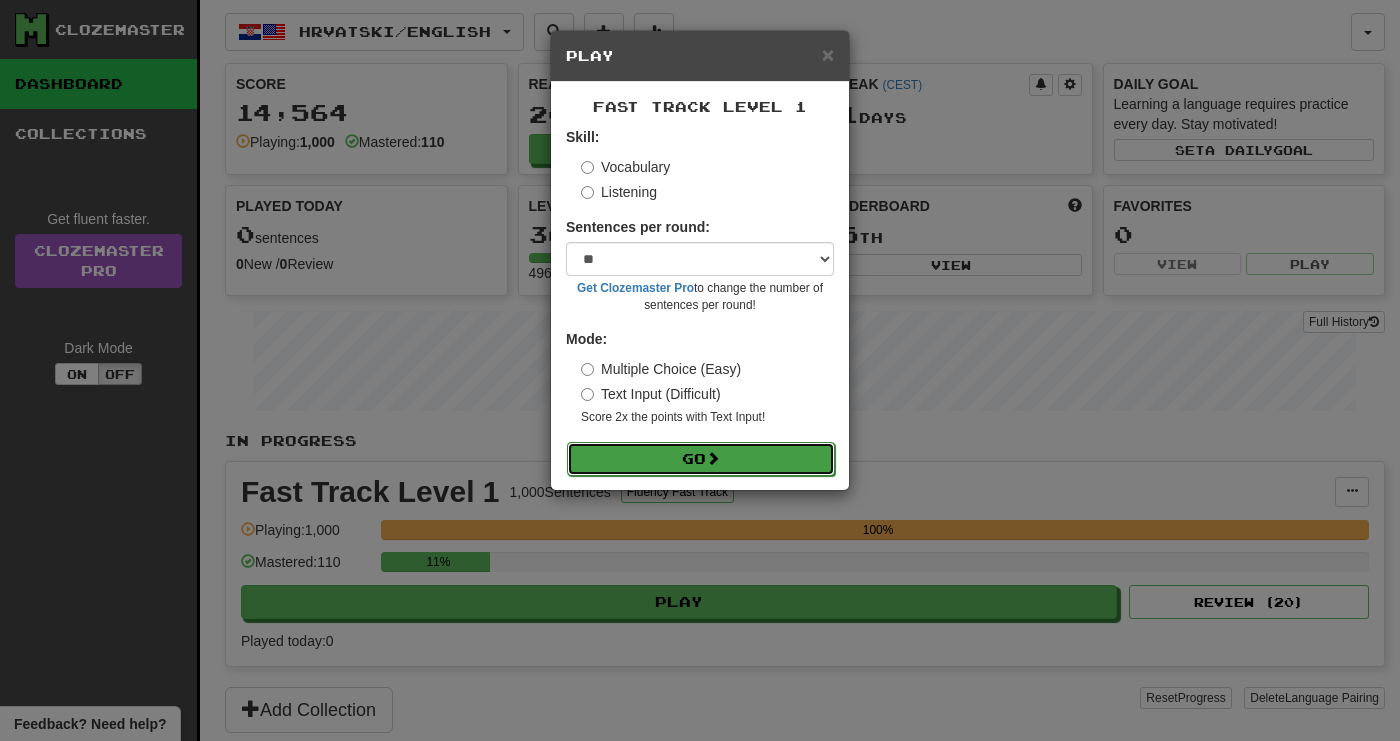 click on "Go" at bounding box center (701, 459) 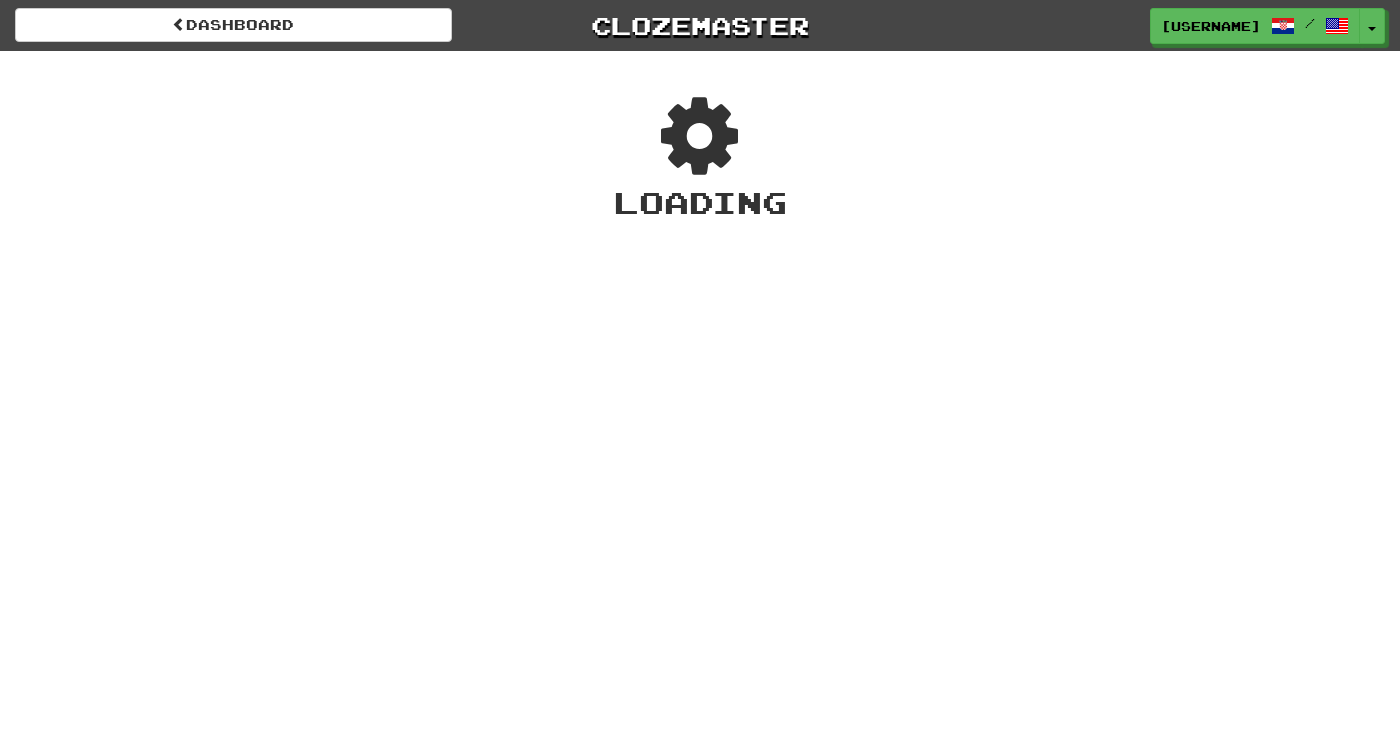 scroll, scrollTop: 0, scrollLeft: 0, axis: both 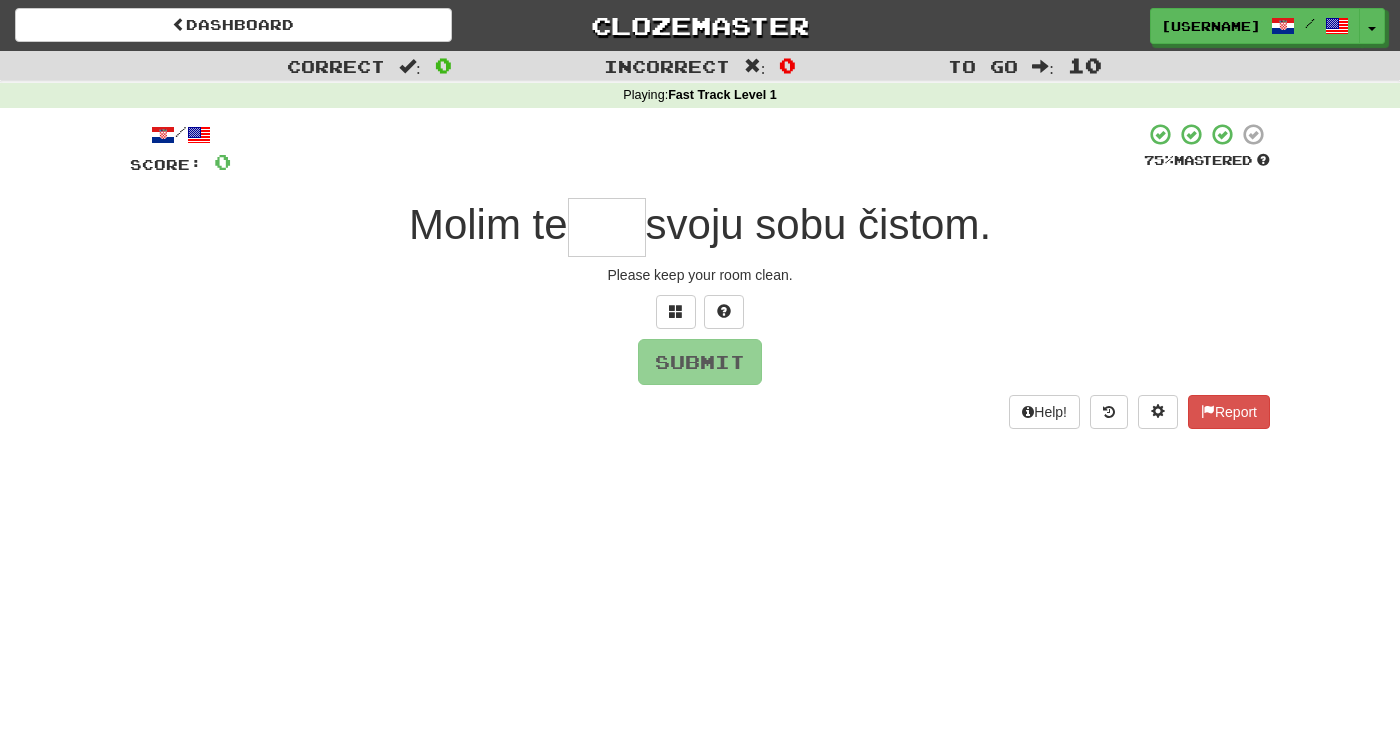 paste on "********" 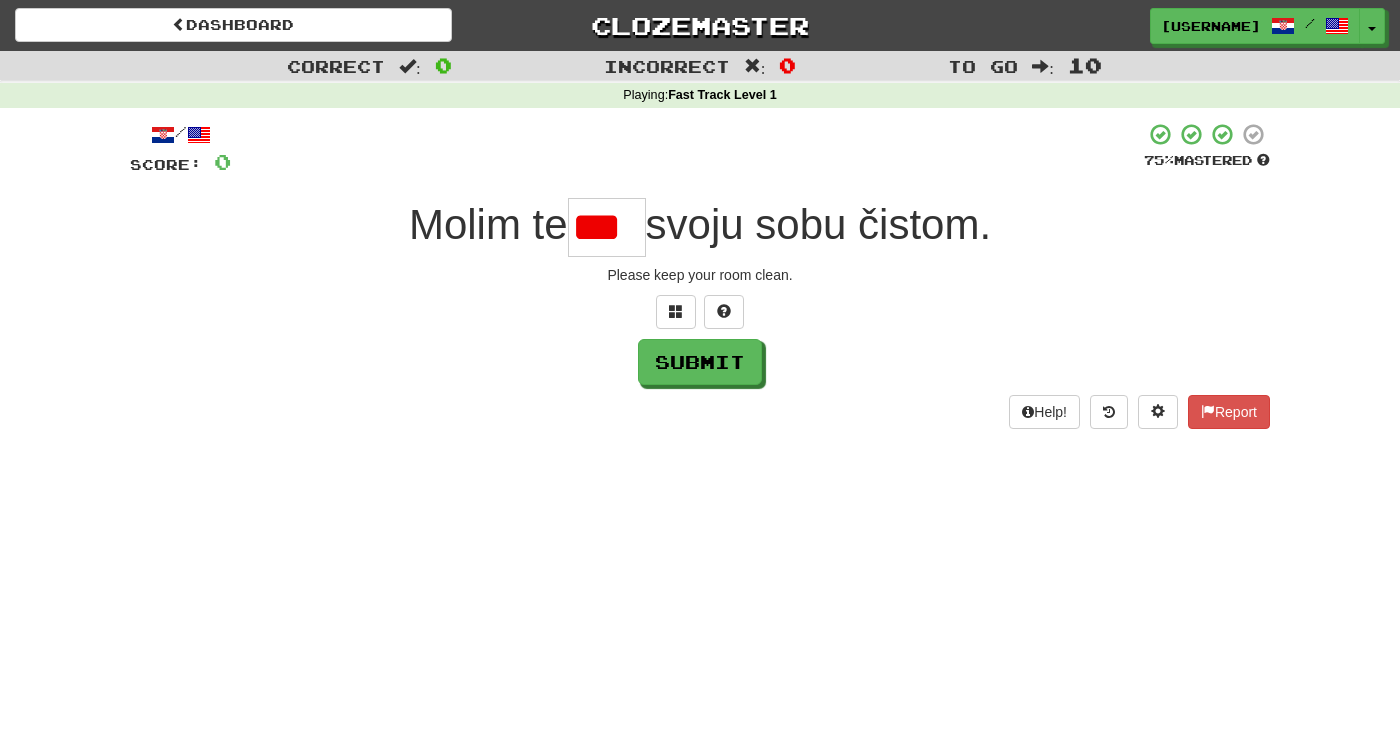 scroll, scrollTop: 0, scrollLeft: 0, axis: both 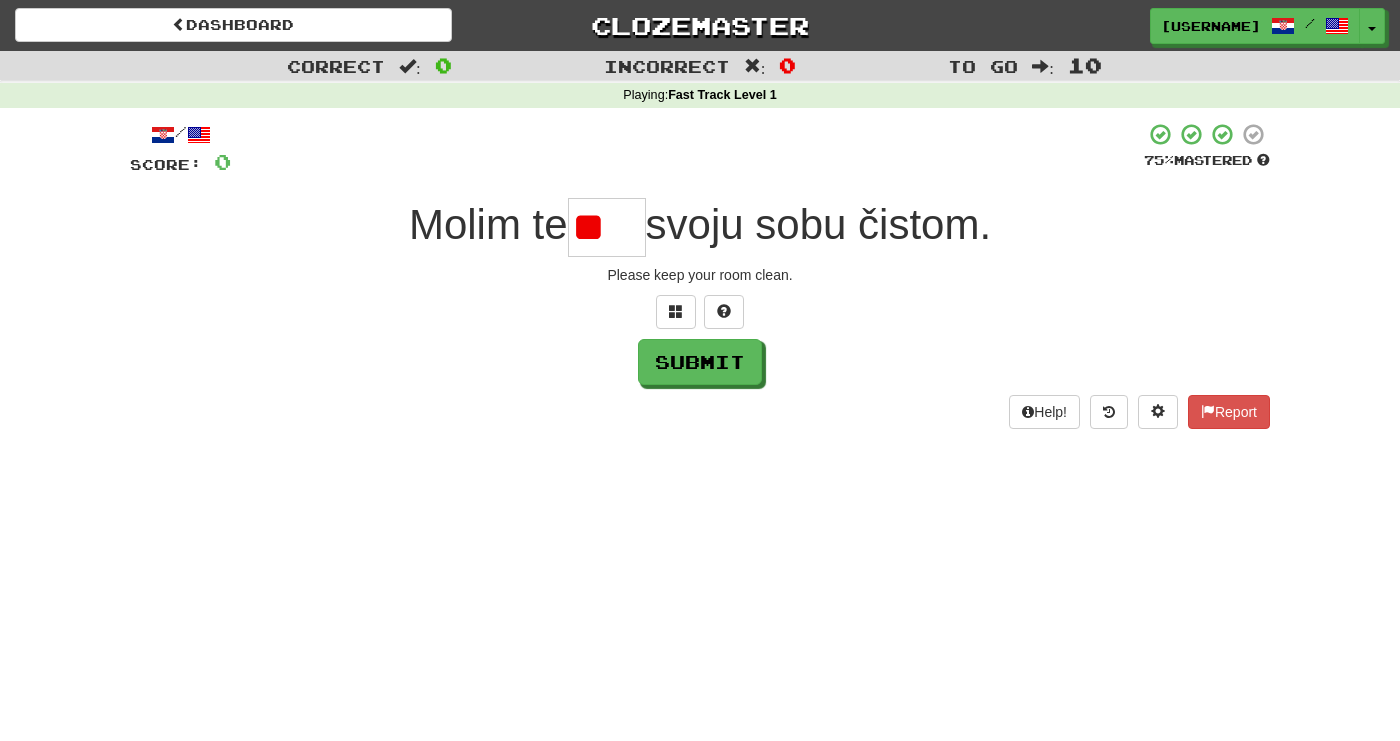 type on "*" 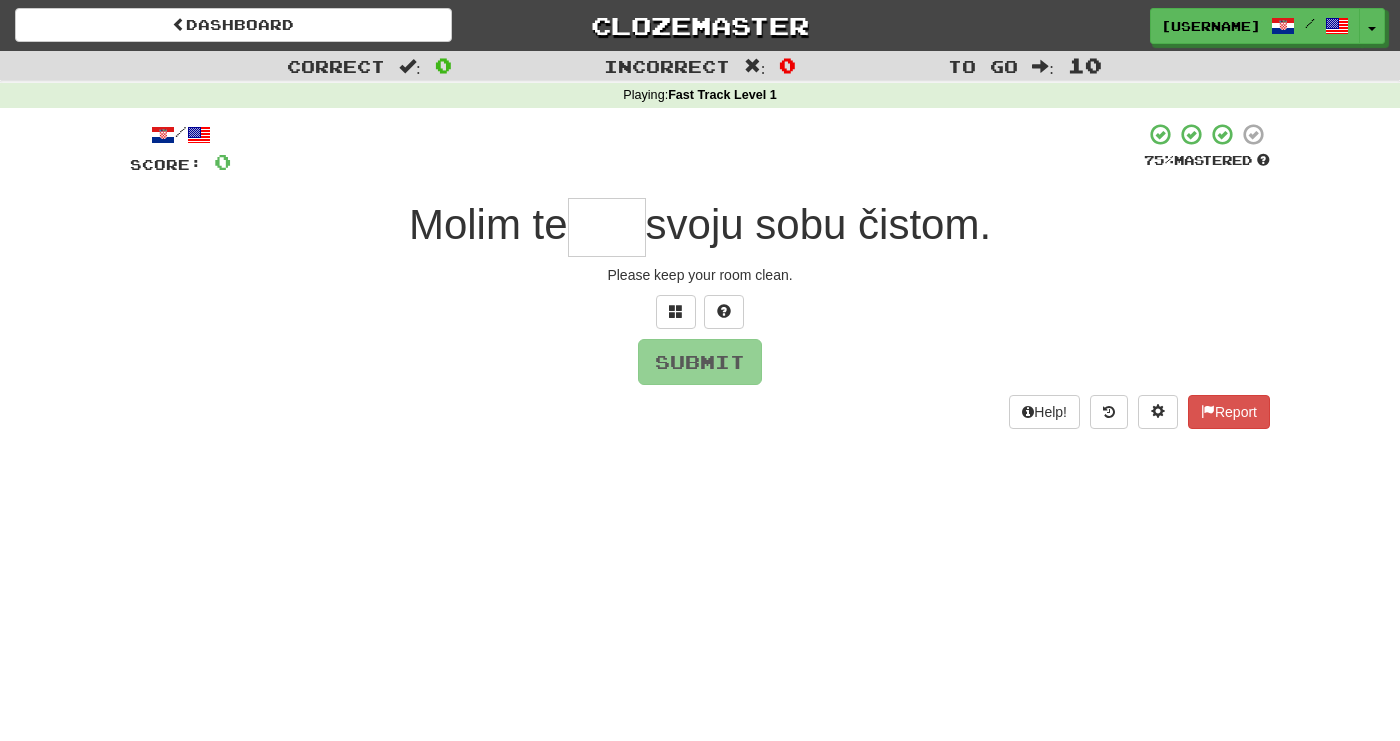 type on "*" 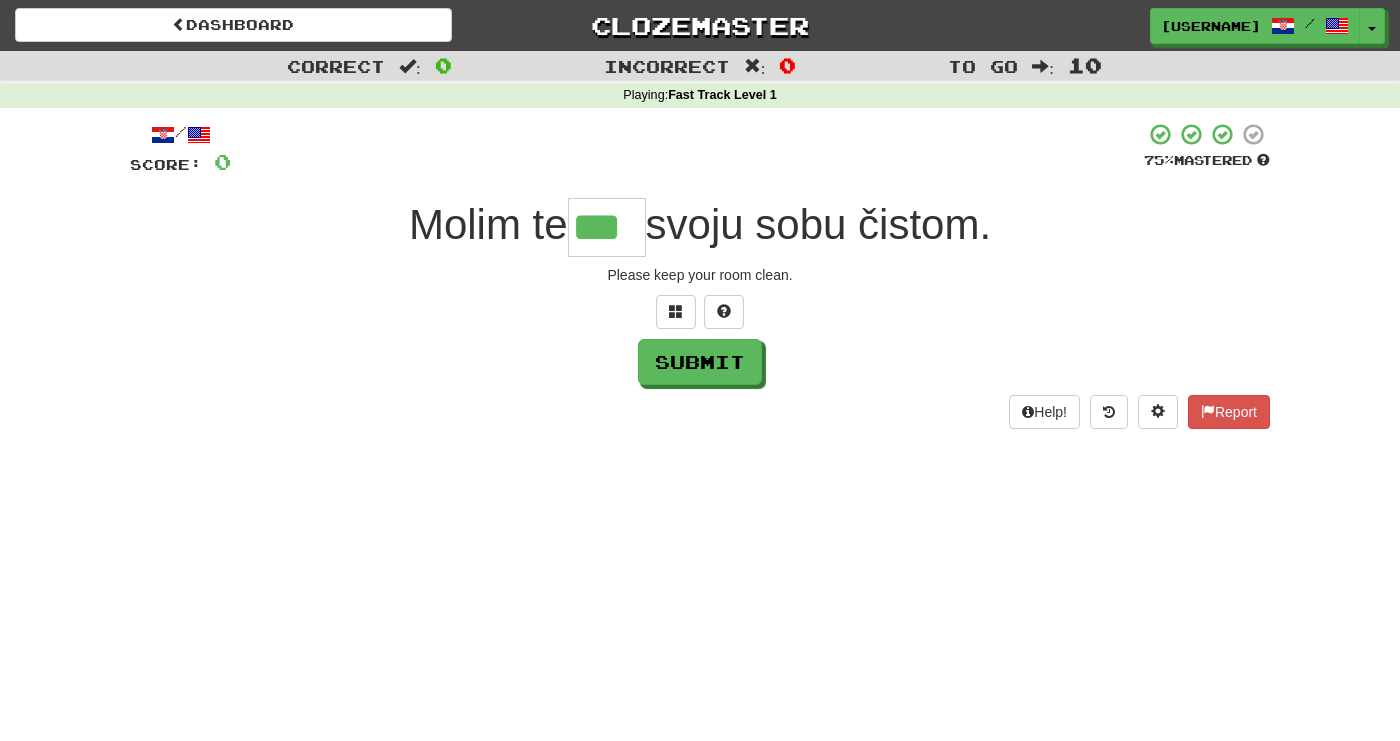 scroll, scrollTop: 0, scrollLeft: 0, axis: both 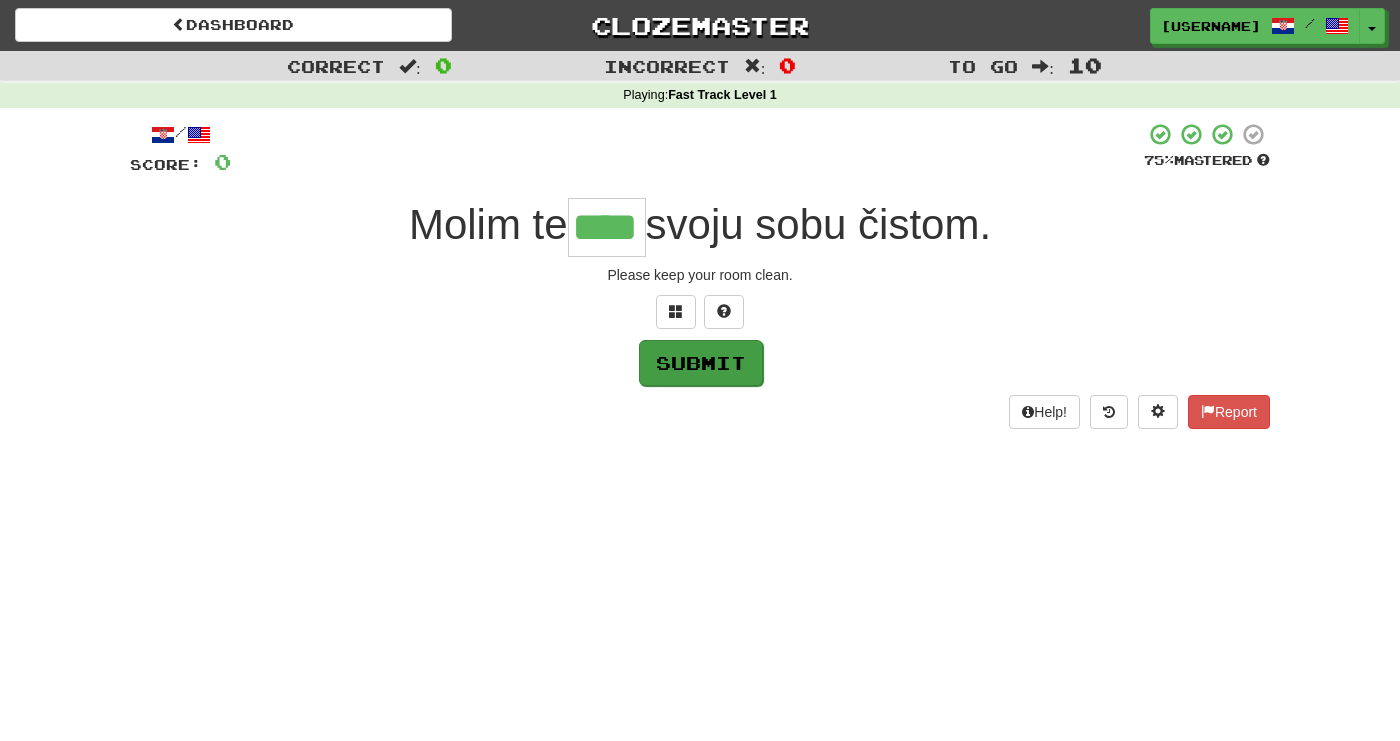 type on "****" 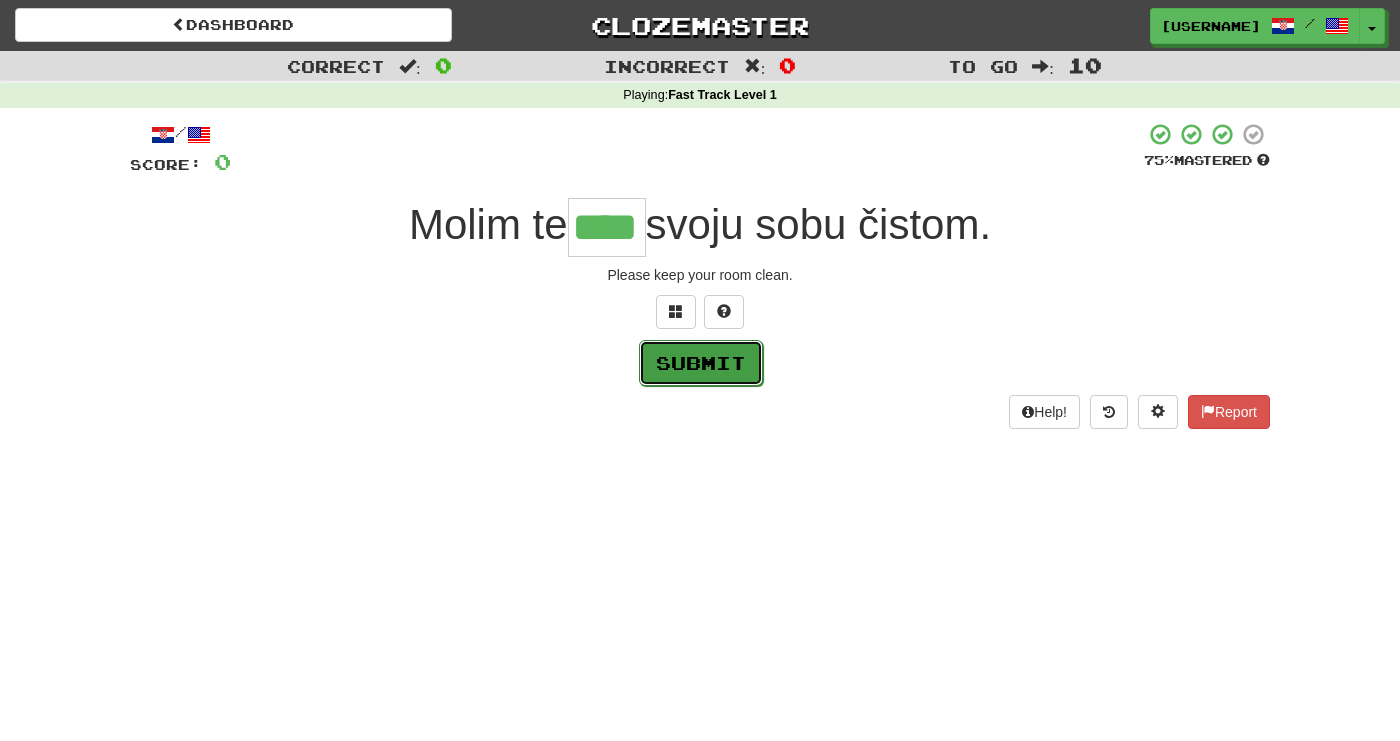 click on "Submit" at bounding box center [701, 363] 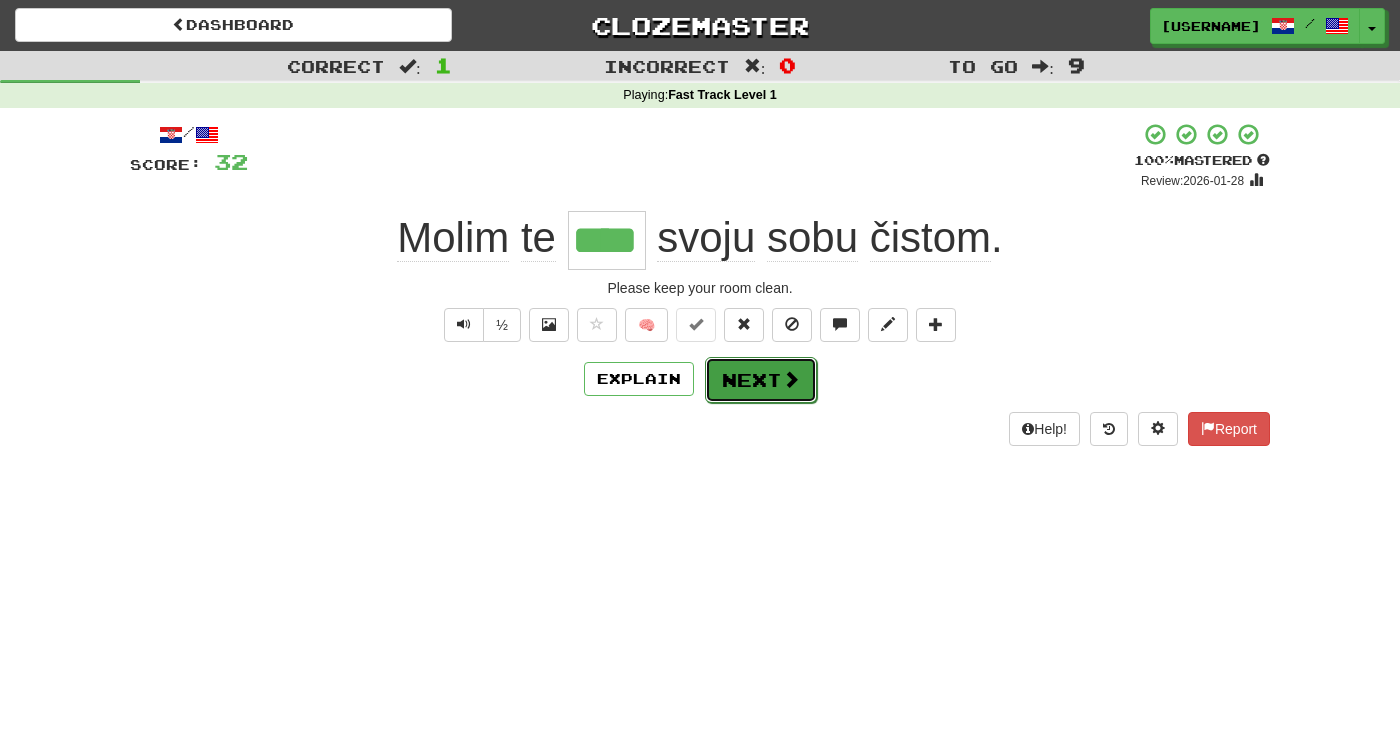 click on "Next" at bounding box center (761, 380) 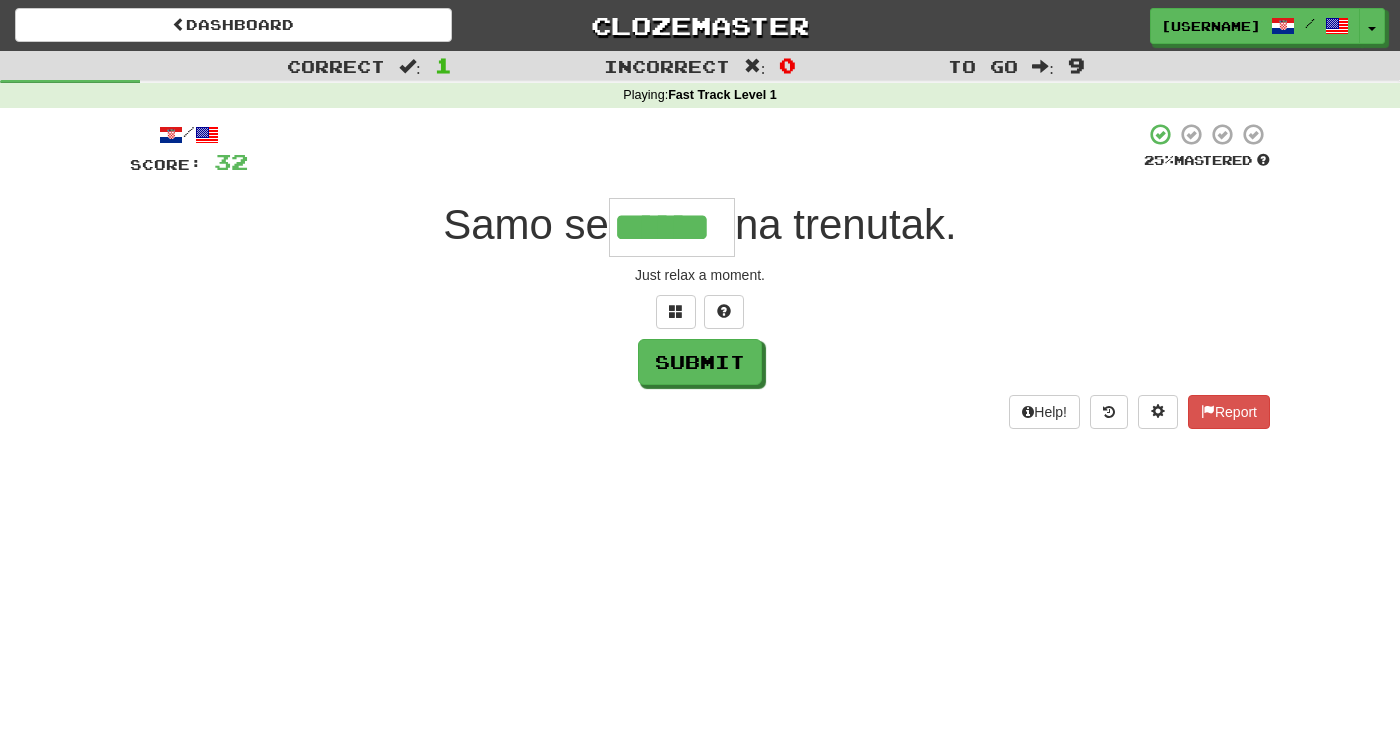 type on "******" 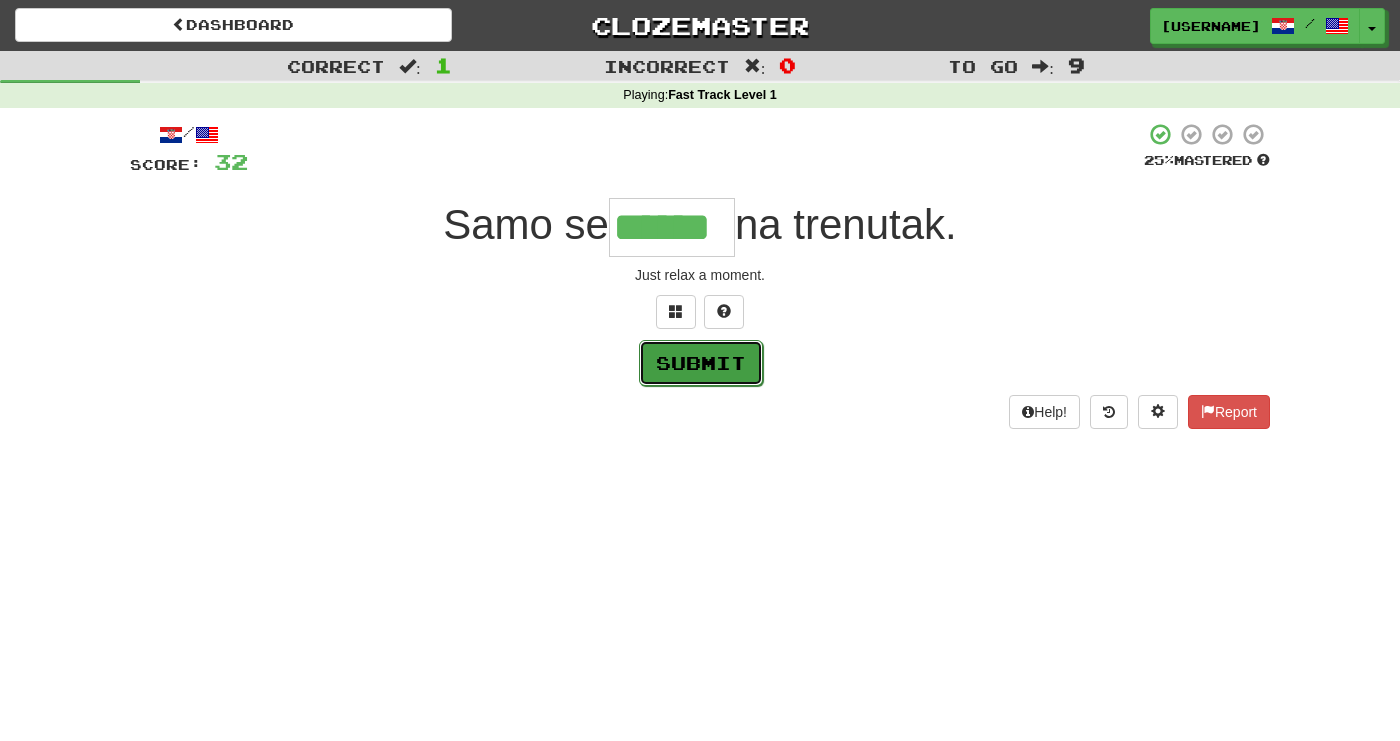 click on "Submit" at bounding box center (701, 363) 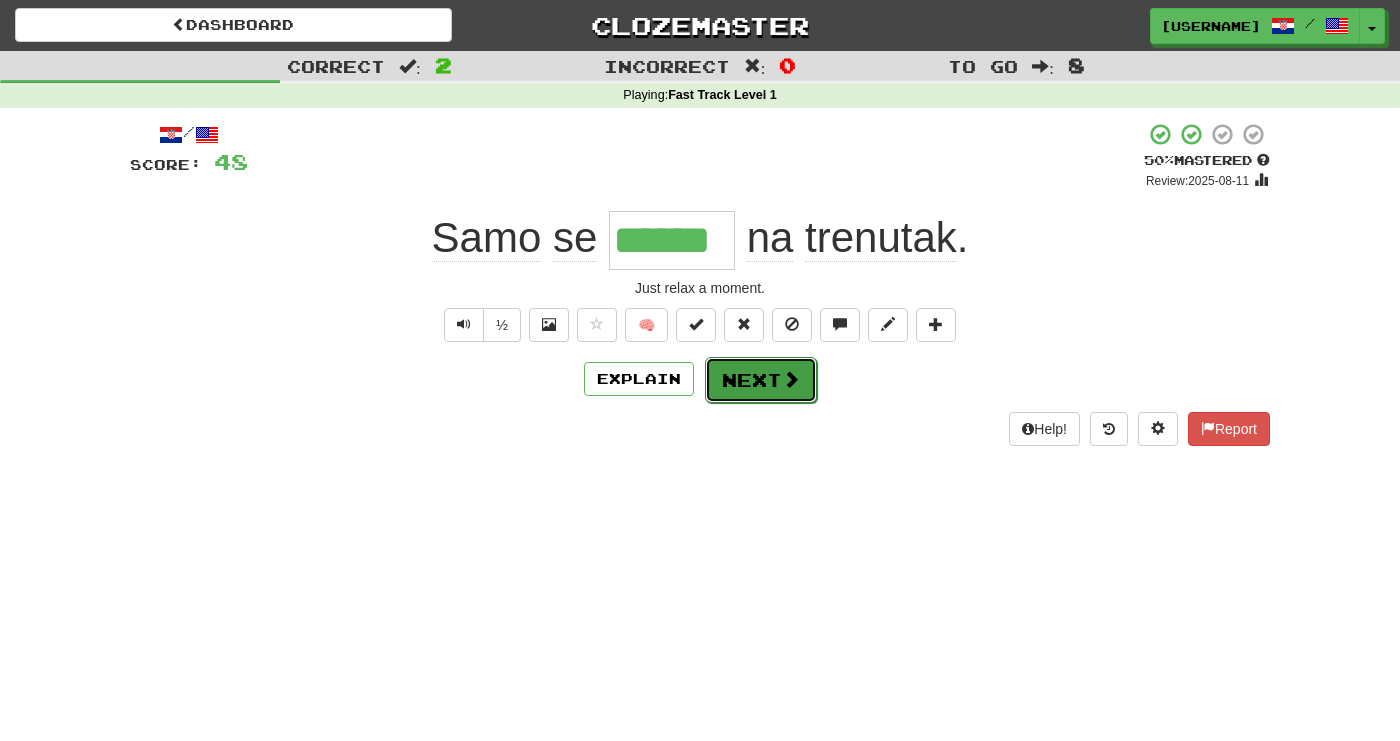 click on "Next" at bounding box center (761, 380) 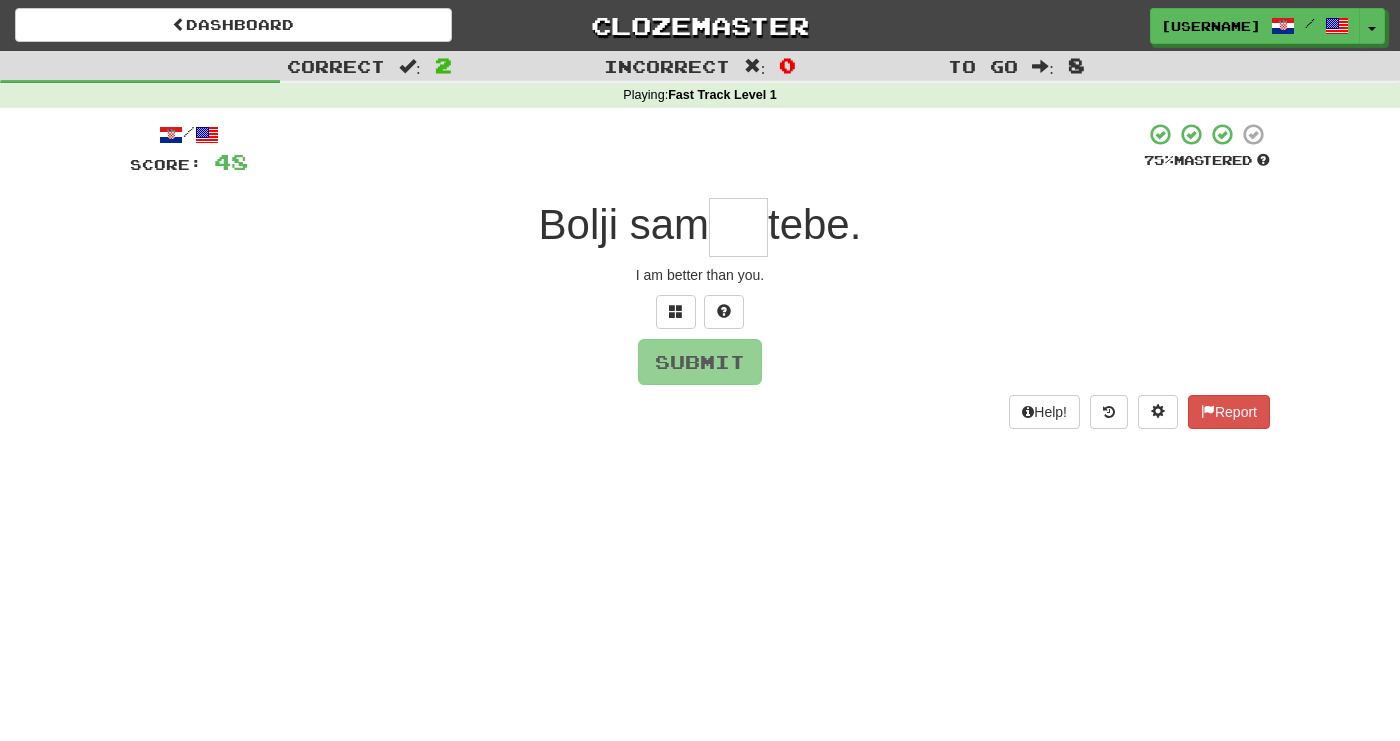 type on "*" 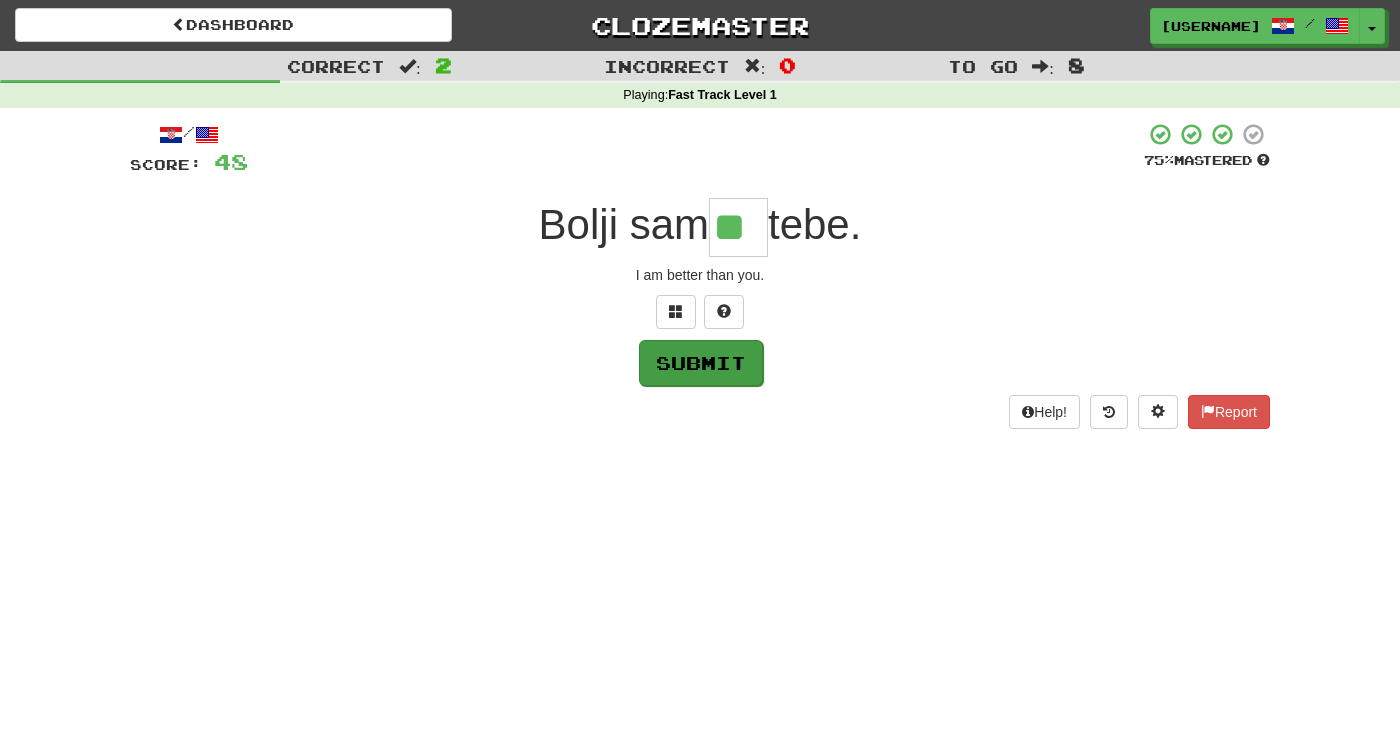type on "**" 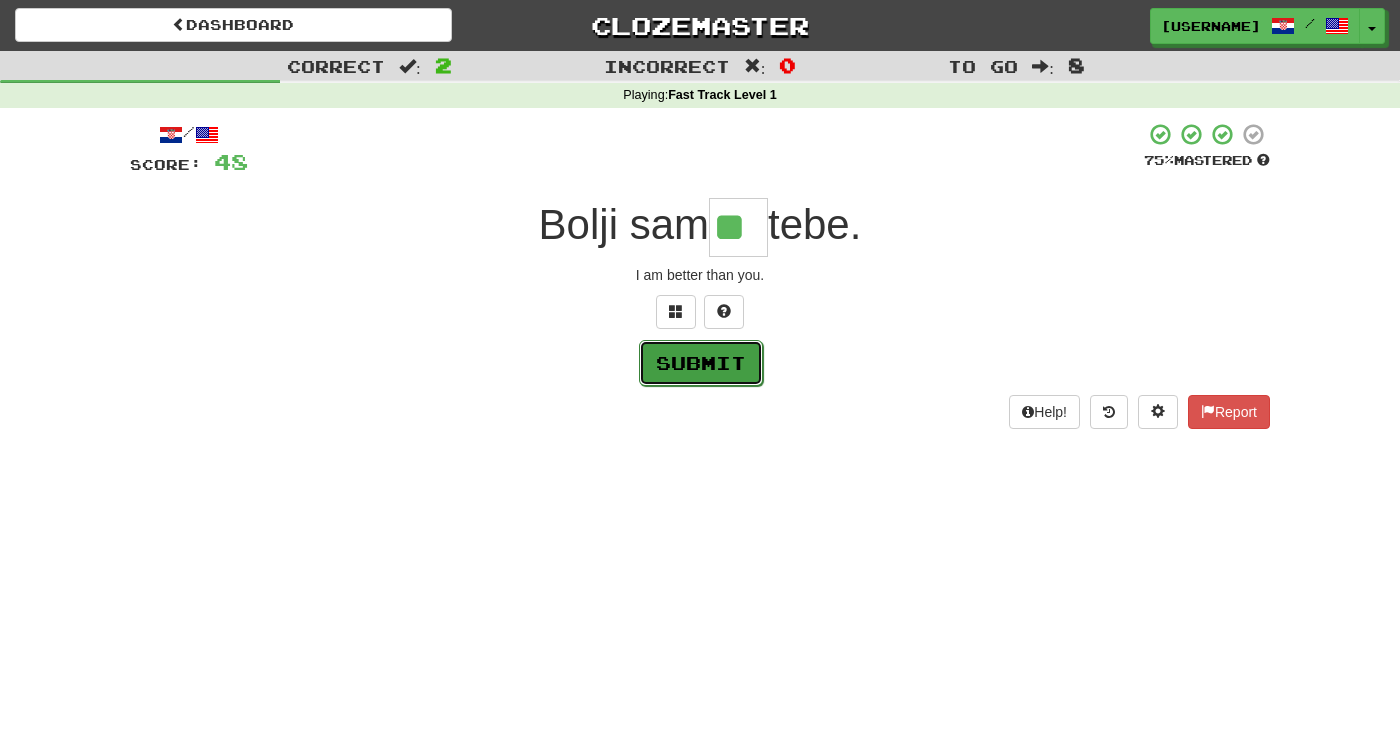 click on "Submit" at bounding box center (701, 363) 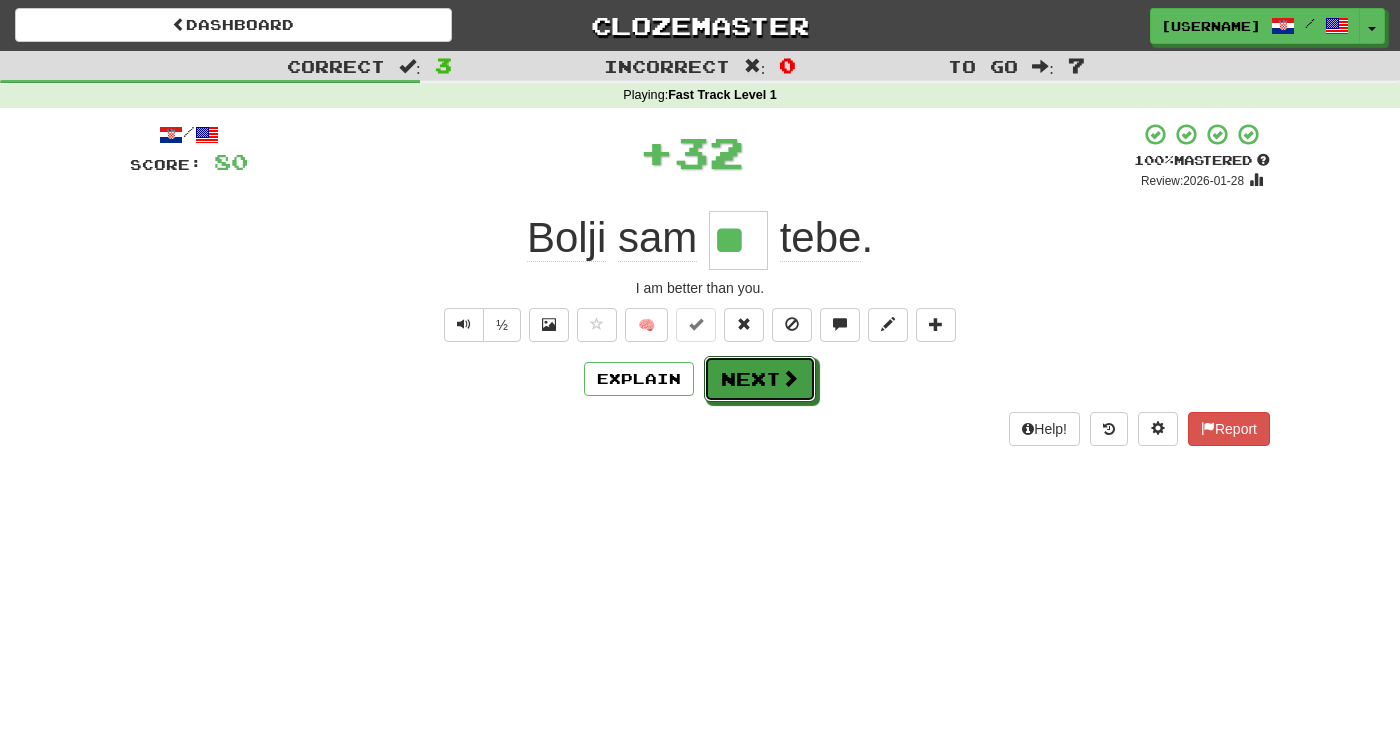click on "Next" at bounding box center [760, 379] 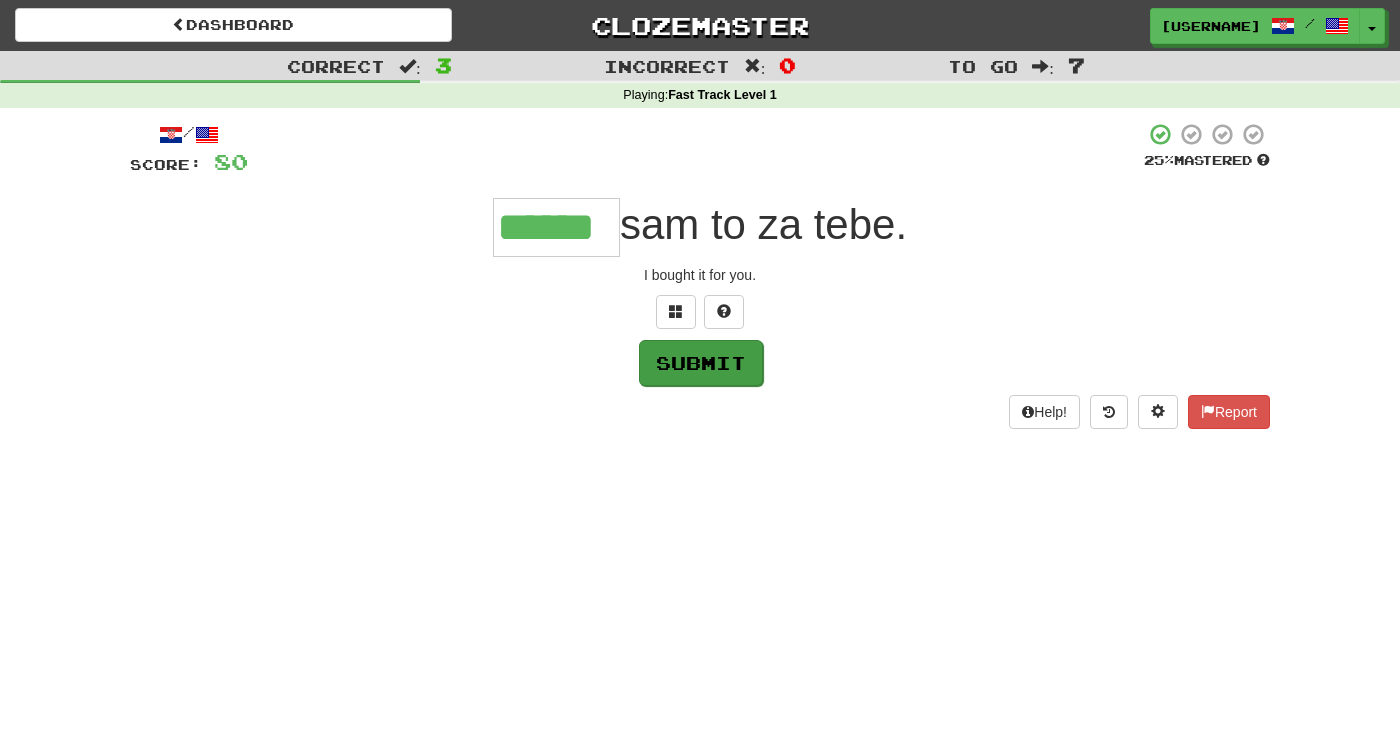 type on "******" 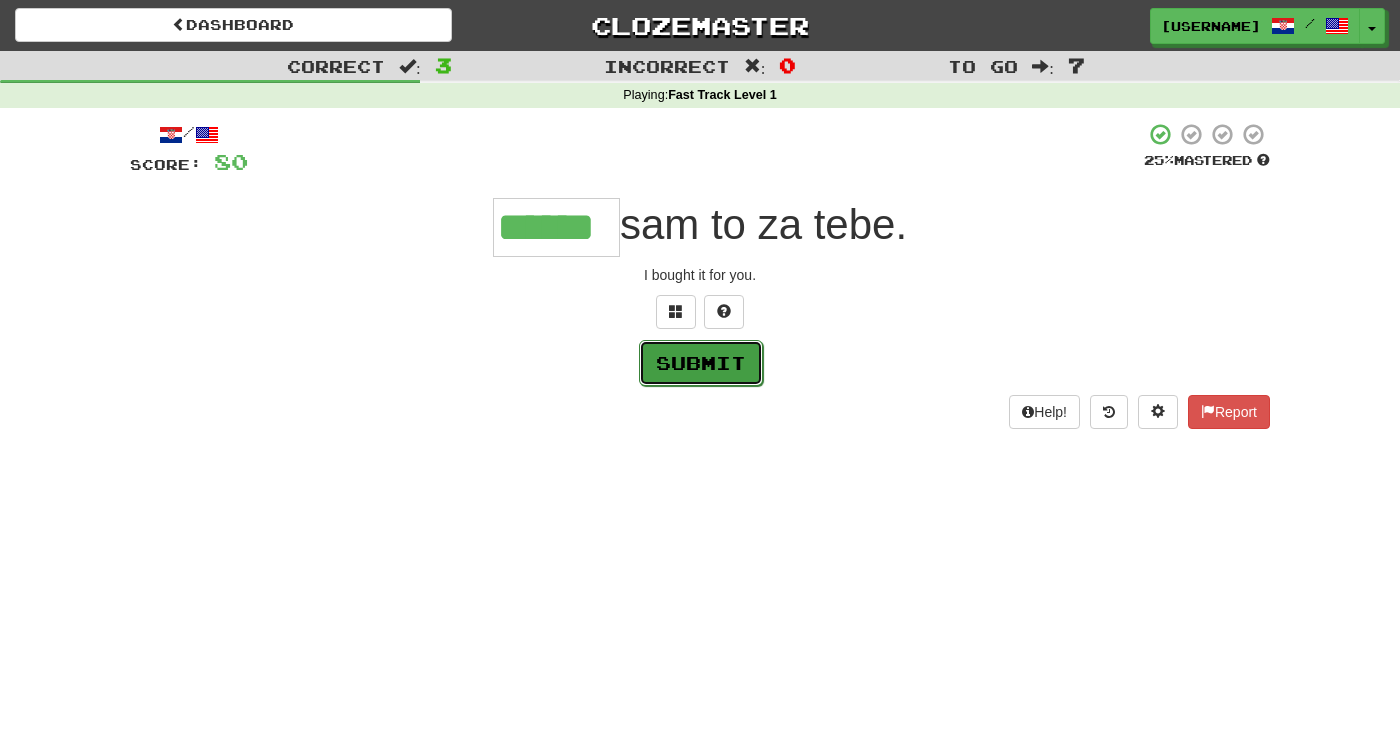 click on "Submit" at bounding box center [701, 363] 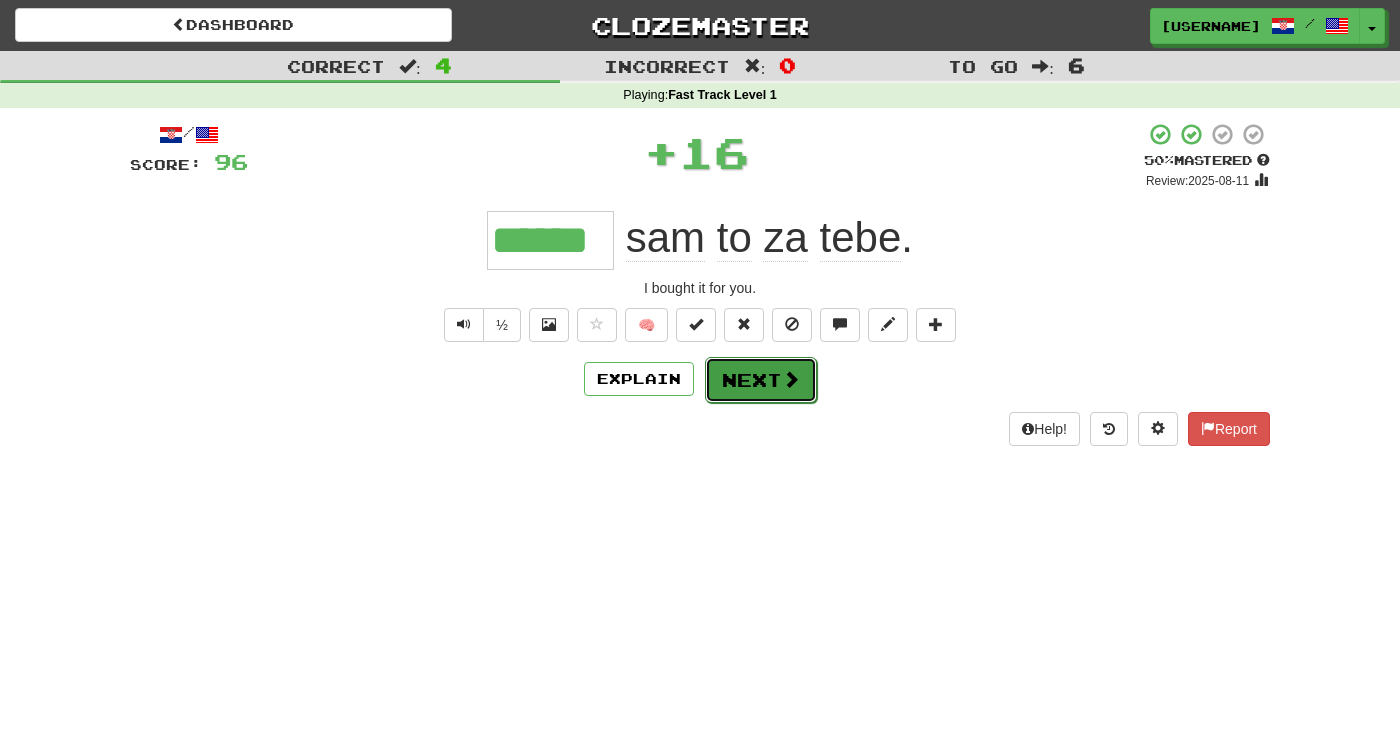 click on "Next" at bounding box center (761, 380) 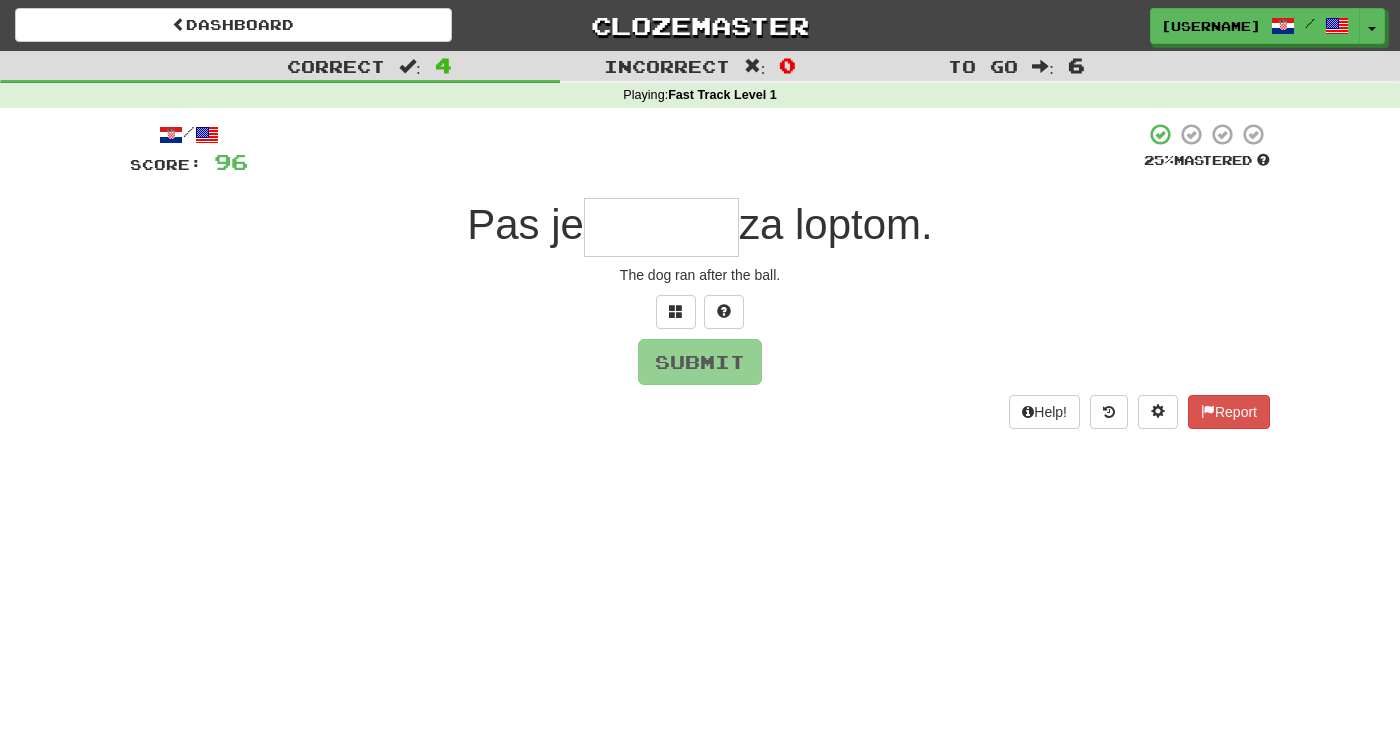 type on "*" 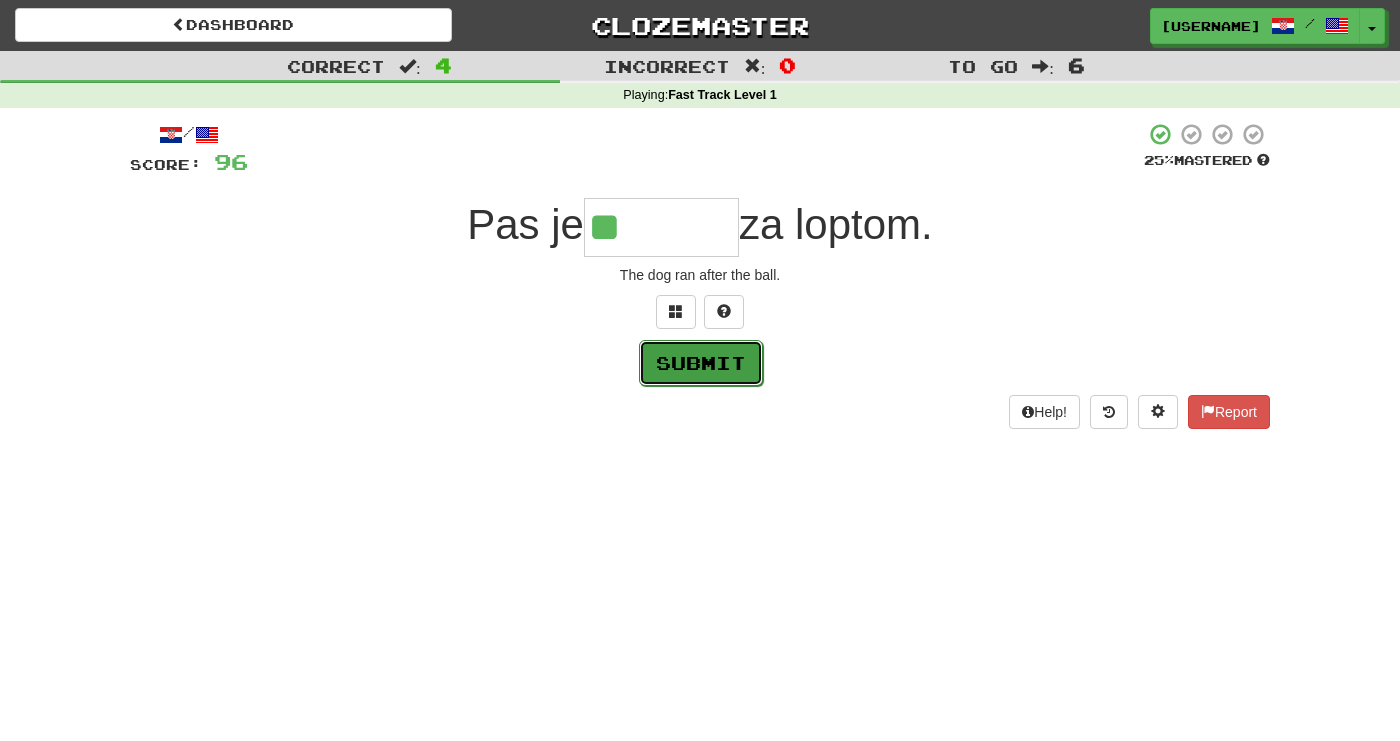 click on "Submit" at bounding box center [701, 363] 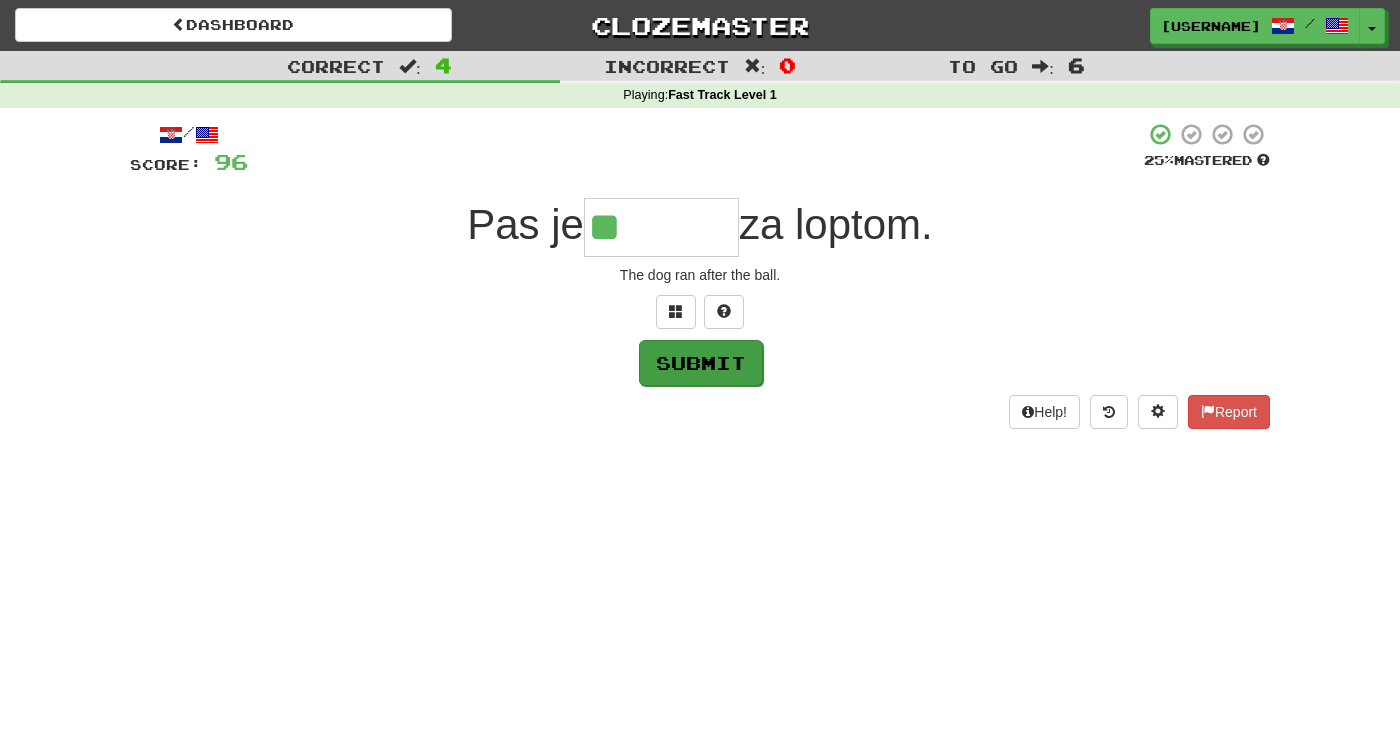 type on "*******" 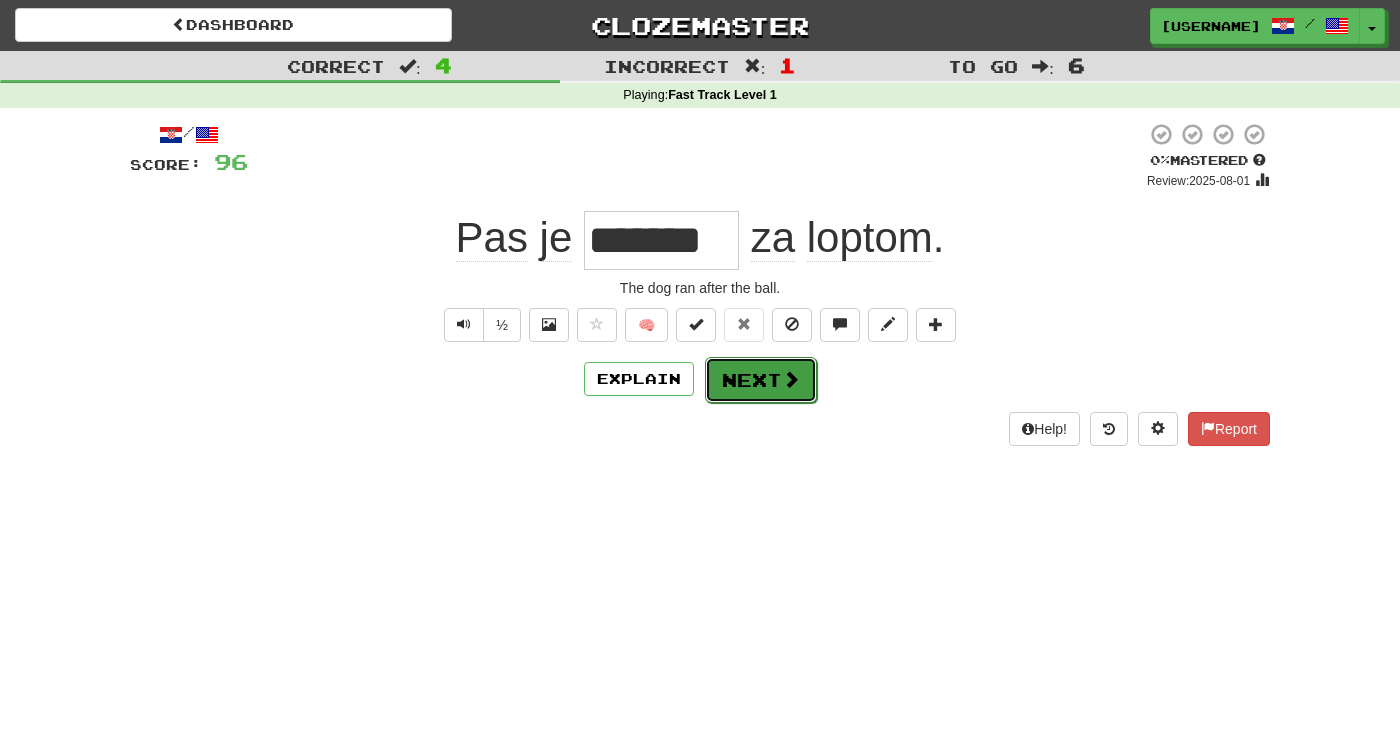 click on "Next" at bounding box center [761, 380] 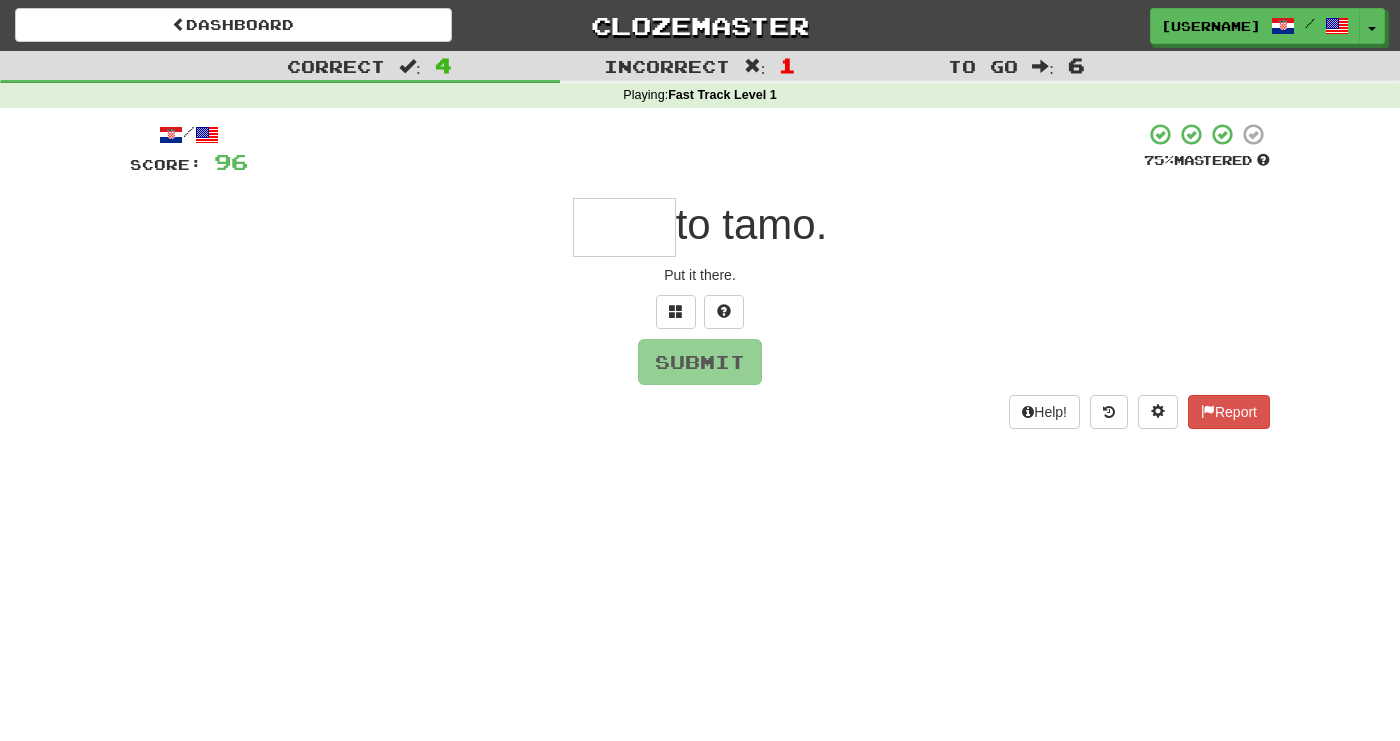 click at bounding box center [624, 227] 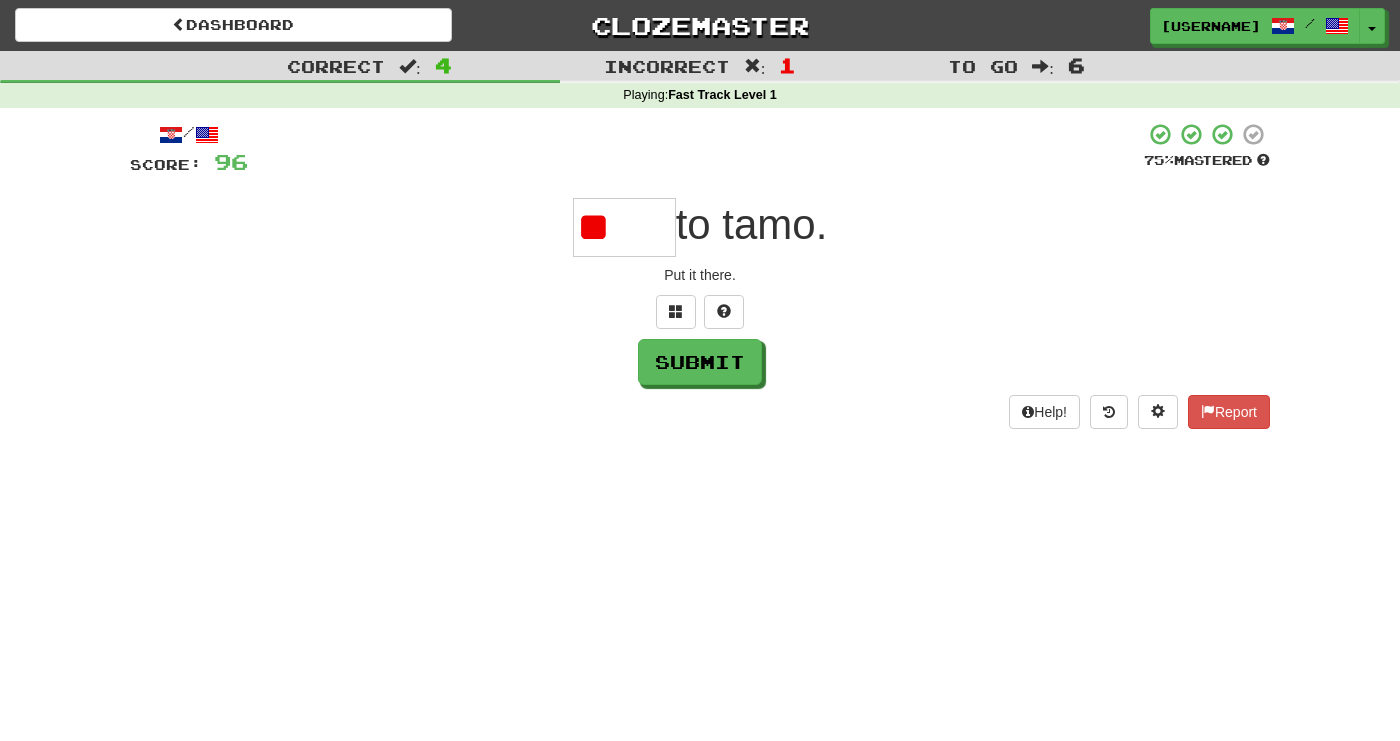 type on "*" 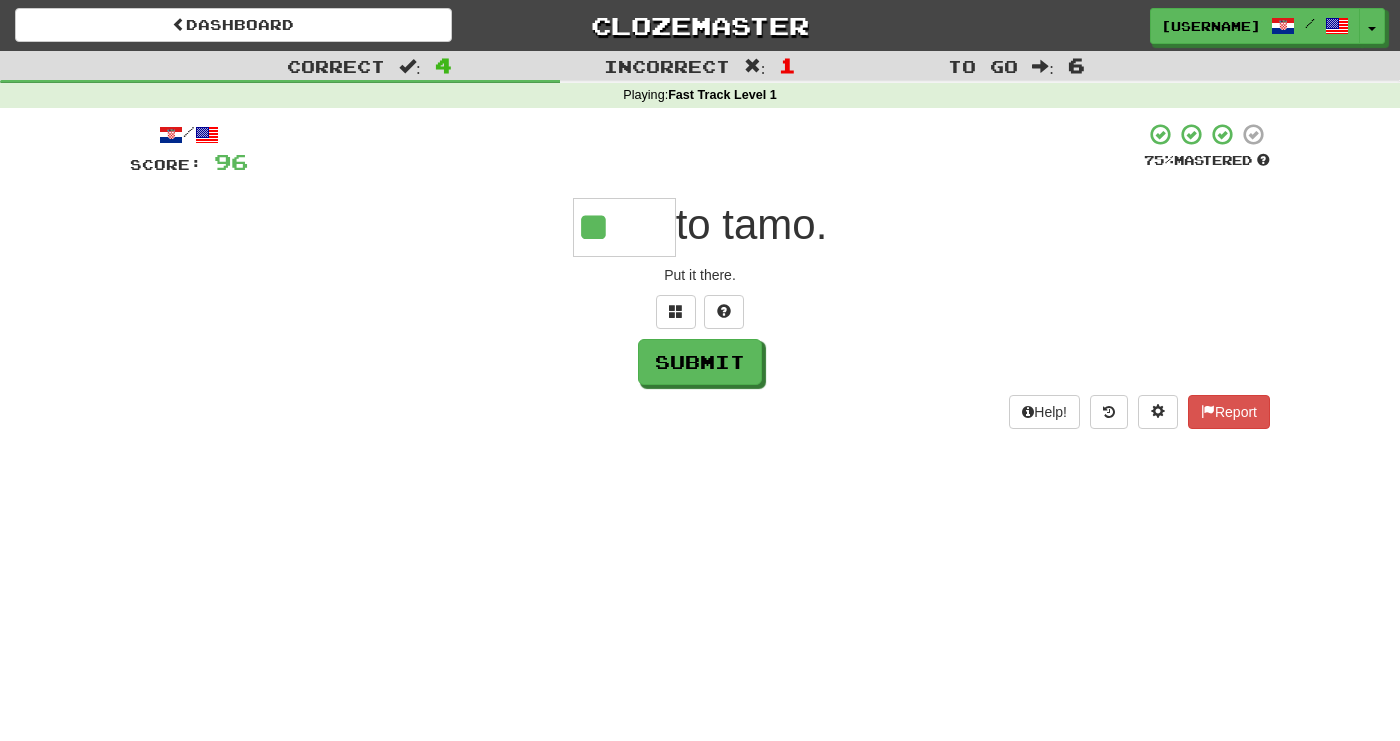 type on "*" 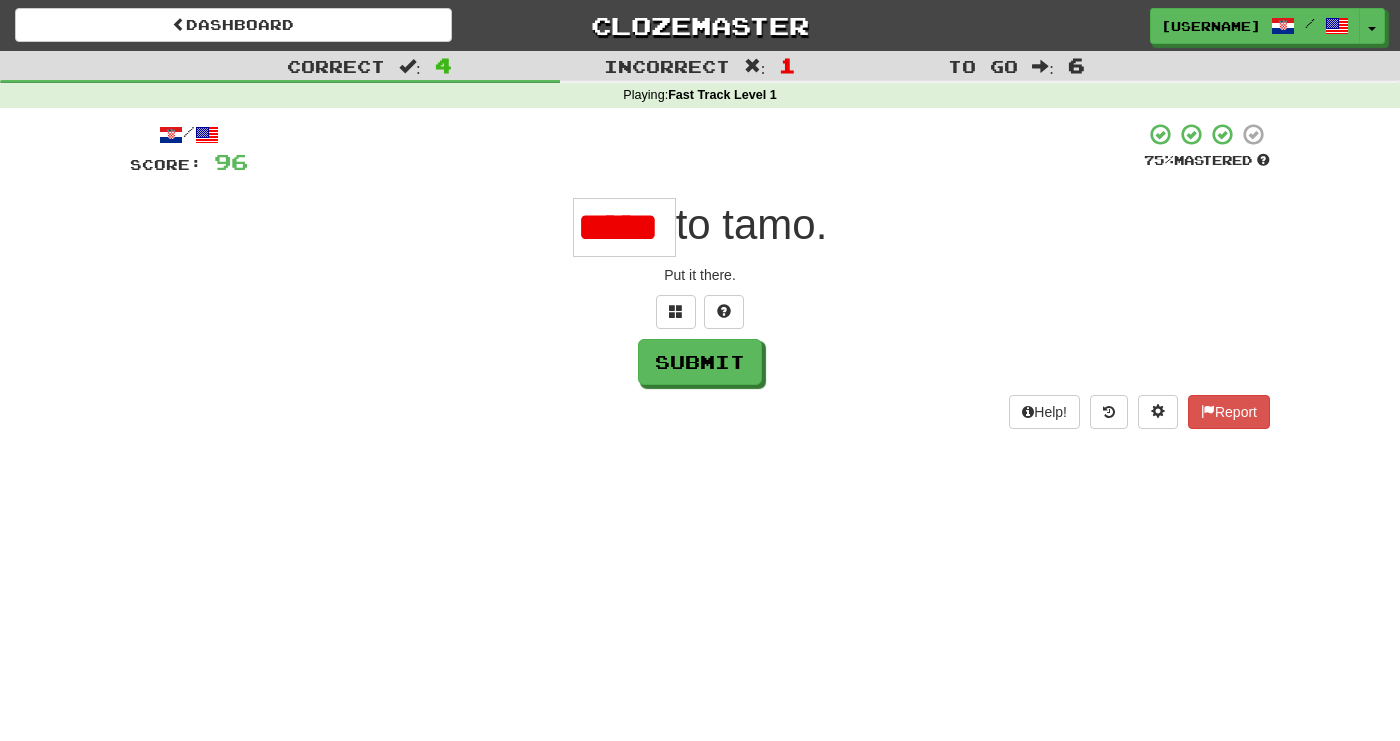 scroll, scrollTop: 0, scrollLeft: 0, axis: both 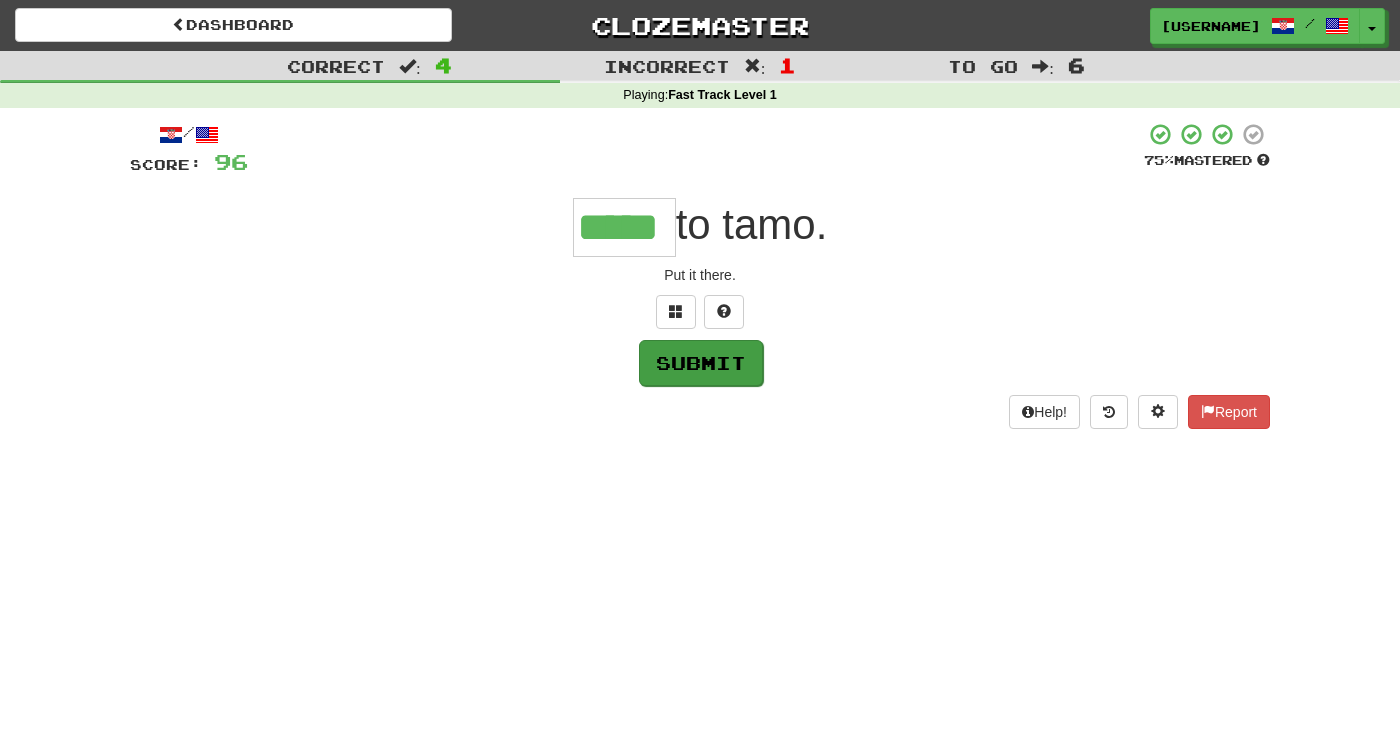 type on "*****" 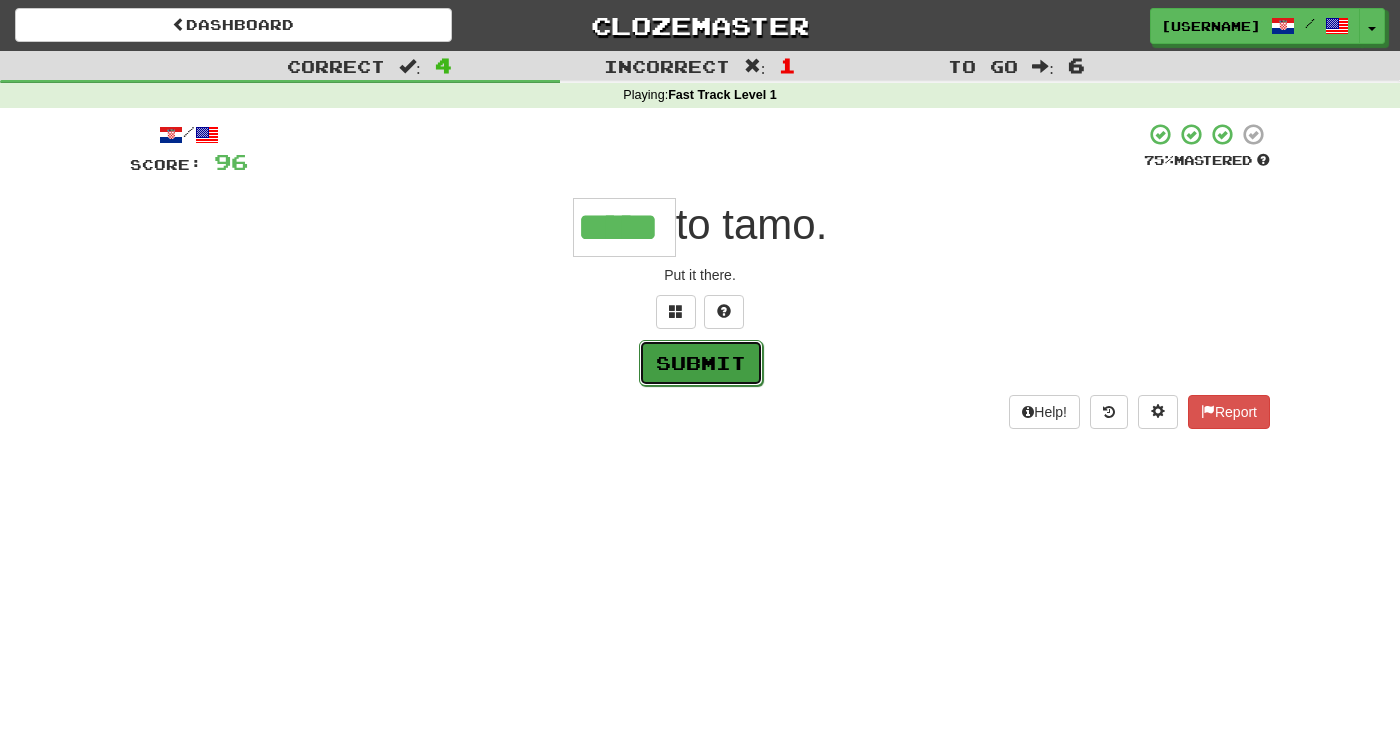 click on "Submit" at bounding box center (701, 363) 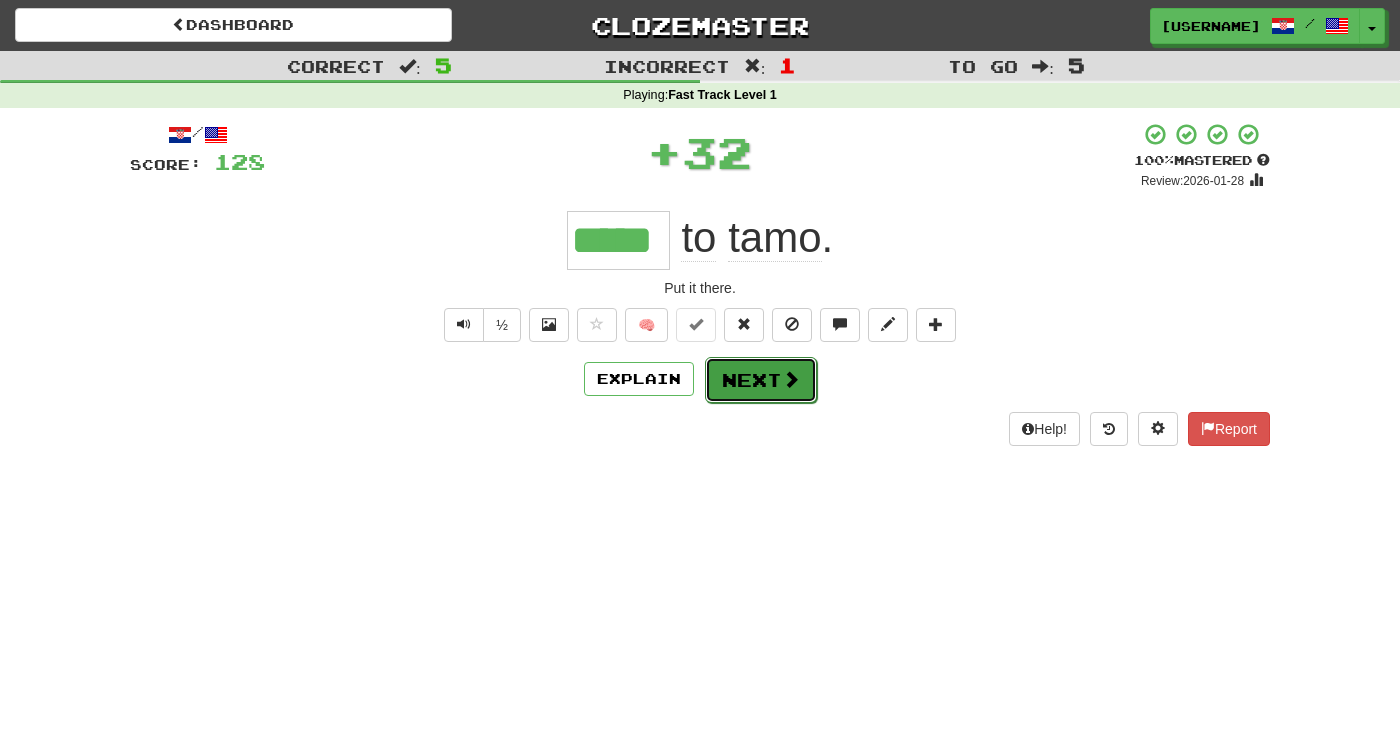 click on "Next" at bounding box center [761, 380] 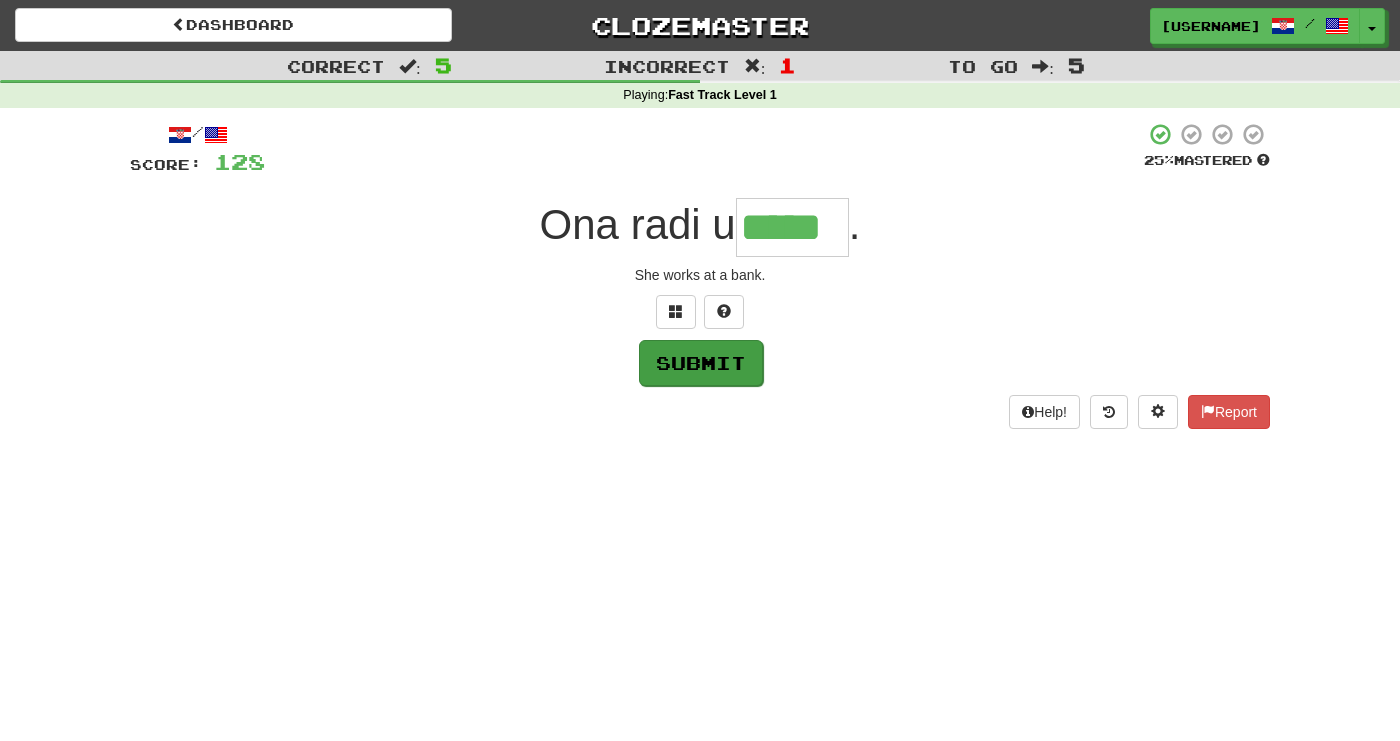 type on "*****" 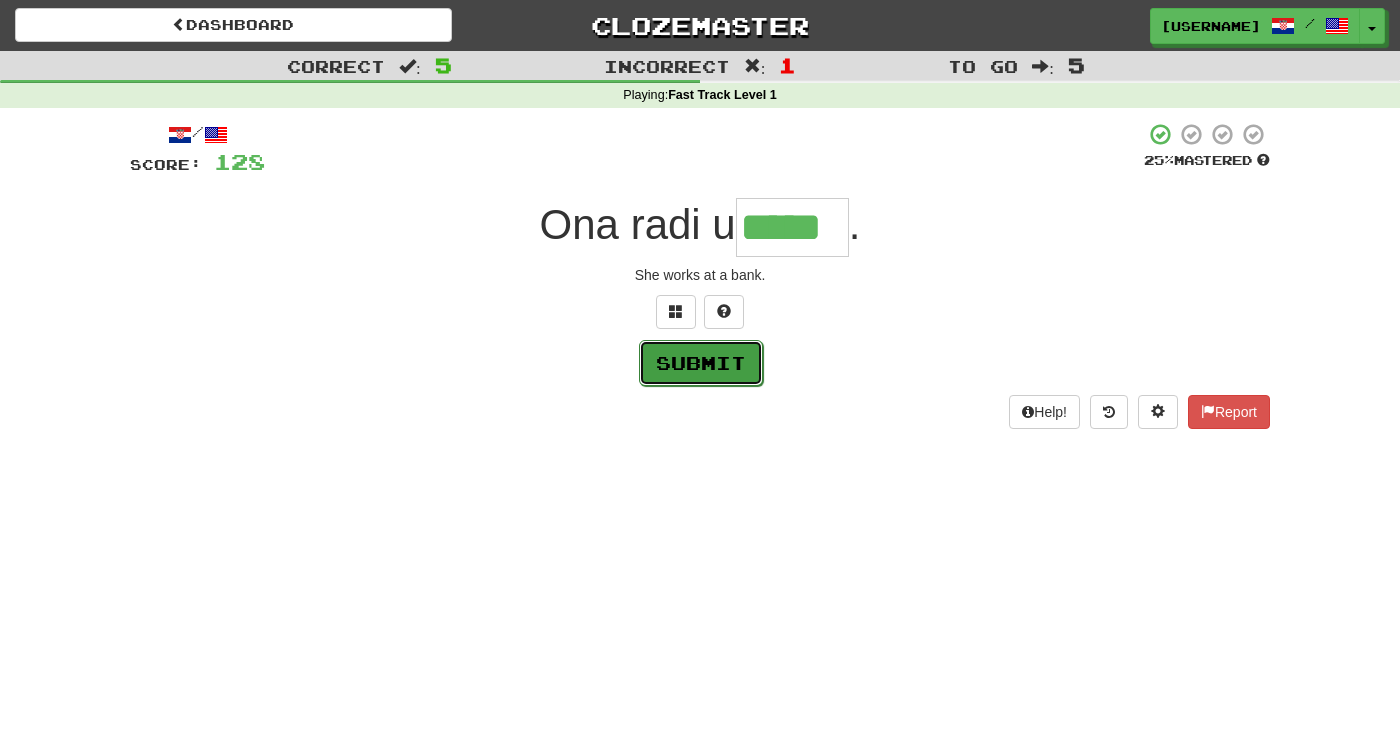 click on "Submit" at bounding box center [701, 363] 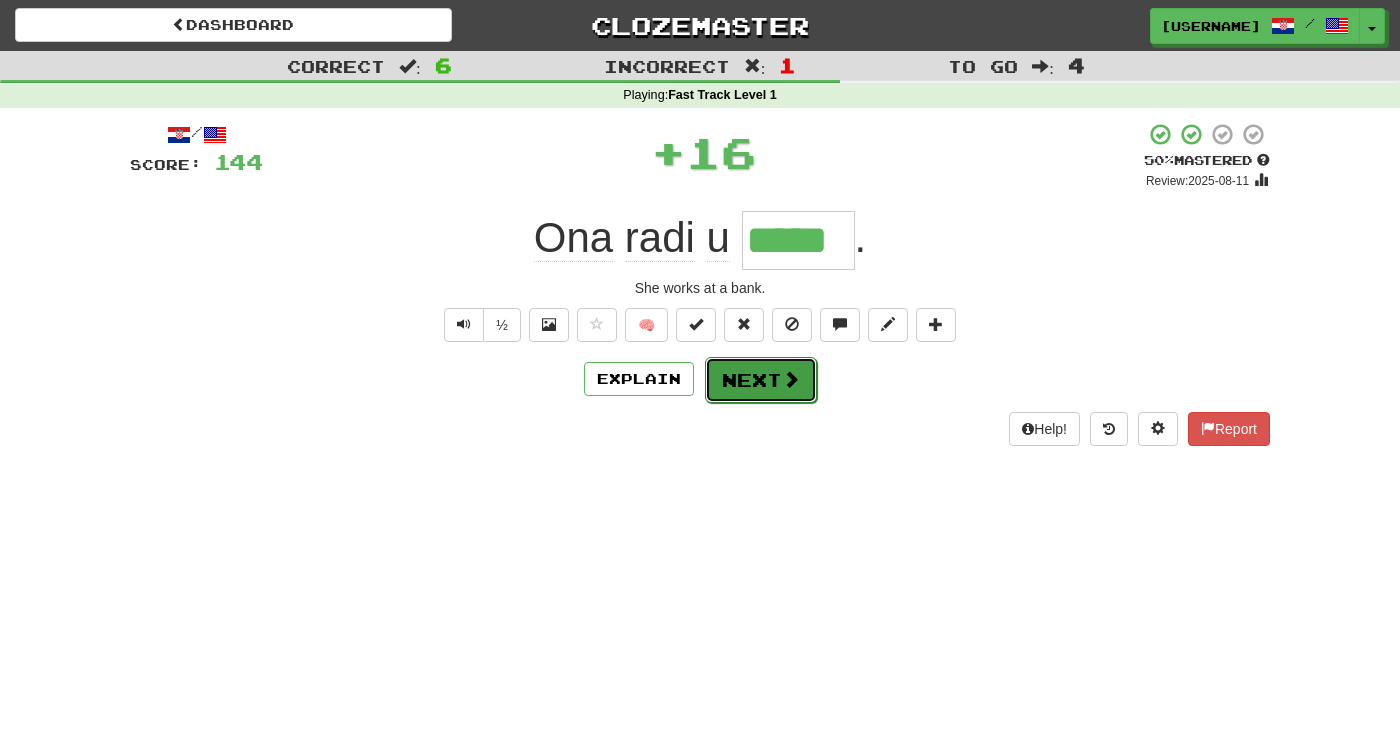 click on "Next" at bounding box center [761, 380] 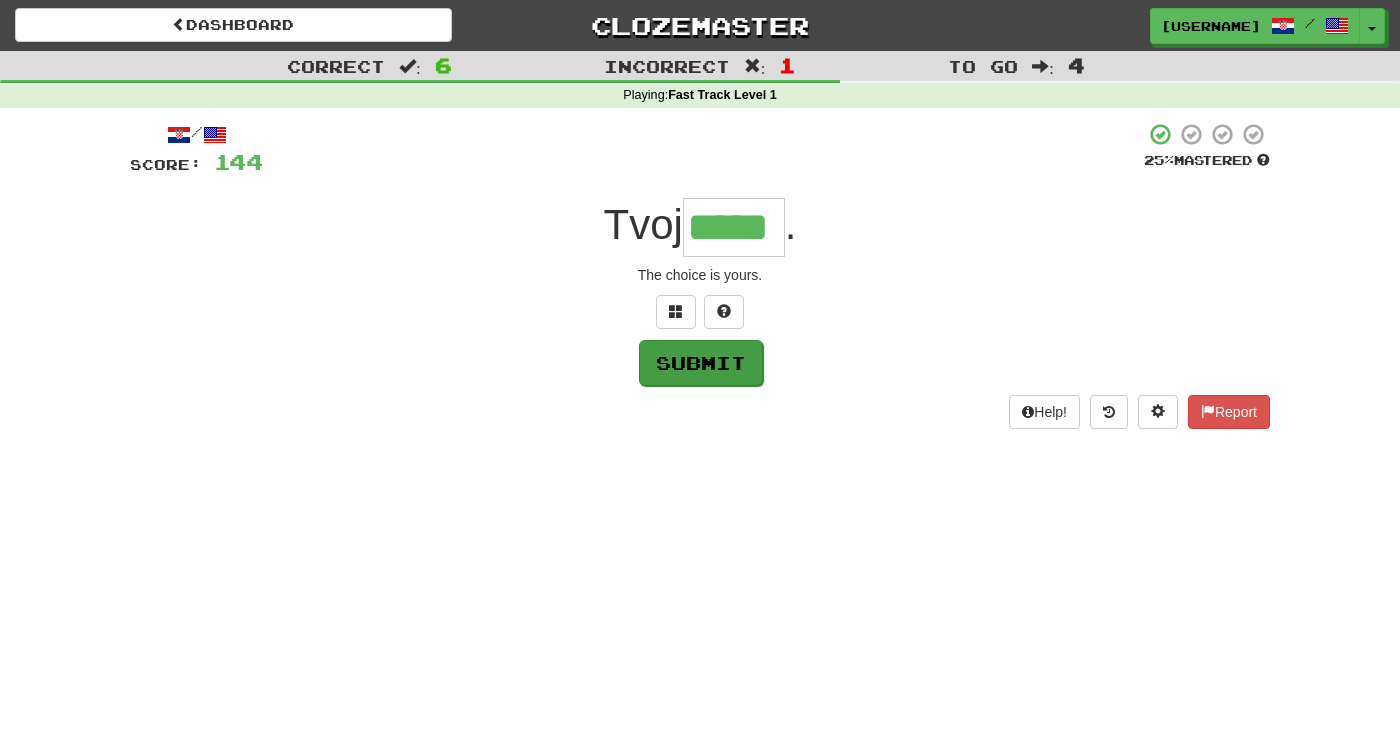 type on "*****" 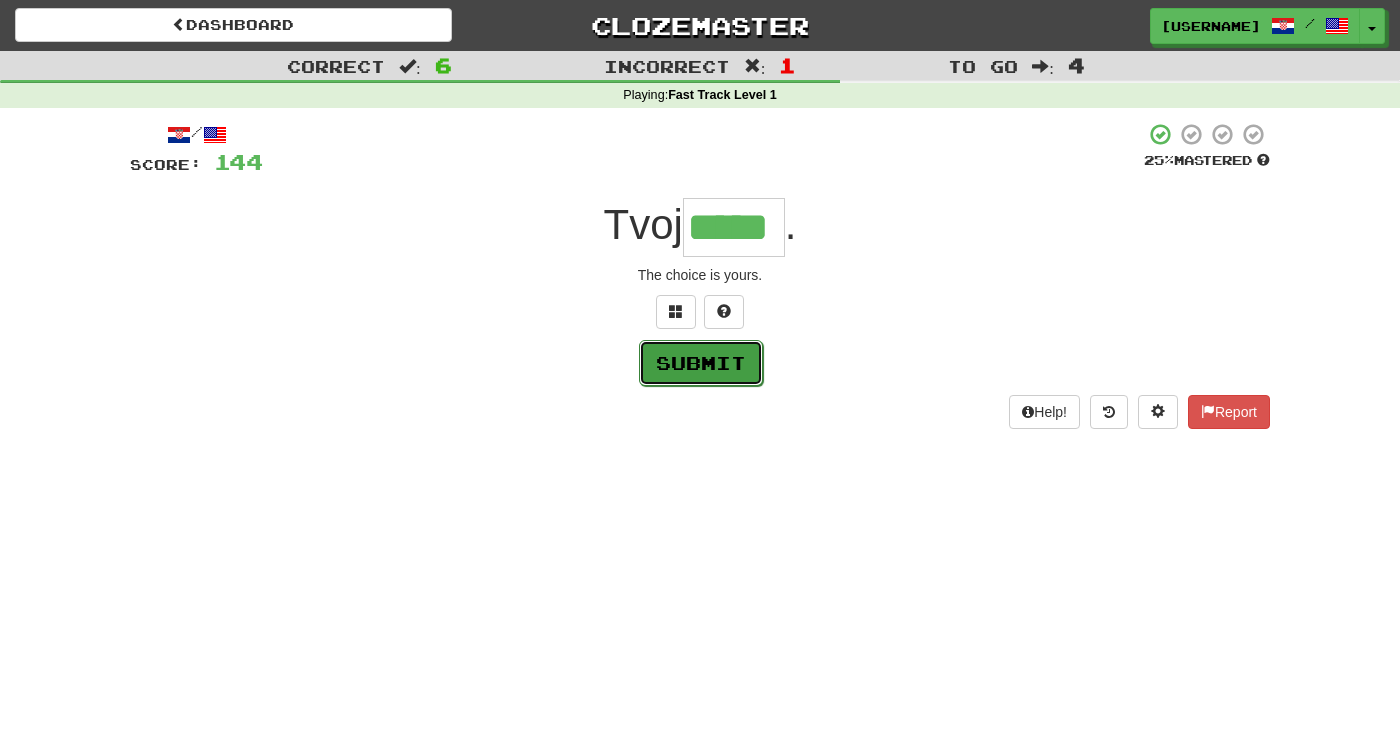 click on "Submit" at bounding box center [701, 363] 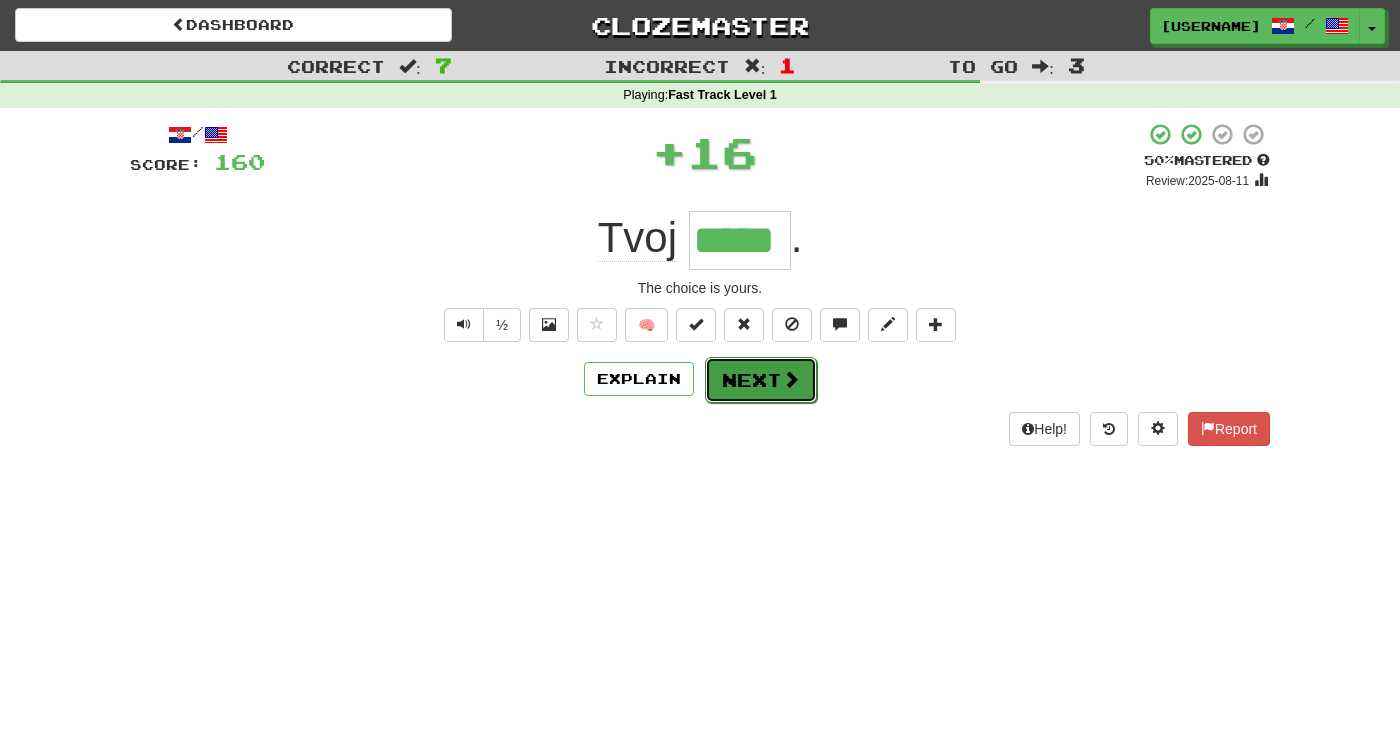 click on "Next" at bounding box center (761, 380) 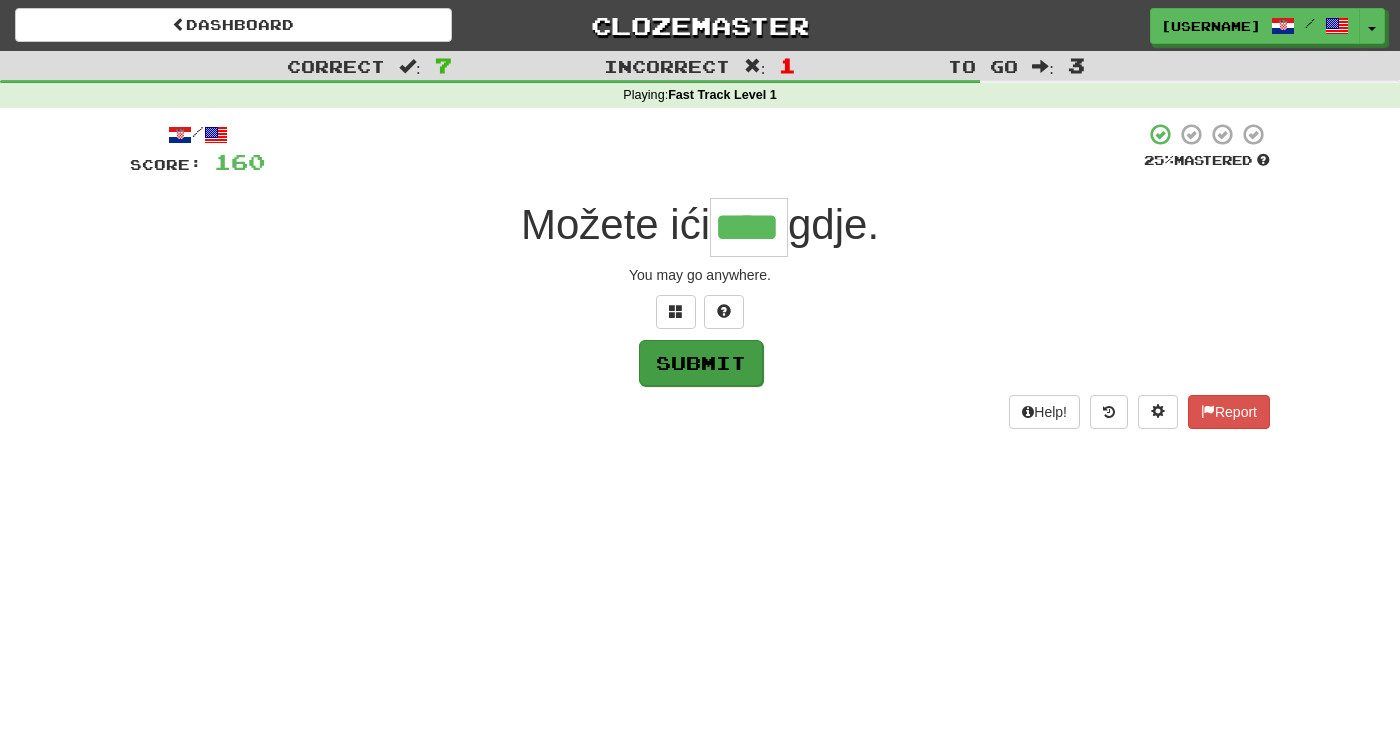 type on "****" 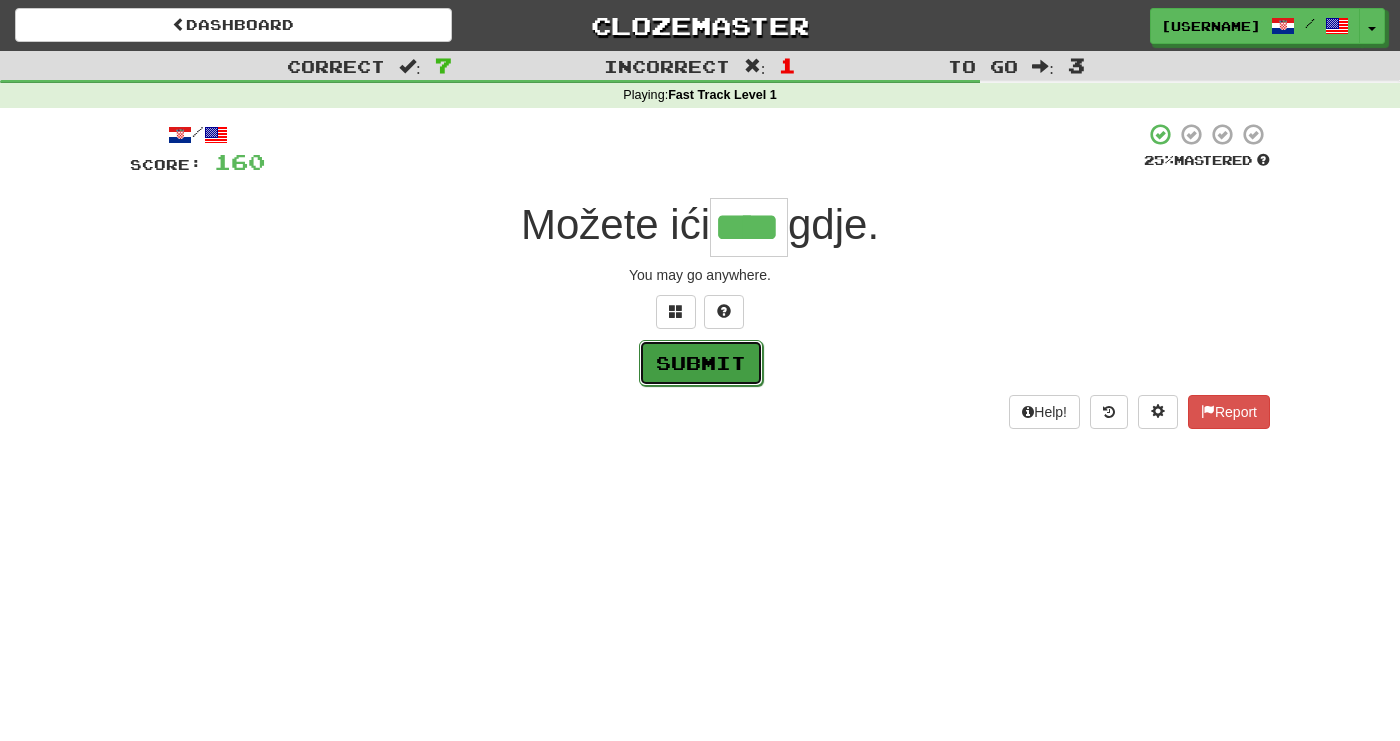 click on "Submit" at bounding box center (701, 363) 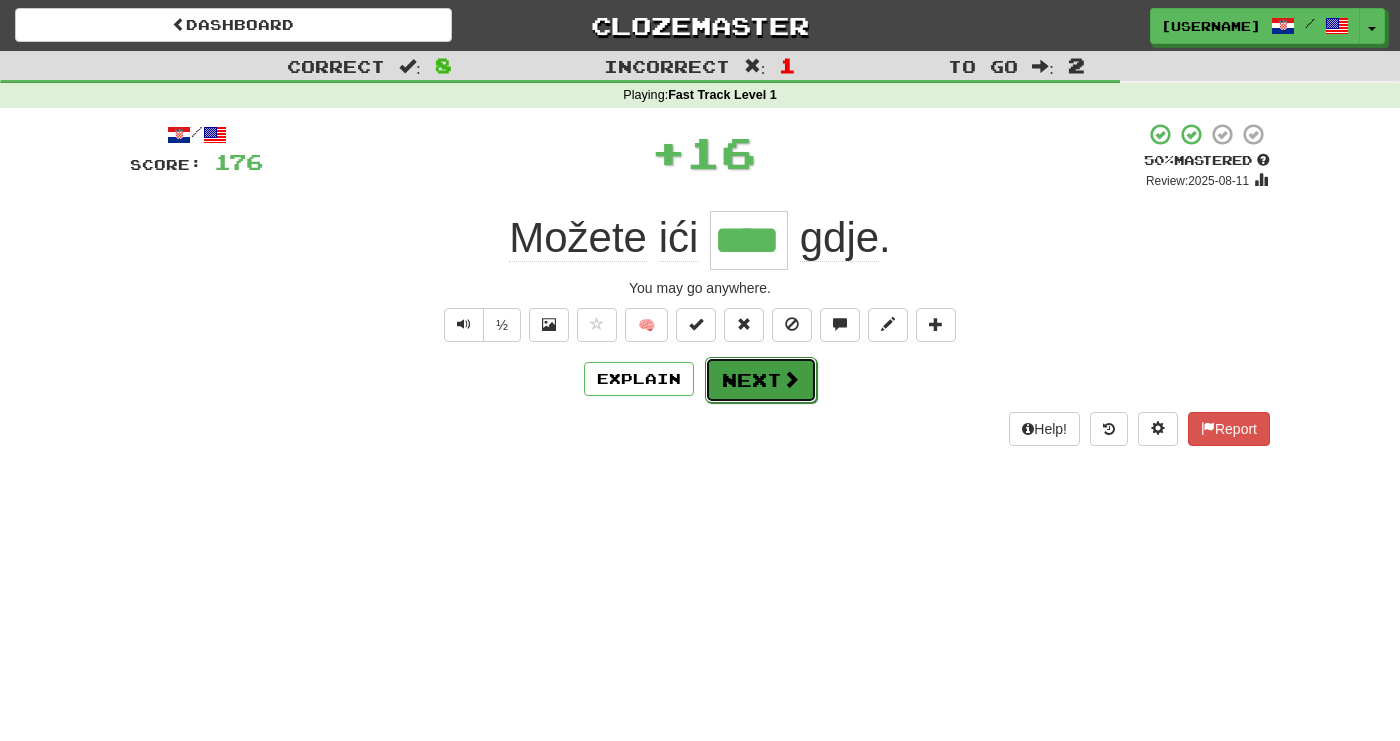 click on "Next" at bounding box center (761, 380) 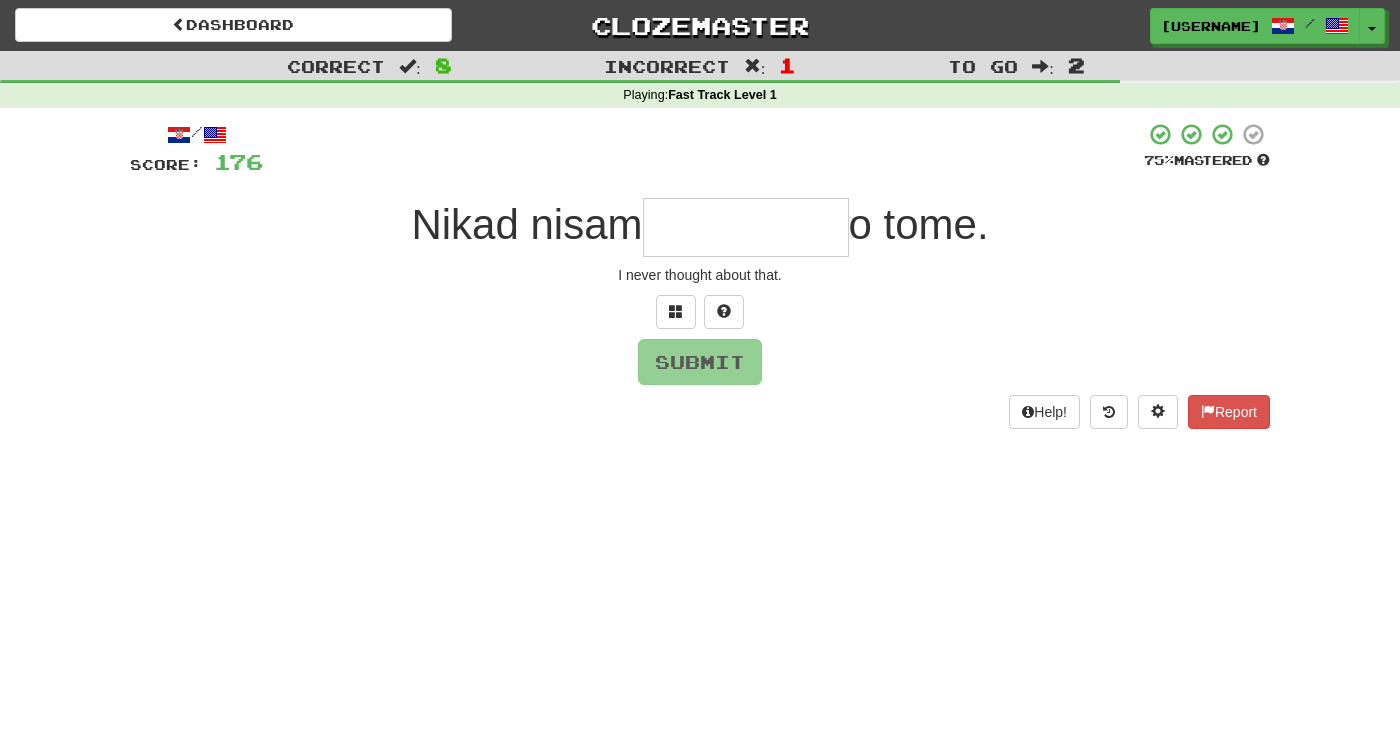 type on "*" 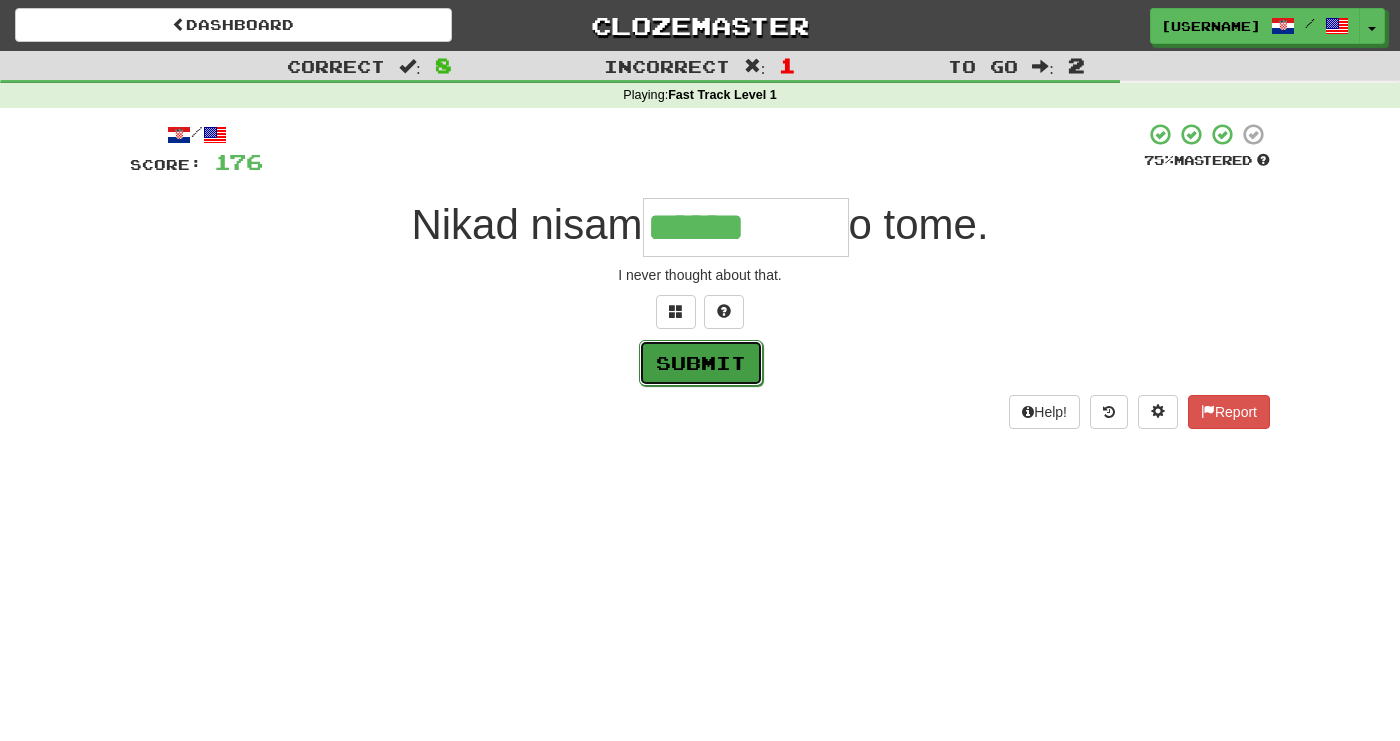 click on "Submit" at bounding box center (701, 363) 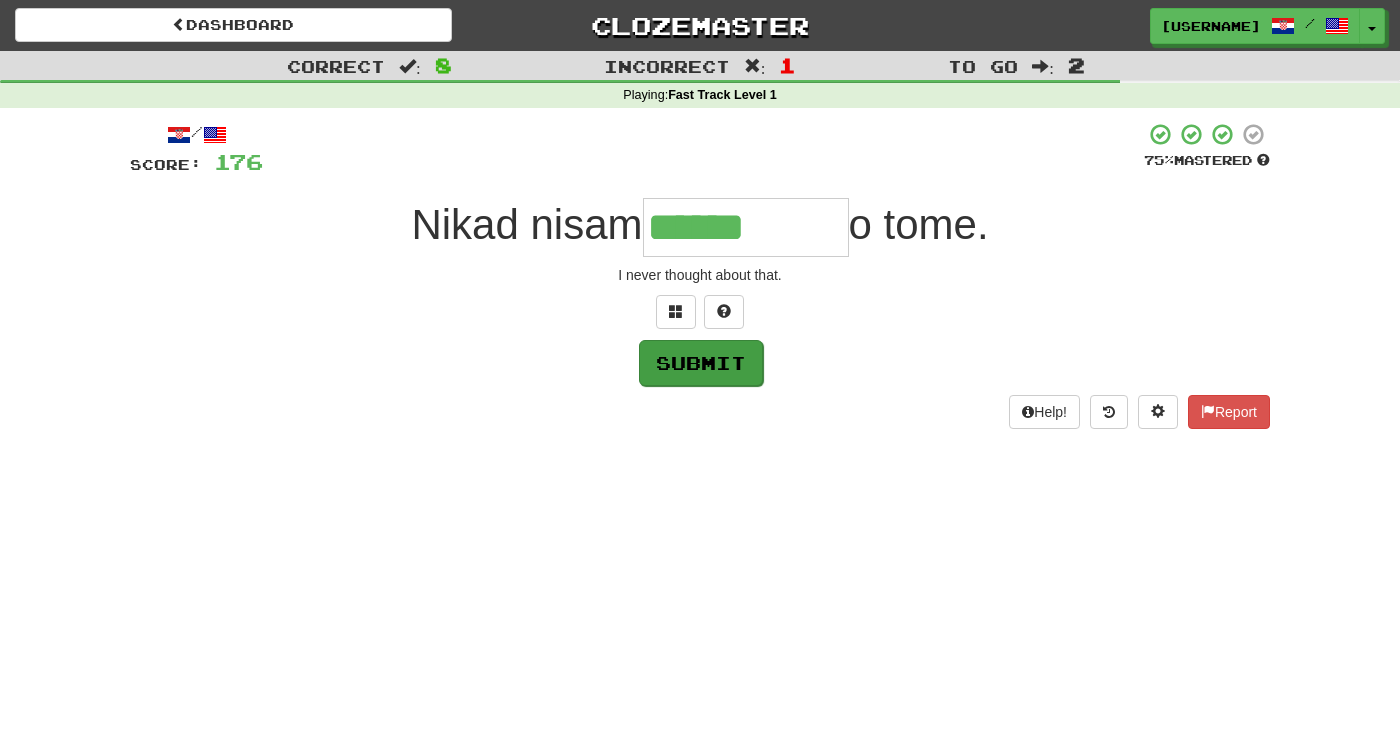 type on "**********" 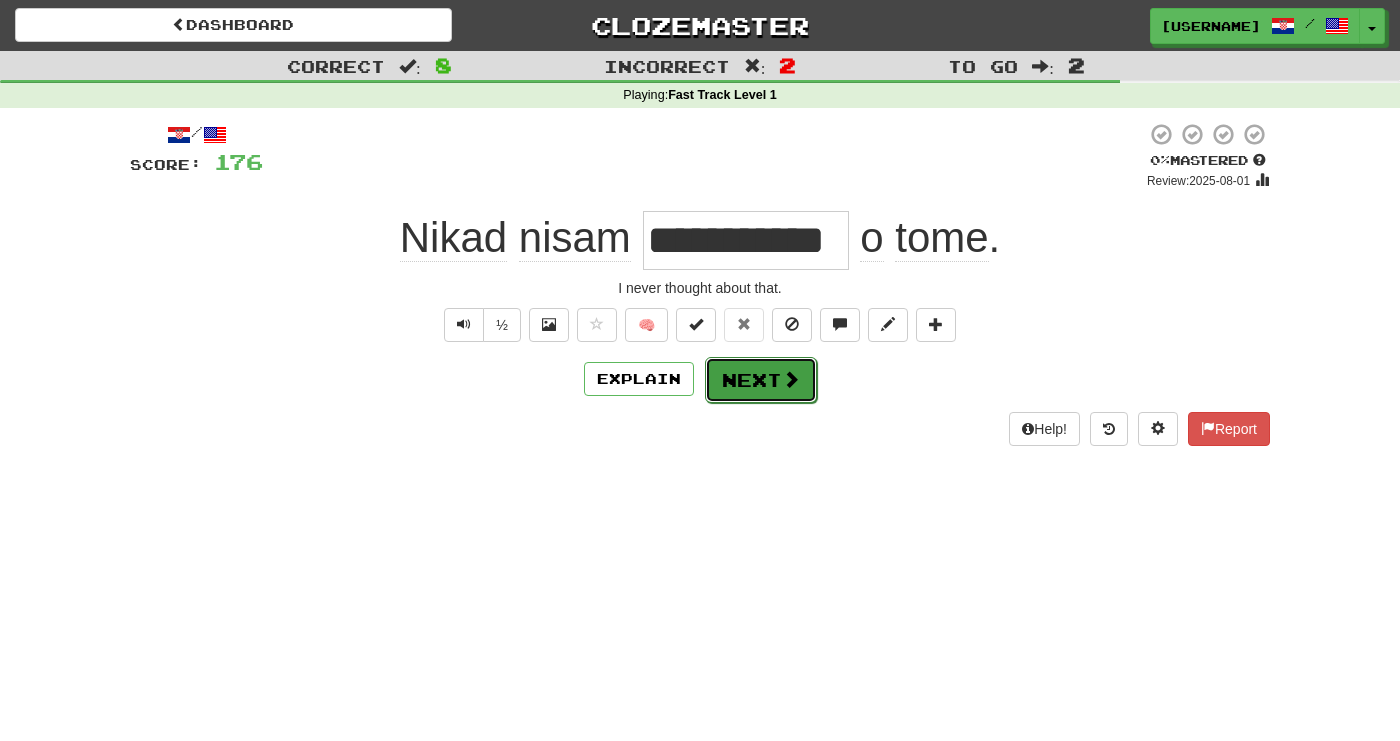 click on "Next" at bounding box center [761, 380] 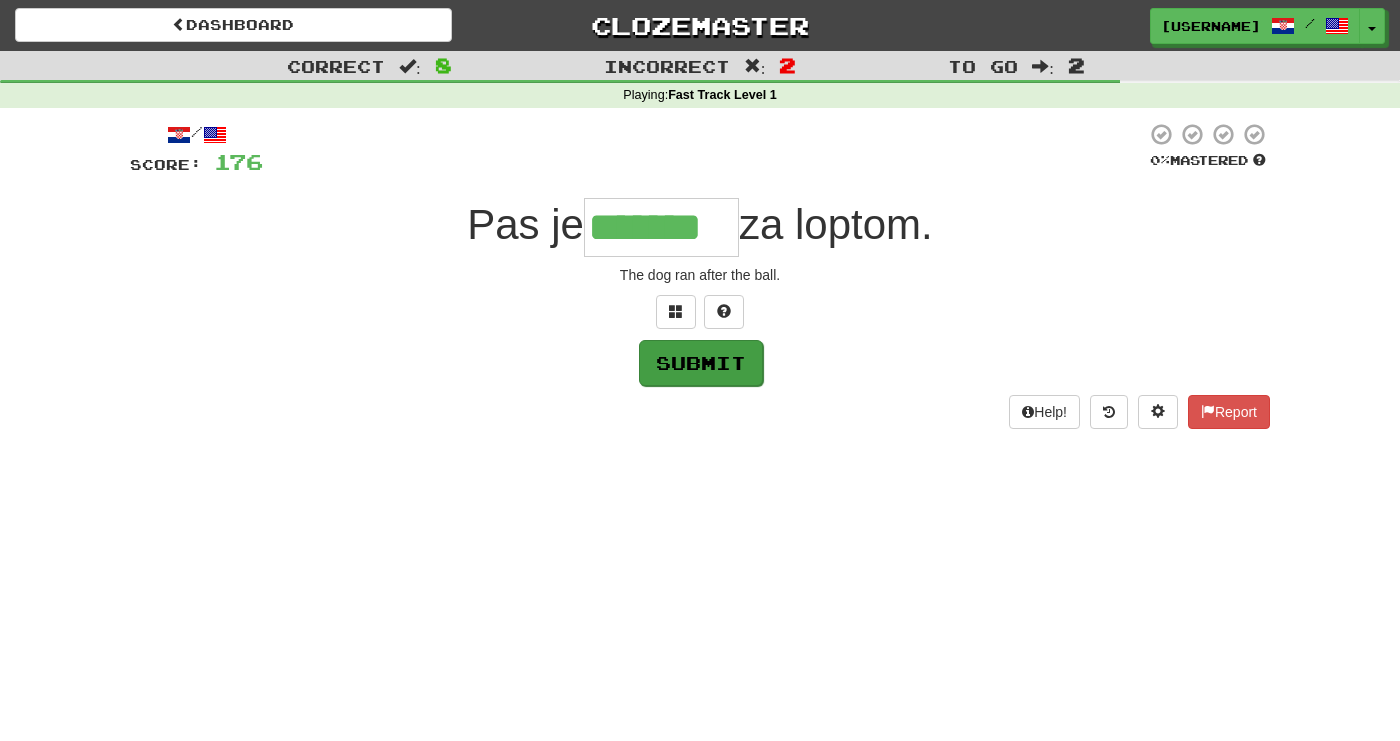 type on "*******" 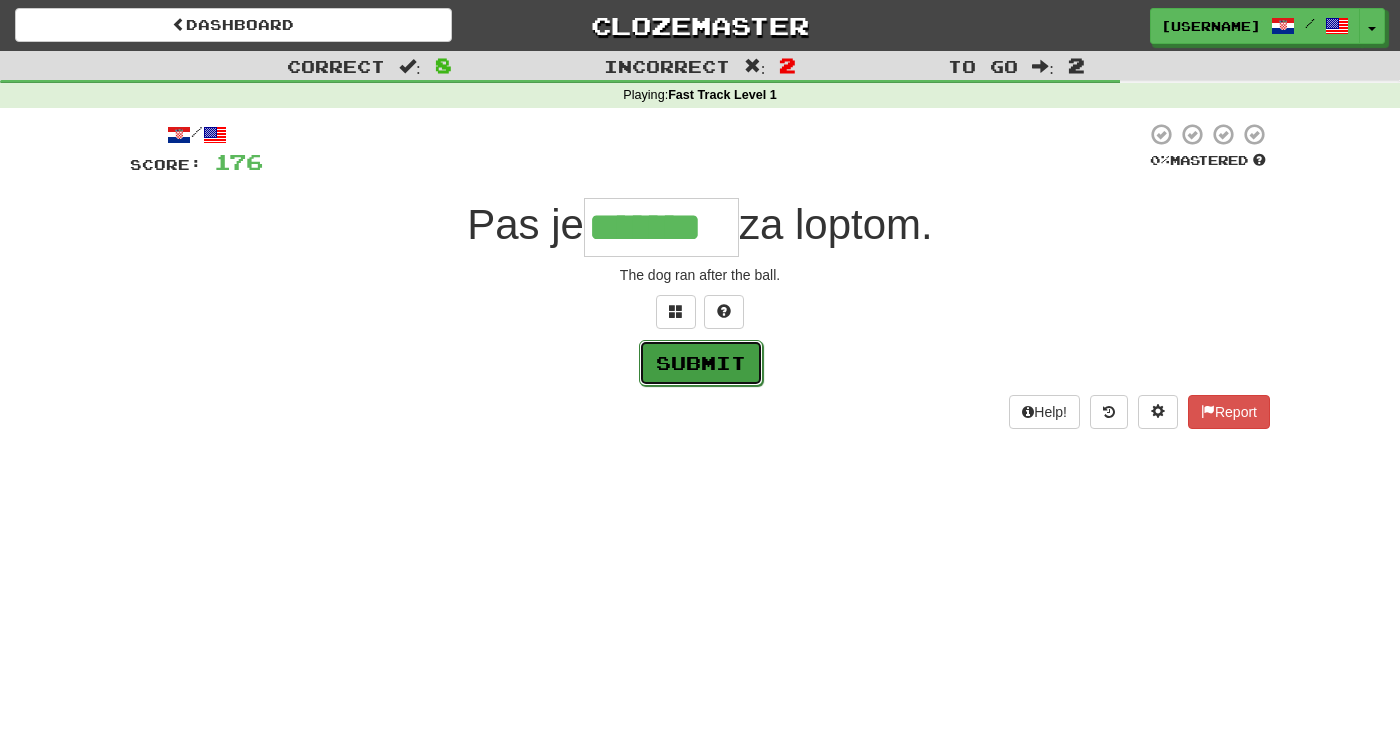 click on "Submit" at bounding box center [701, 363] 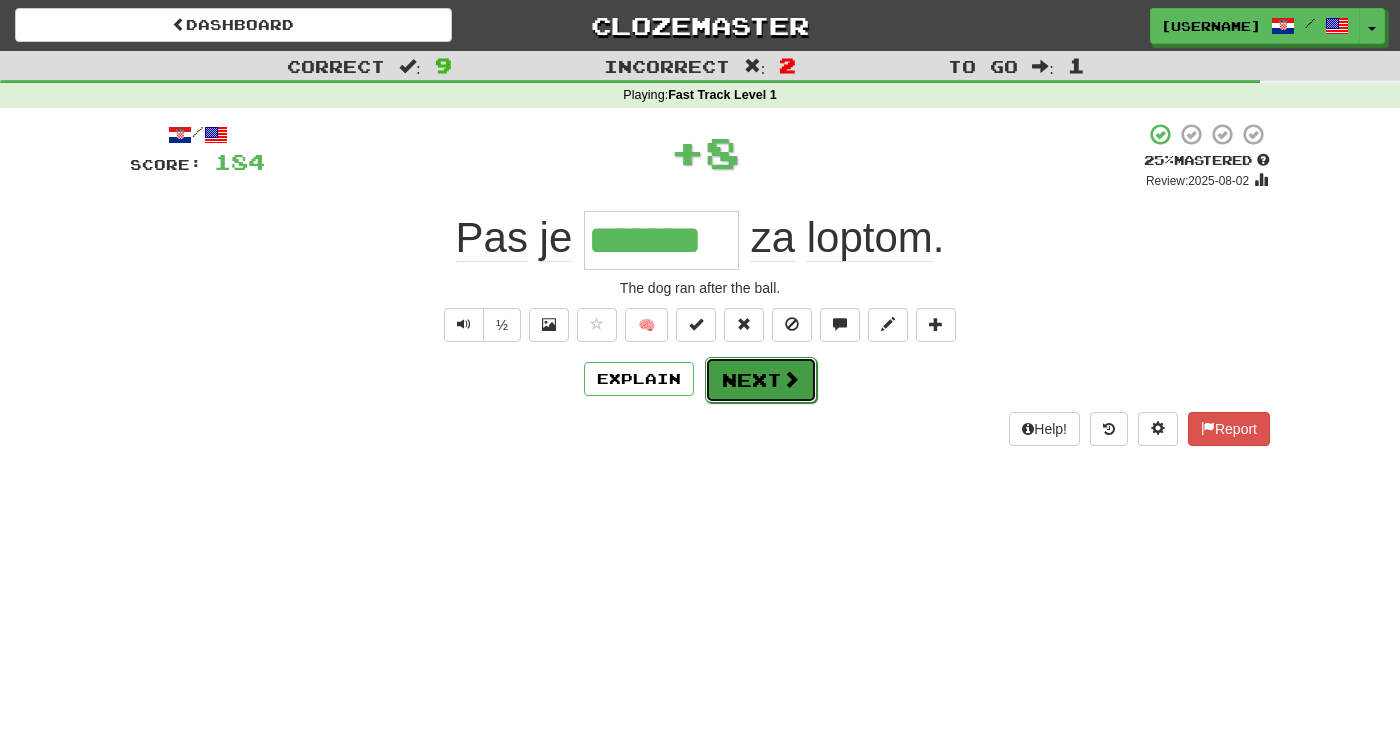 click on "Next" at bounding box center [761, 380] 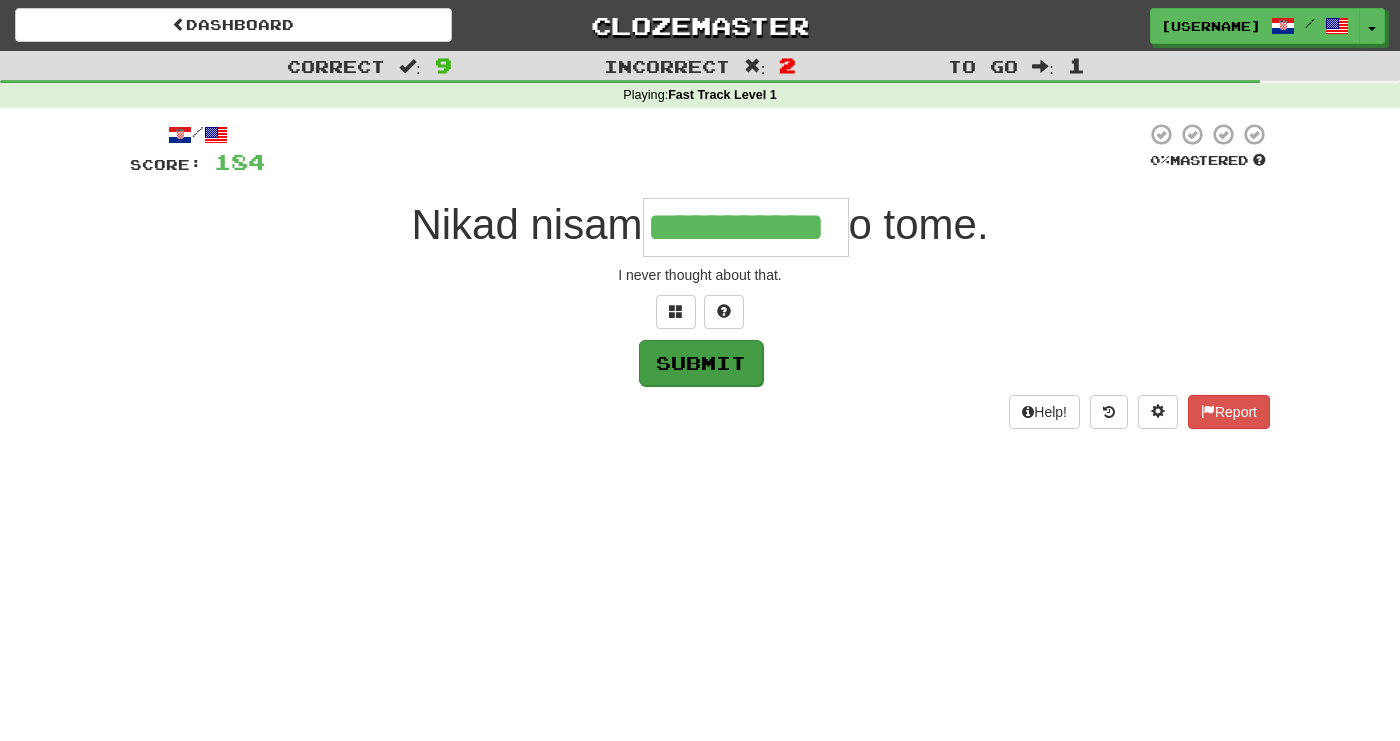 type on "**********" 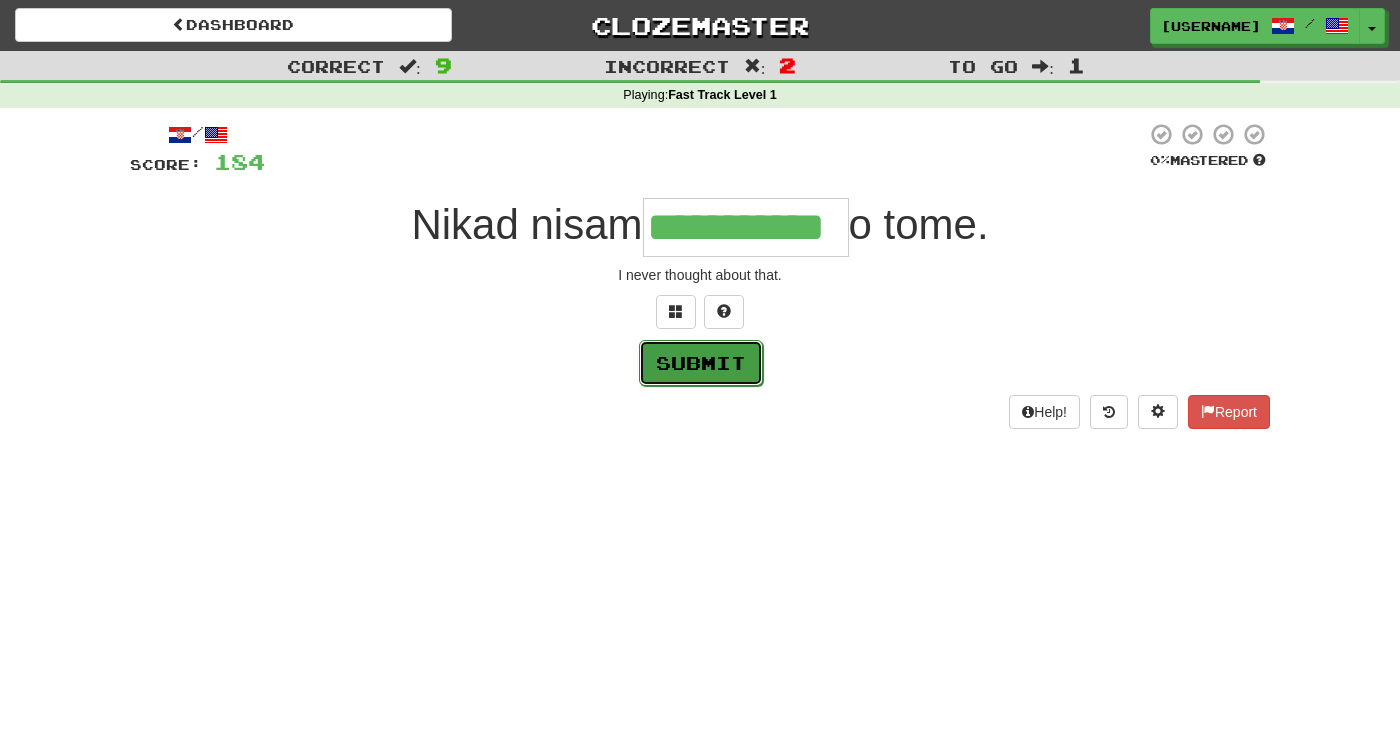 click on "Submit" at bounding box center (701, 363) 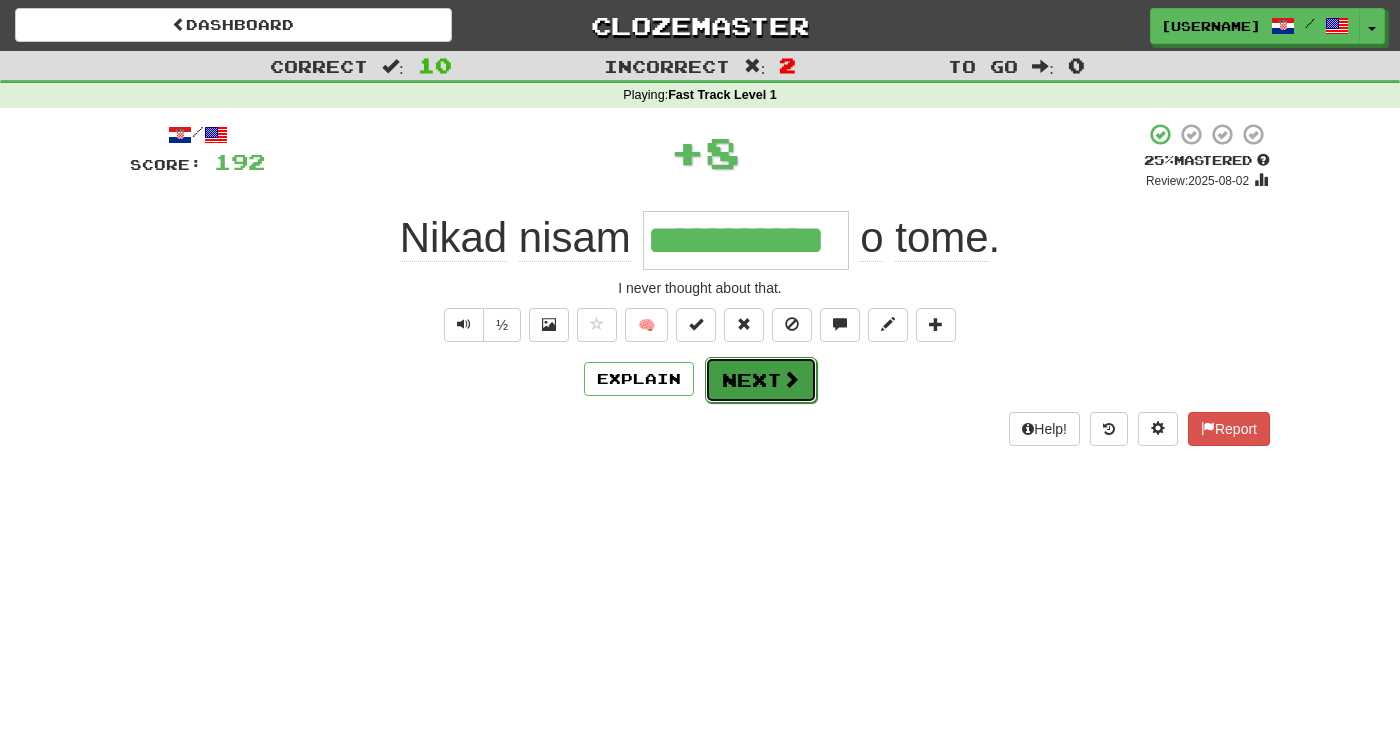 click on "Next" at bounding box center (761, 380) 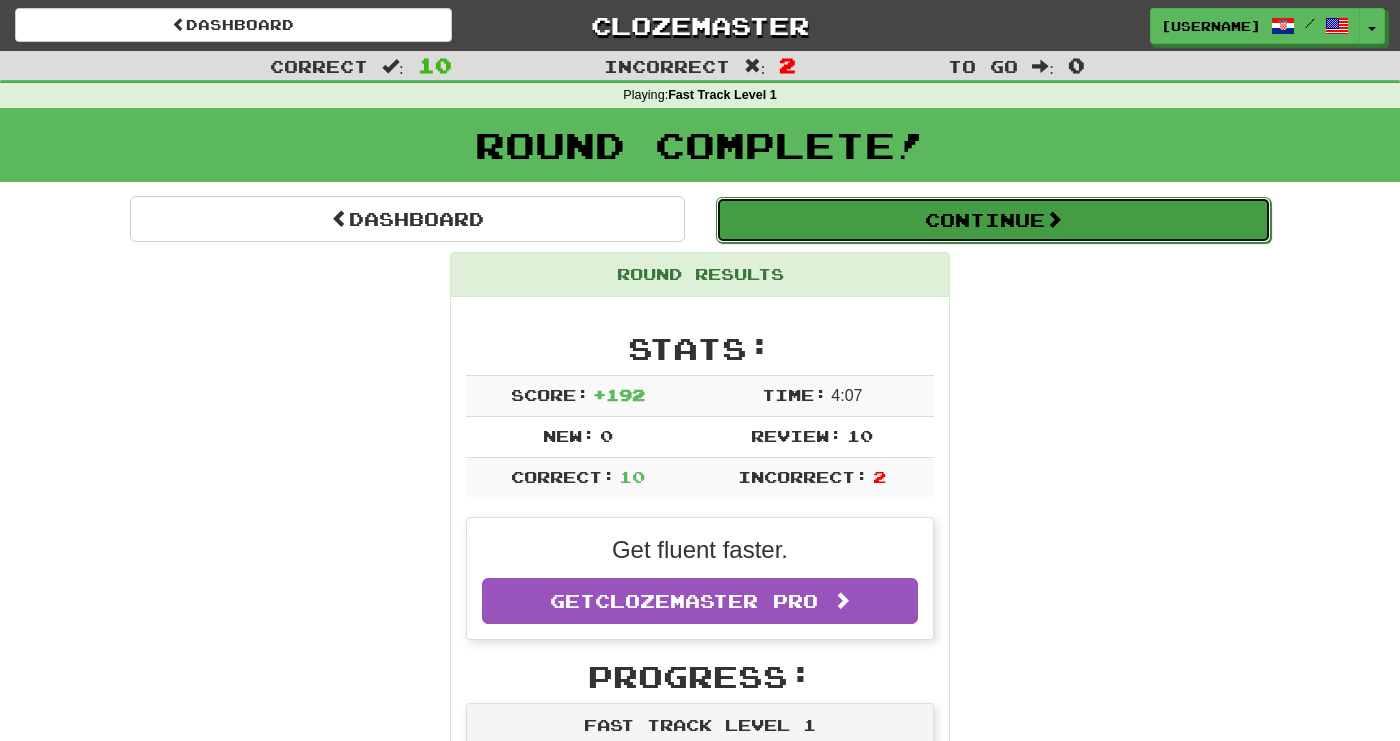 click on "Continue" at bounding box center [993, 220] 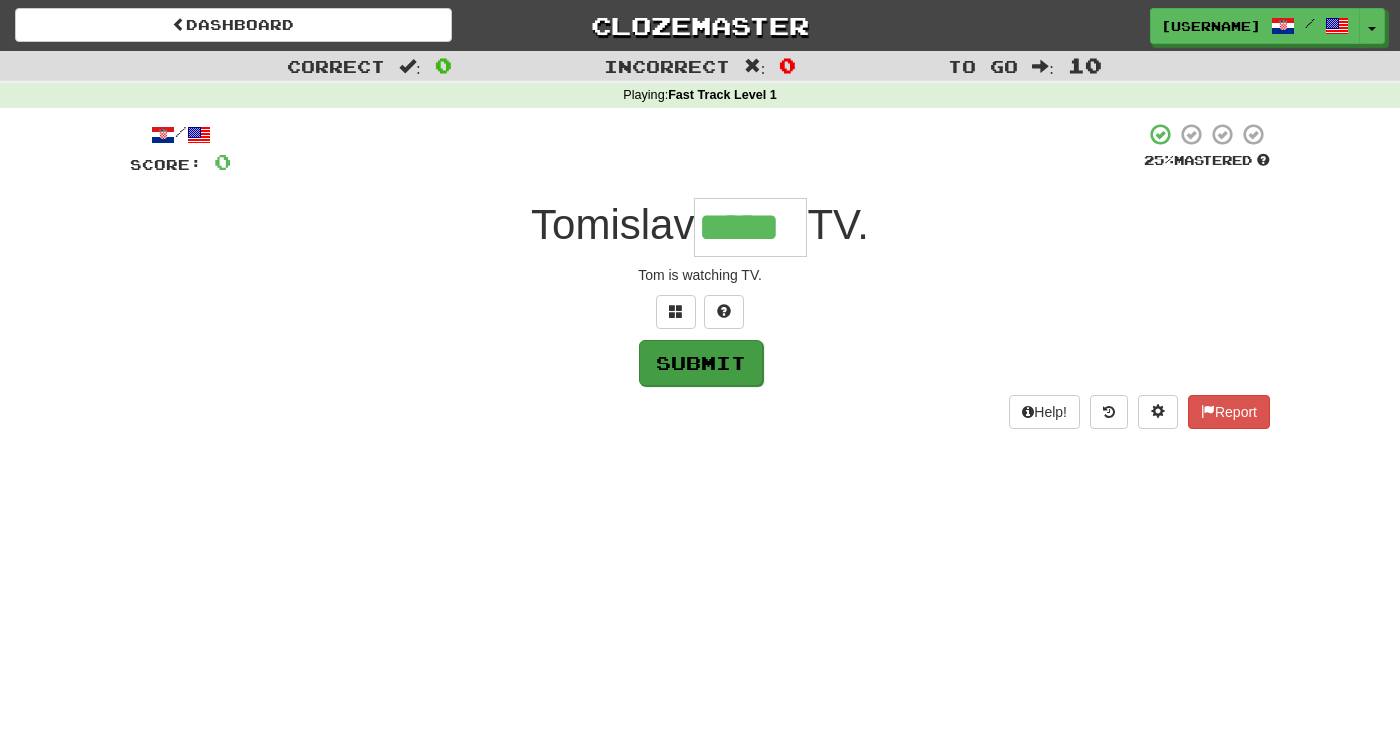 type on "*****" 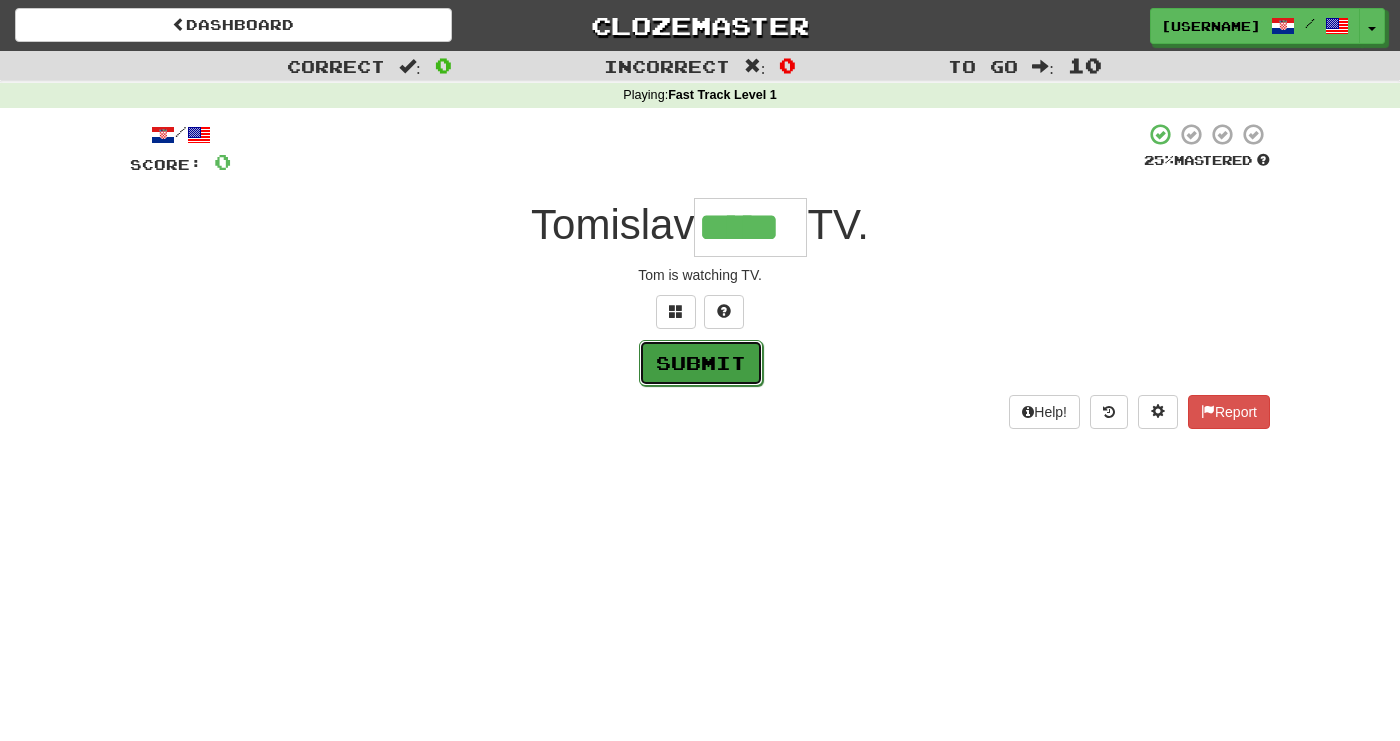 click on "Submit" at bounding box center [701, 363] 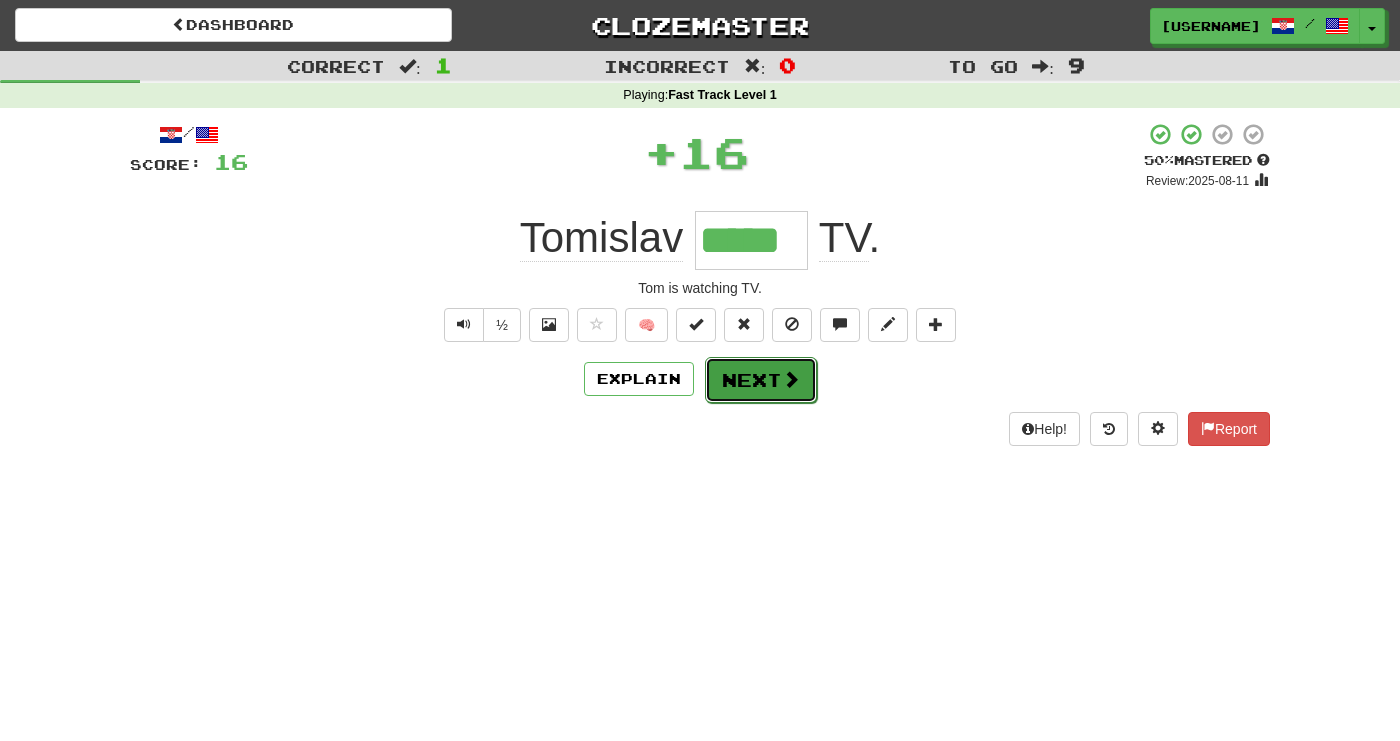 click on "Next" at bounding box center [761, 380] 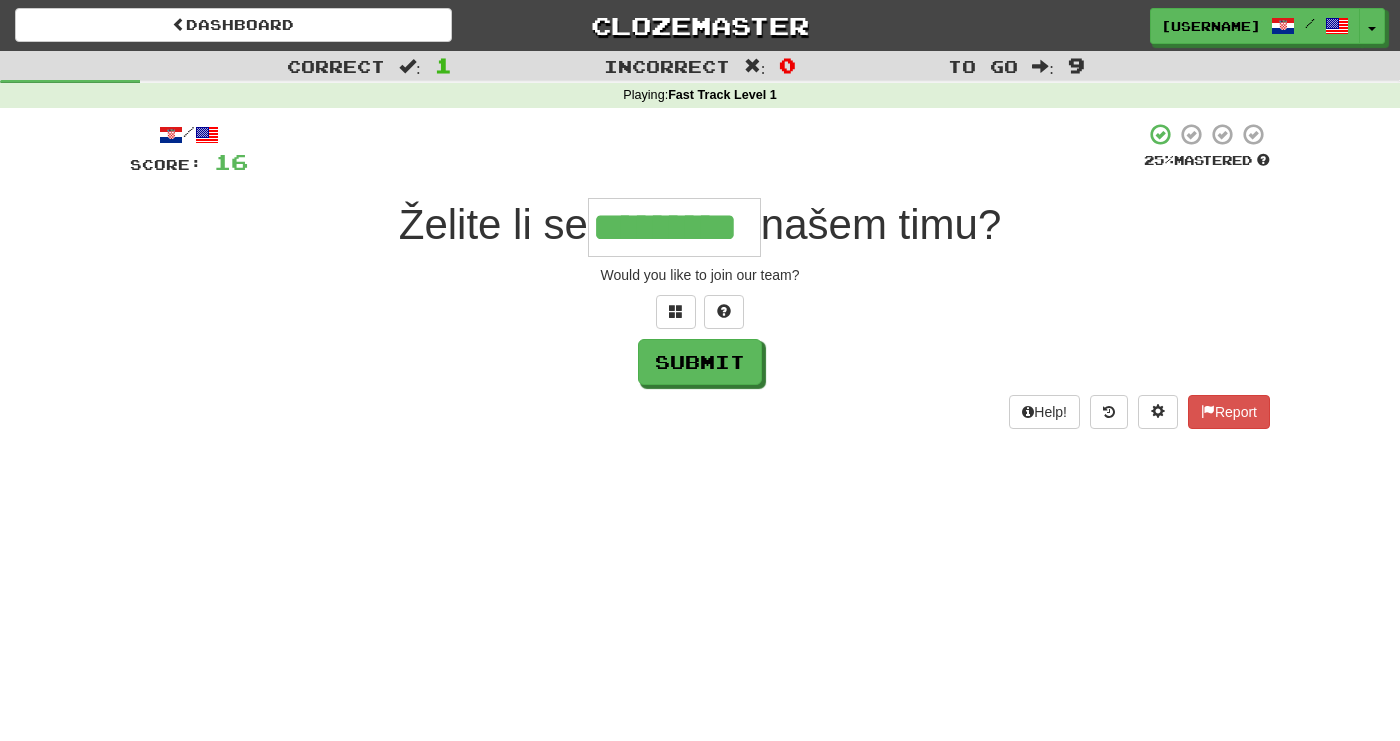 scroll, scrollTop: 0, scrollLeft: 0, axis: both 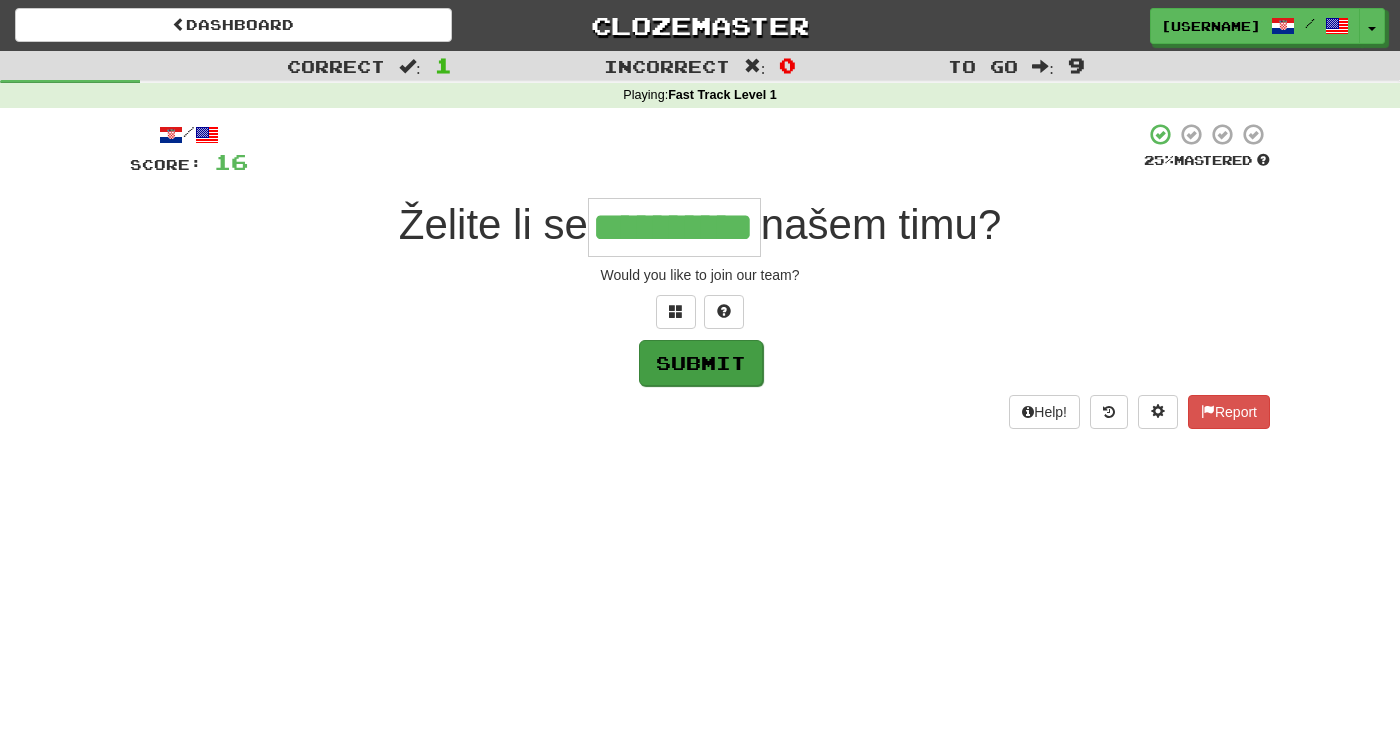 type on "**********" 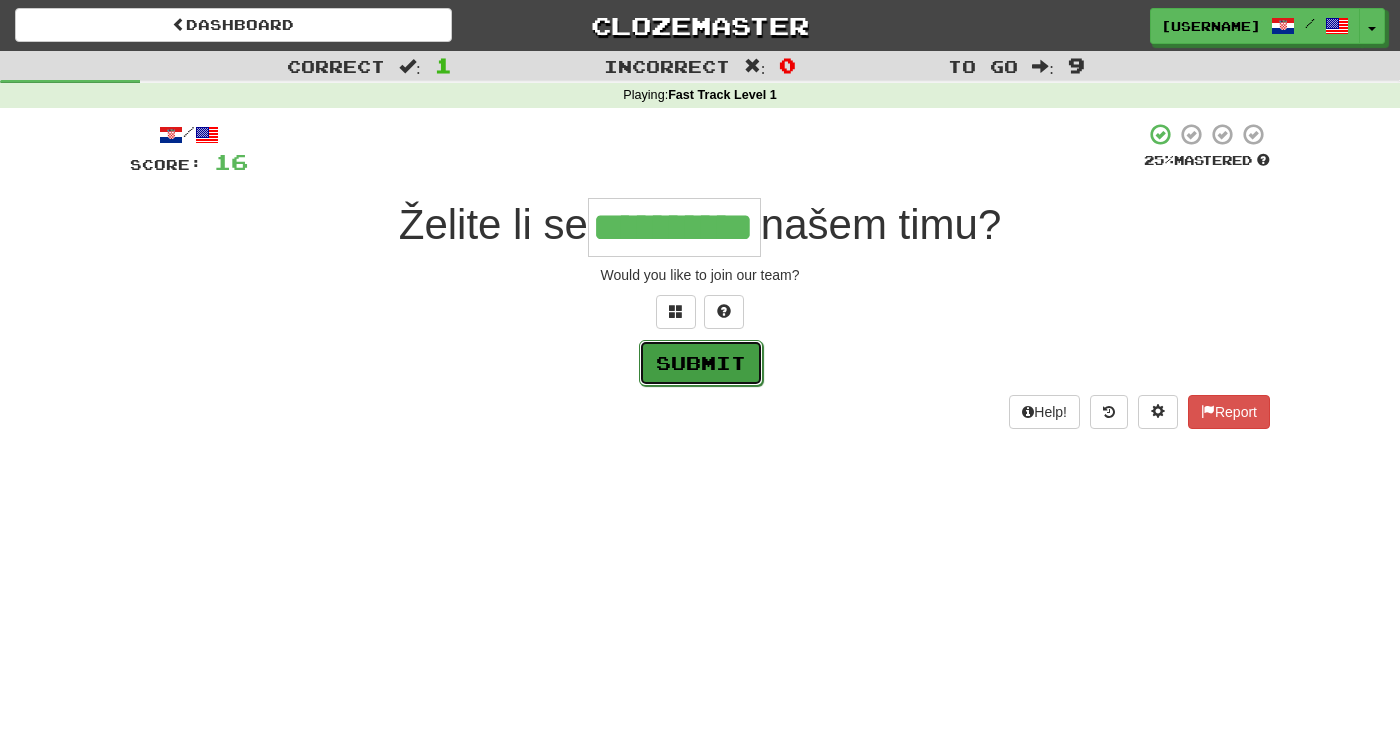 click on "Submit" at bounding box center (701, 363) 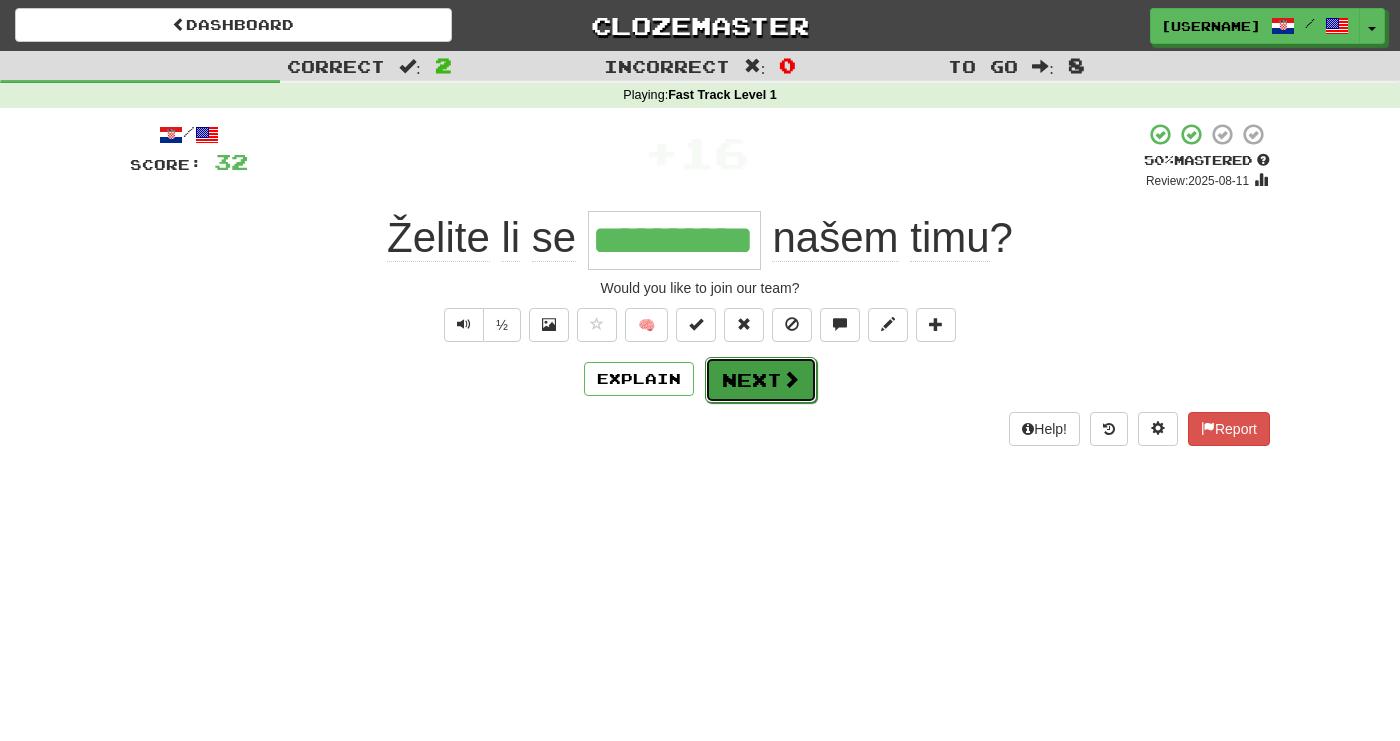 click on "Next" at bounding box center [761, 380] 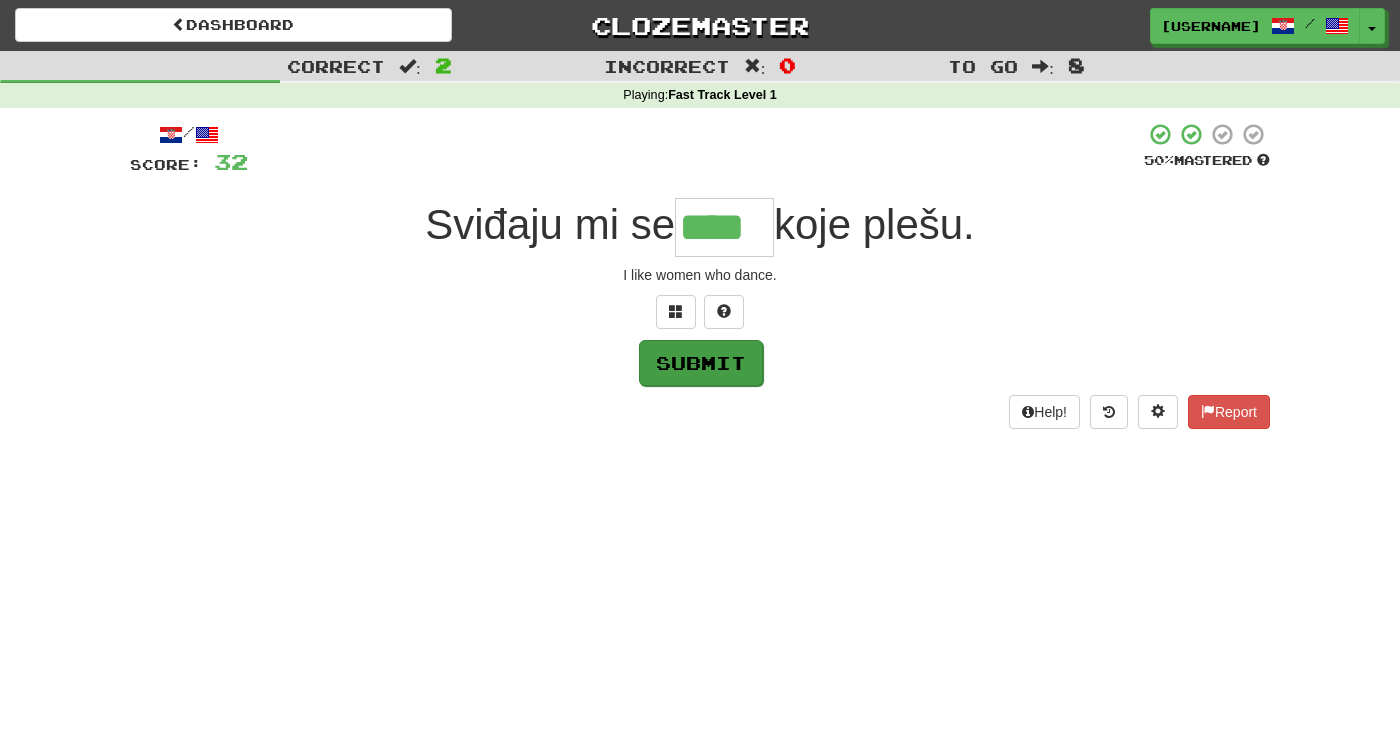 type on "****" 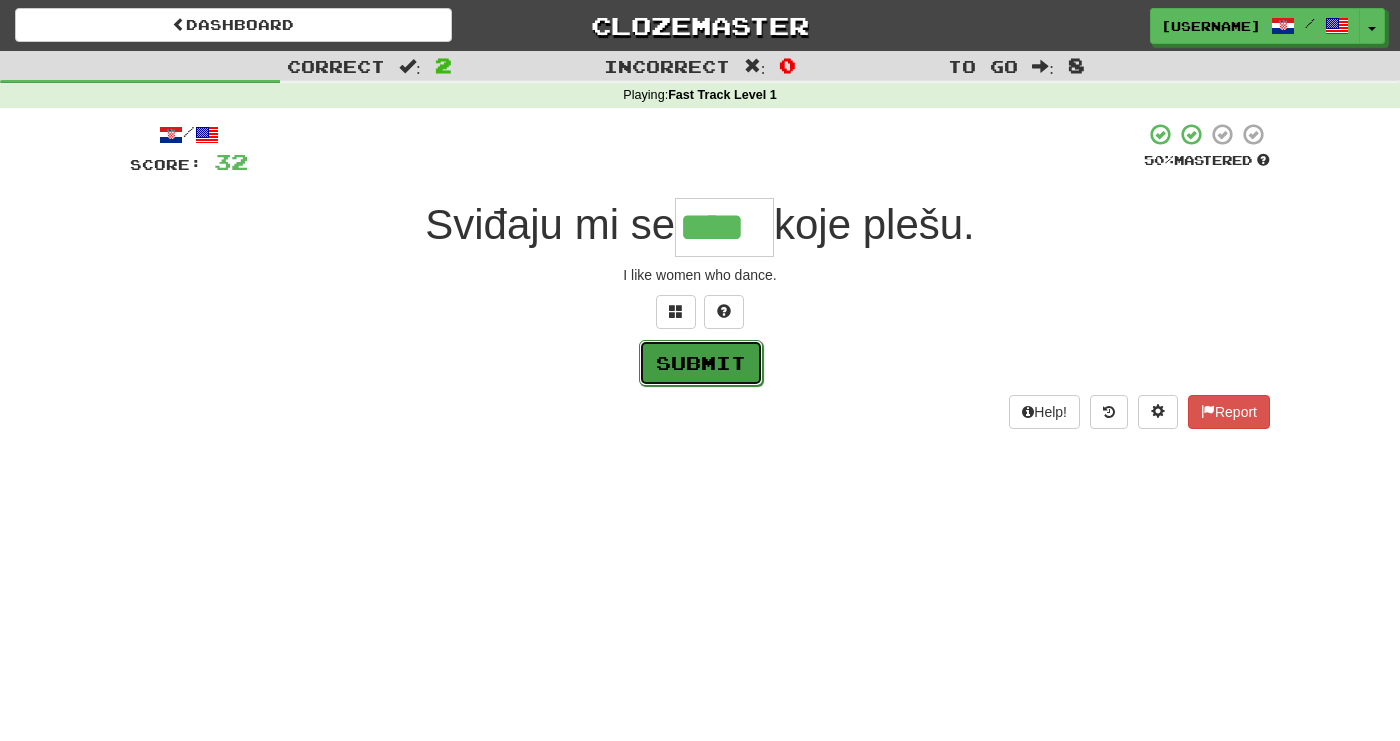 click on "Submit" at bounding box center [701, 363] 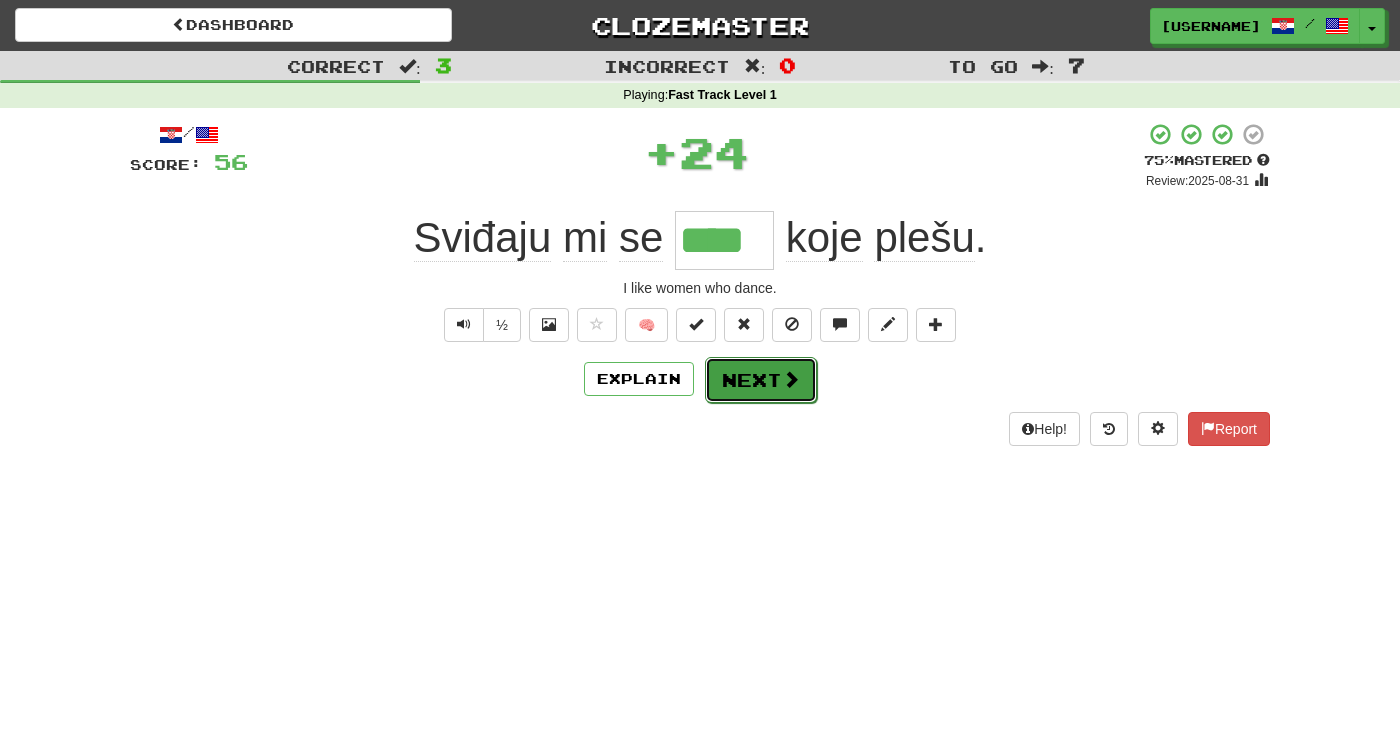 click on "Next" at bounding box center [761, 380] 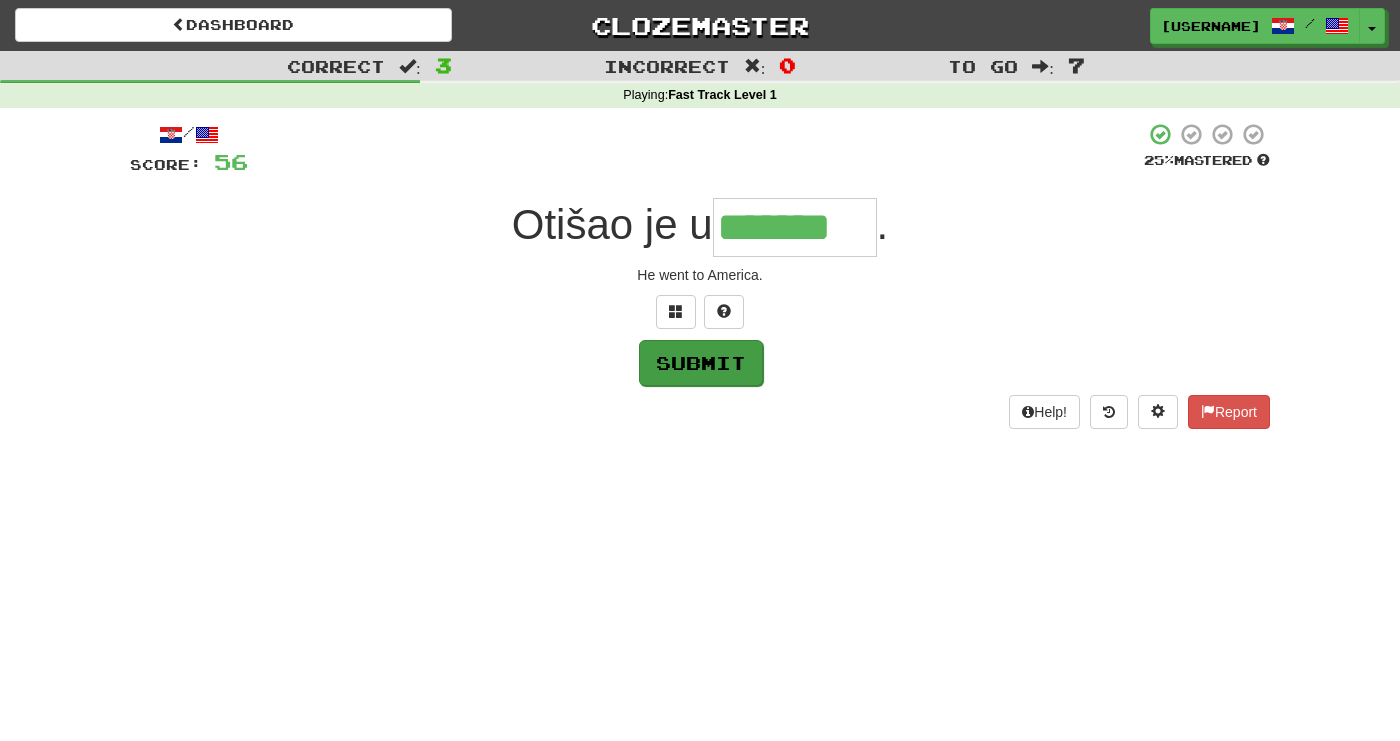 type on "*******" 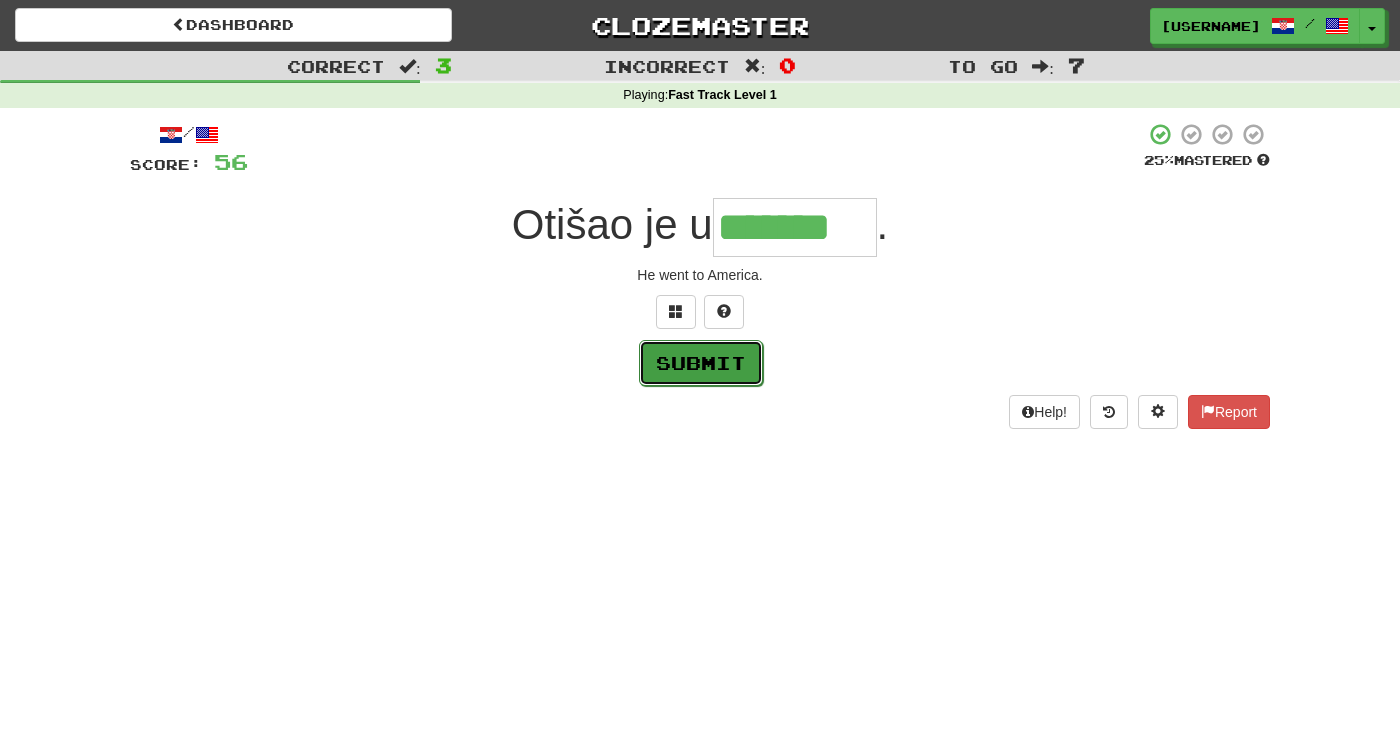 click on "Submit" at bounding box center (701, 363) 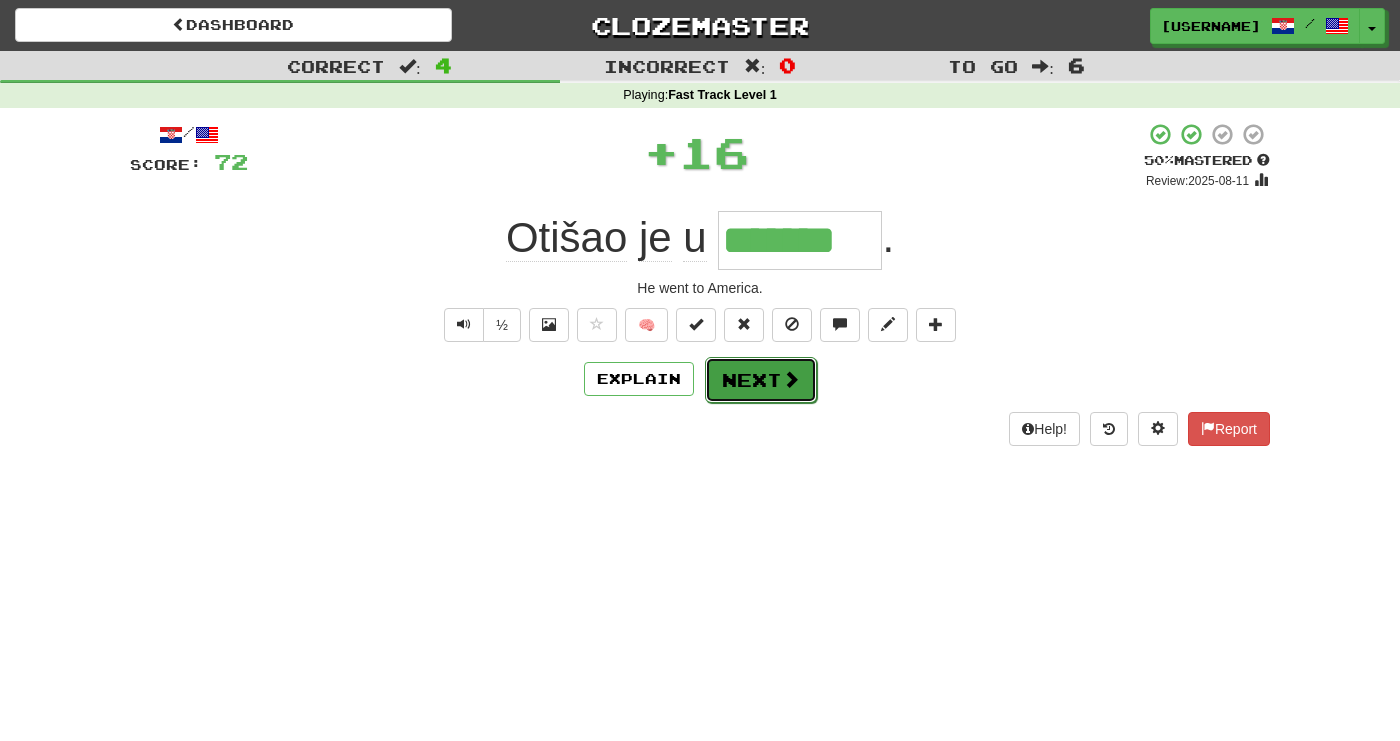 click on "Next" at bounding box center [761, 380] 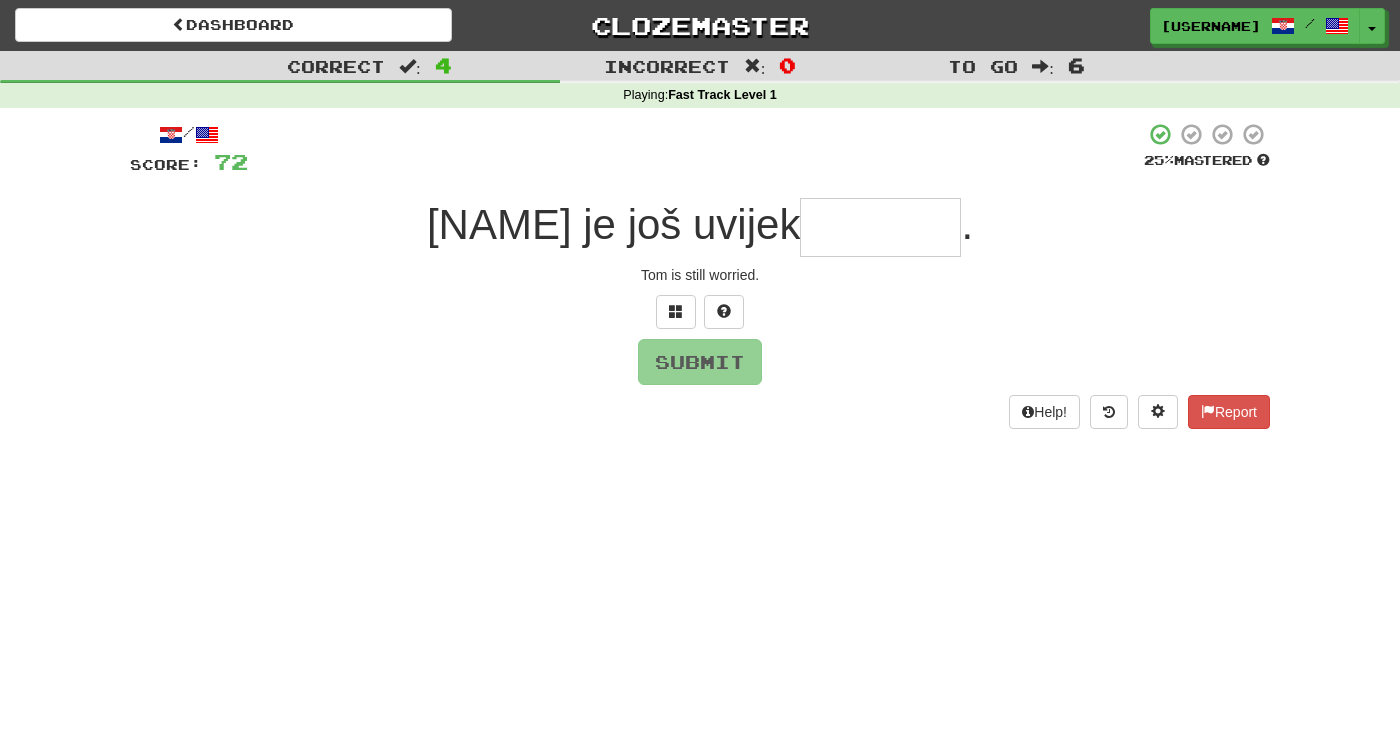 click at bounding box center [880, 227] 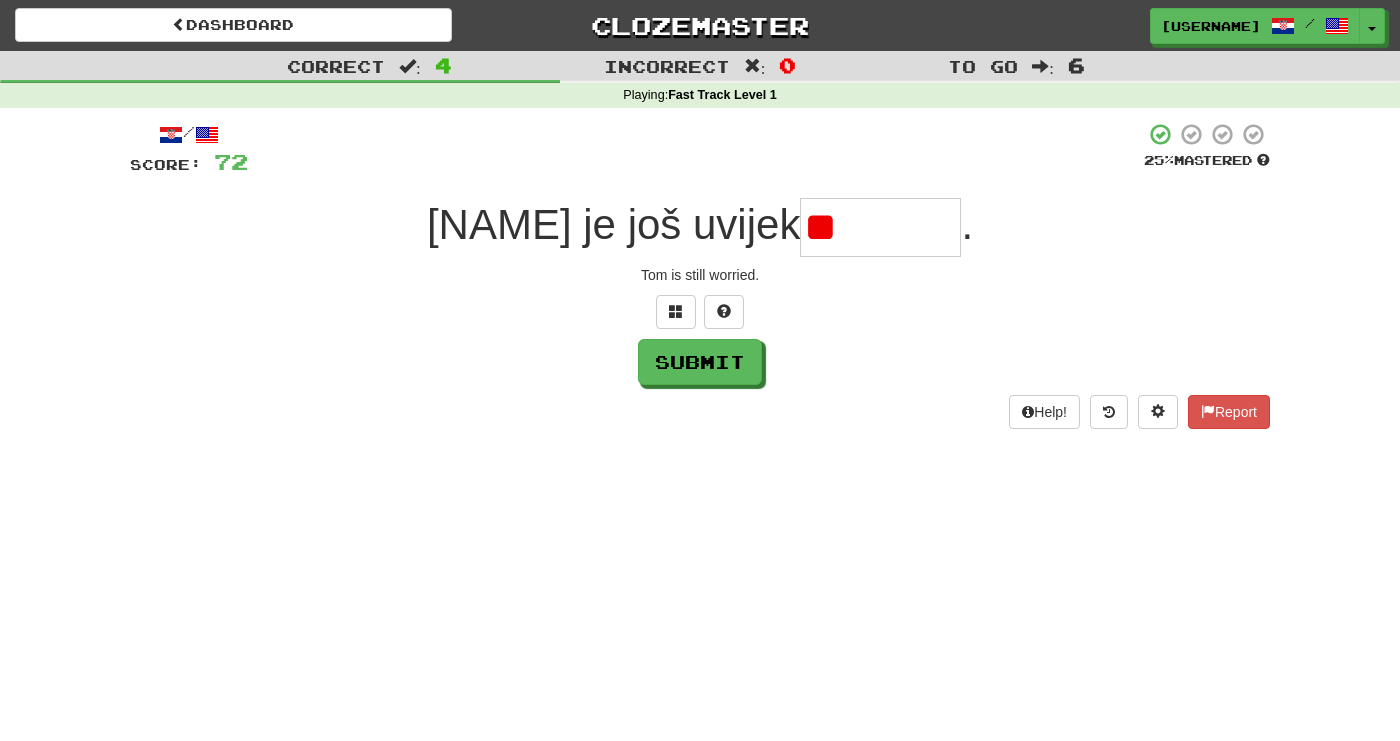type on "*" 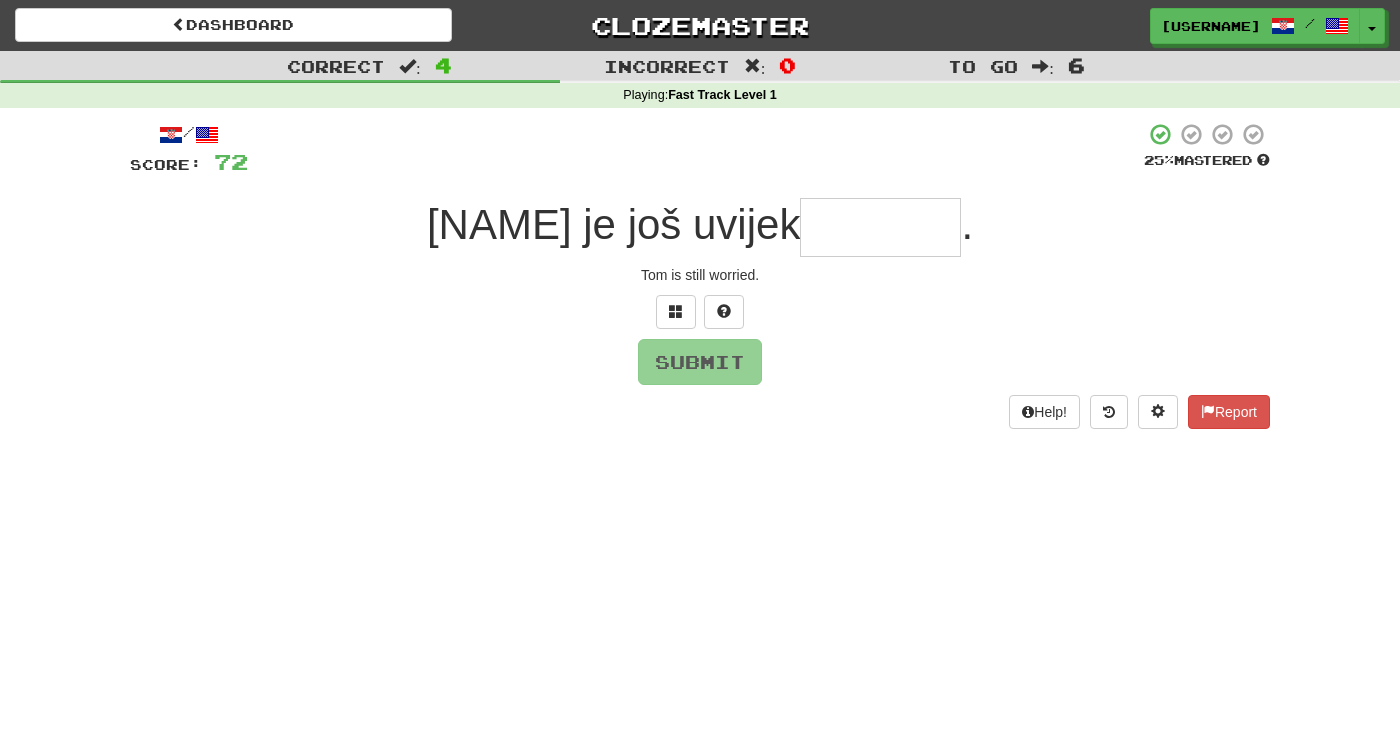 click on "[NAME] je još uvijek" at bounding box center (613, 224) 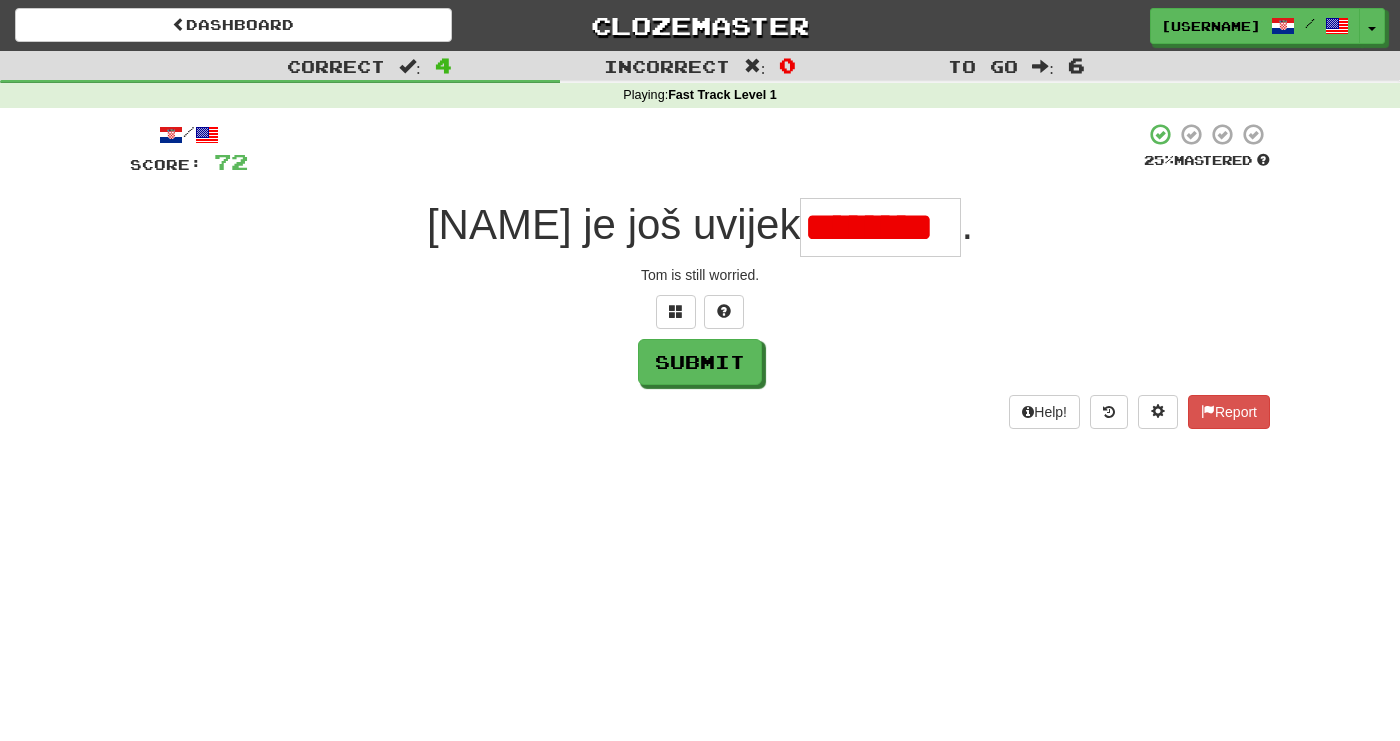 scroll, scrollTop: 0, scrollLeft: 0, axis: both 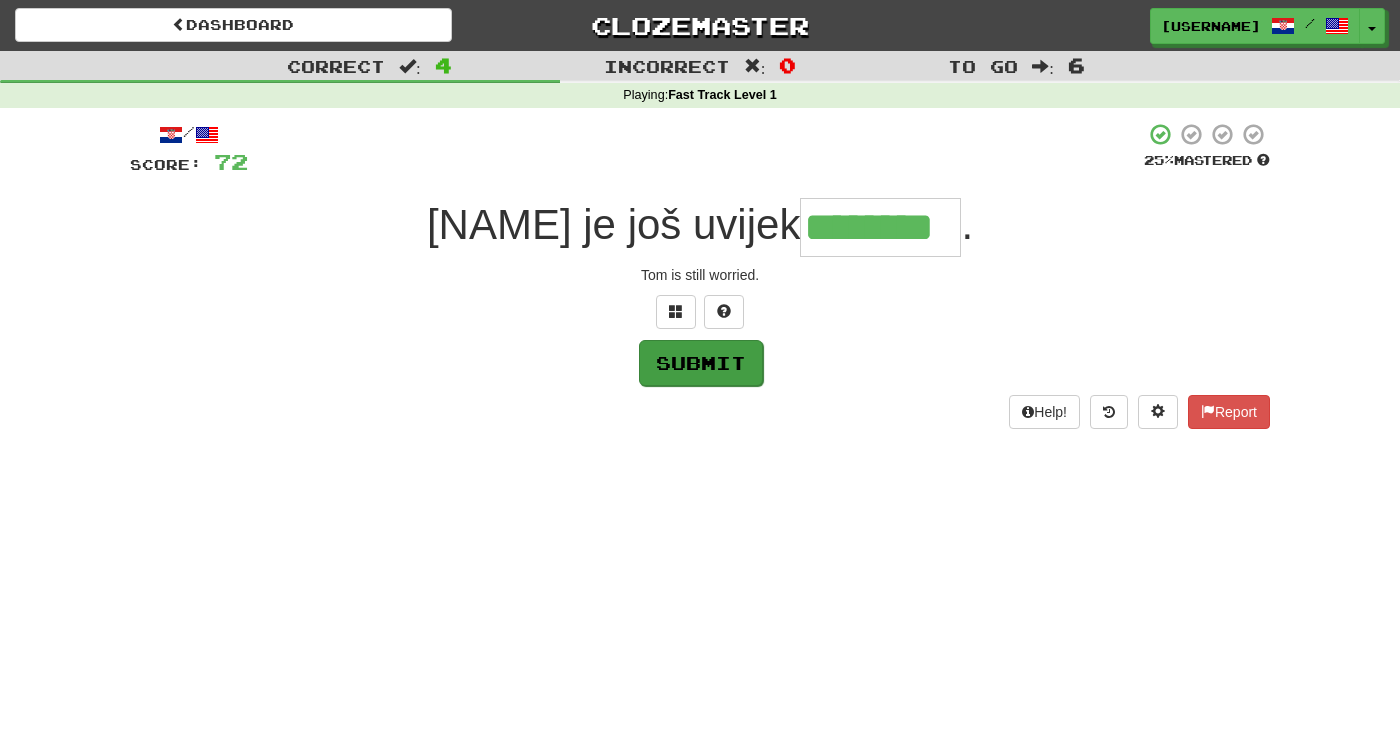 type on "********" 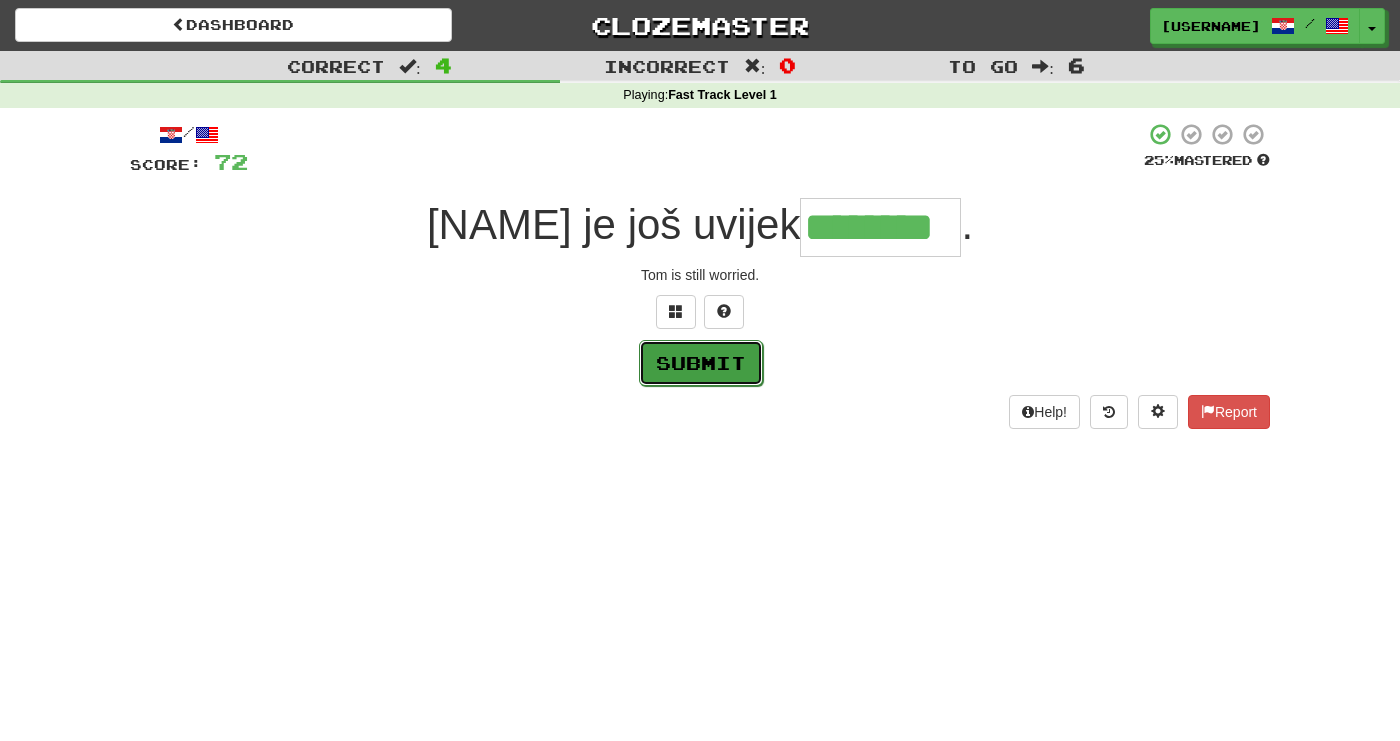 click on "Submit" at bounding box center [701, 363] 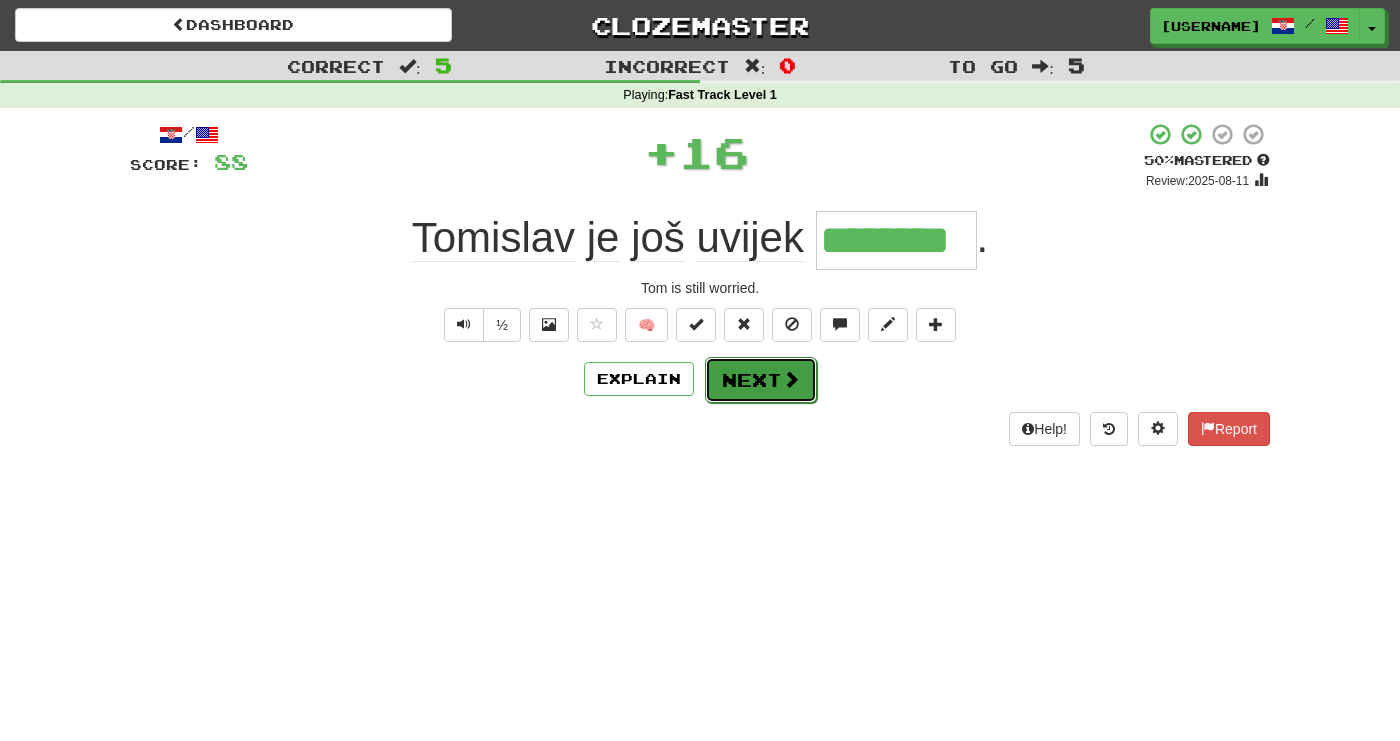 click on "Next" at bounding box center (761, 380) 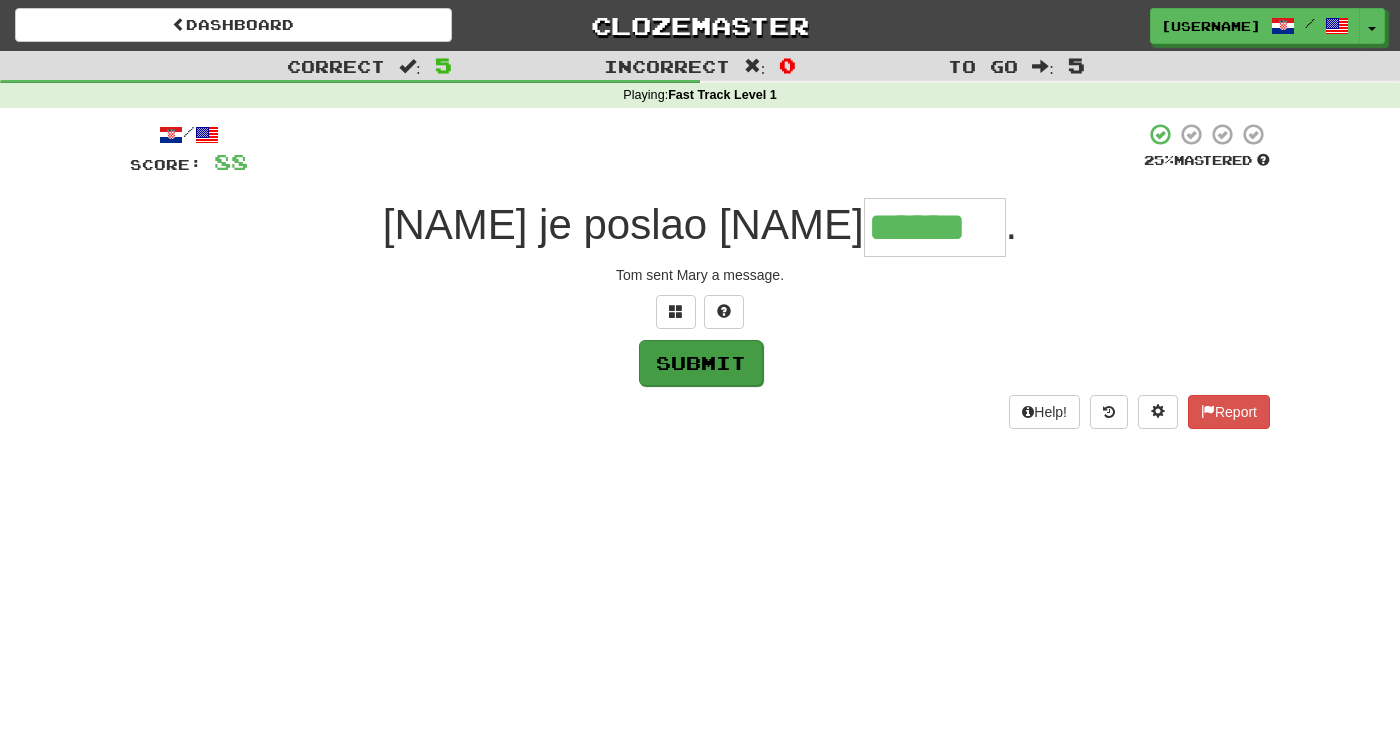 type on "******" 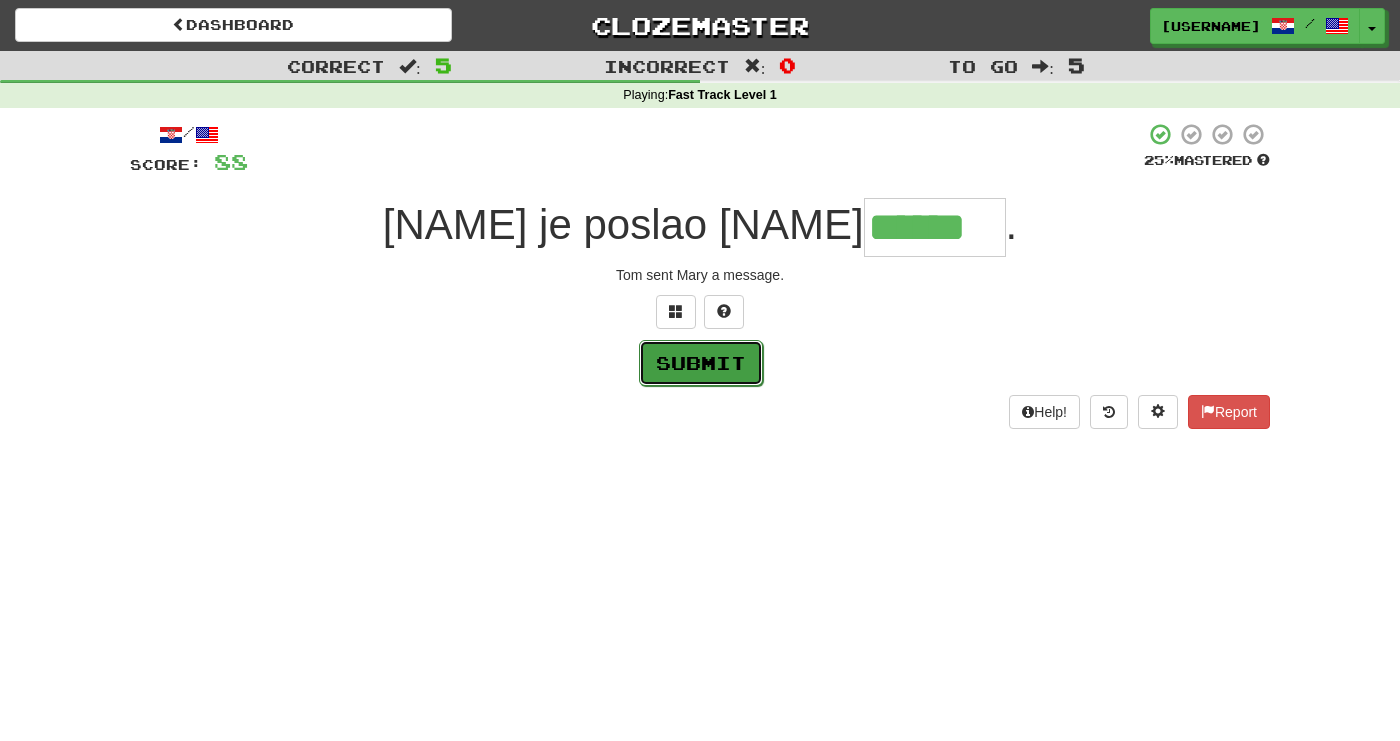 click on "Submit" at bounding box center (701, 363) 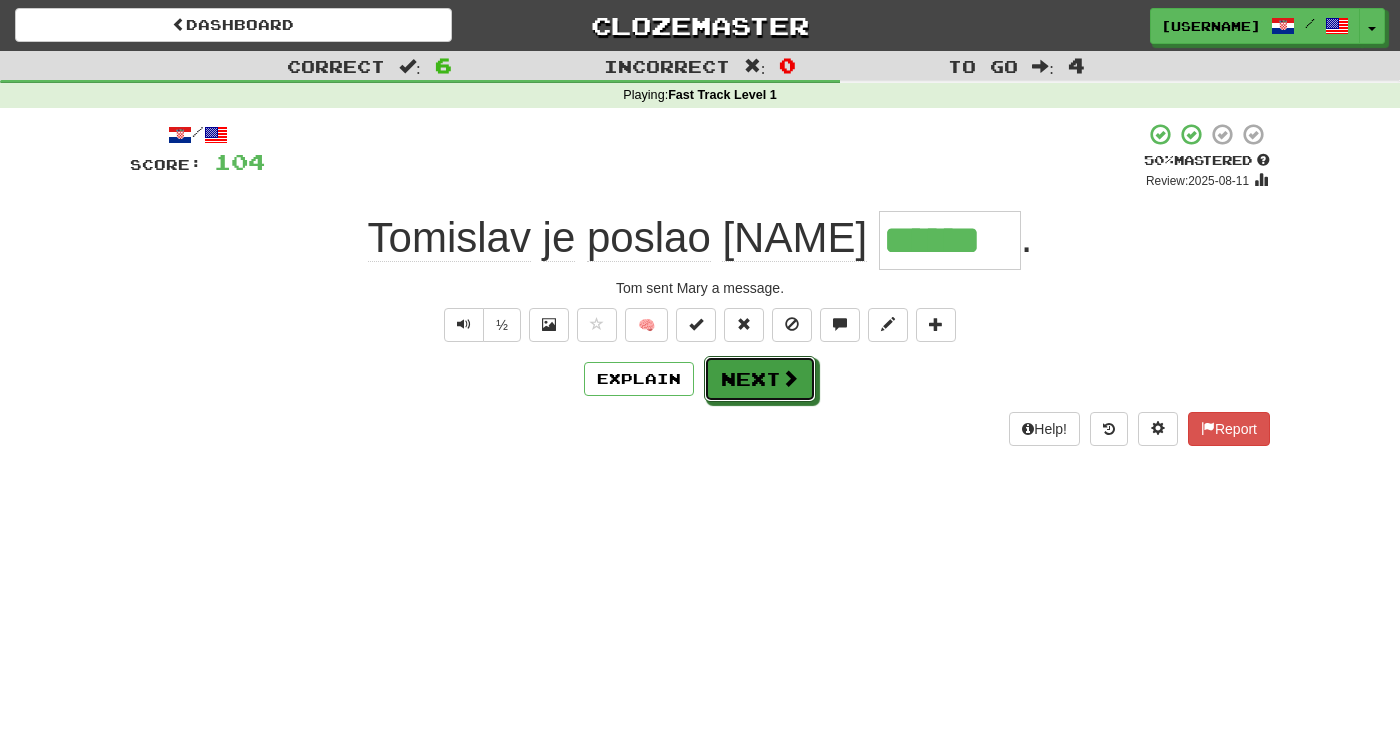 click on "Next" at bounding box center (760, 379) 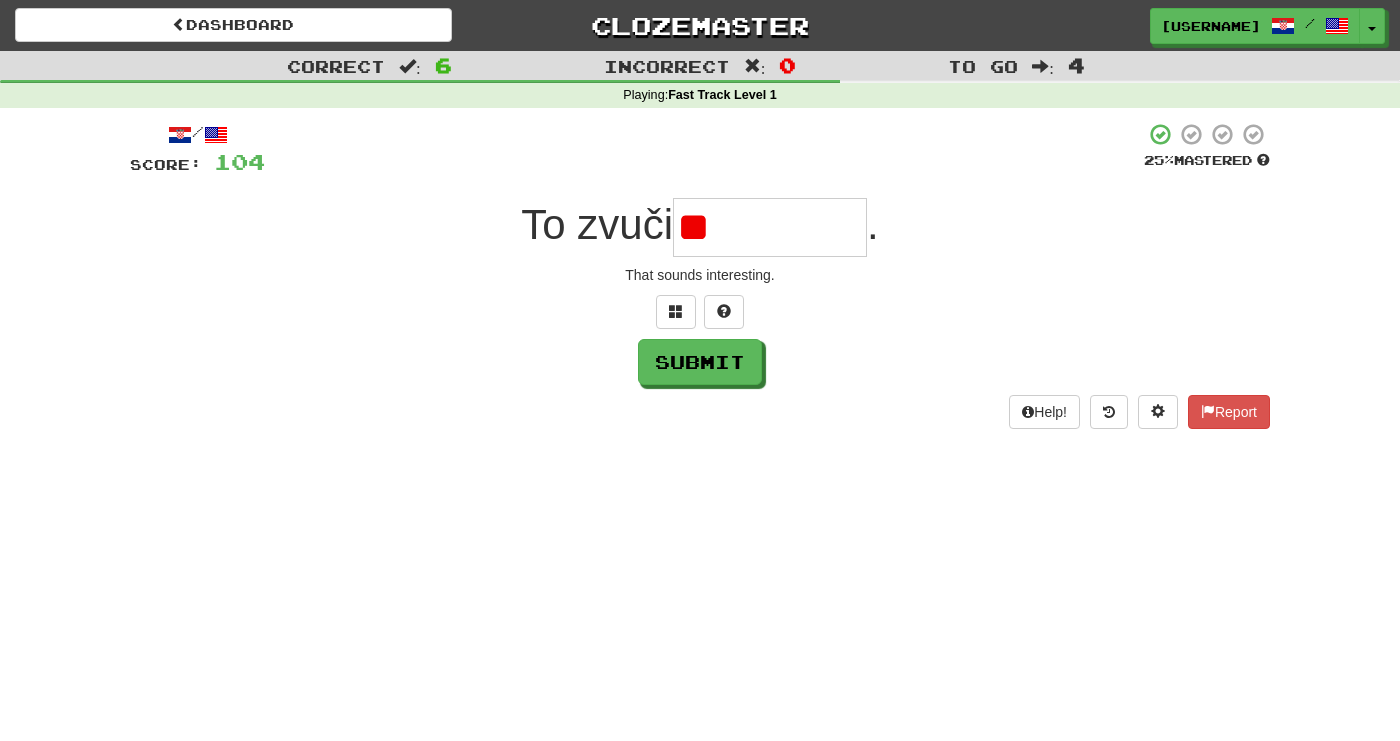 type on "*" 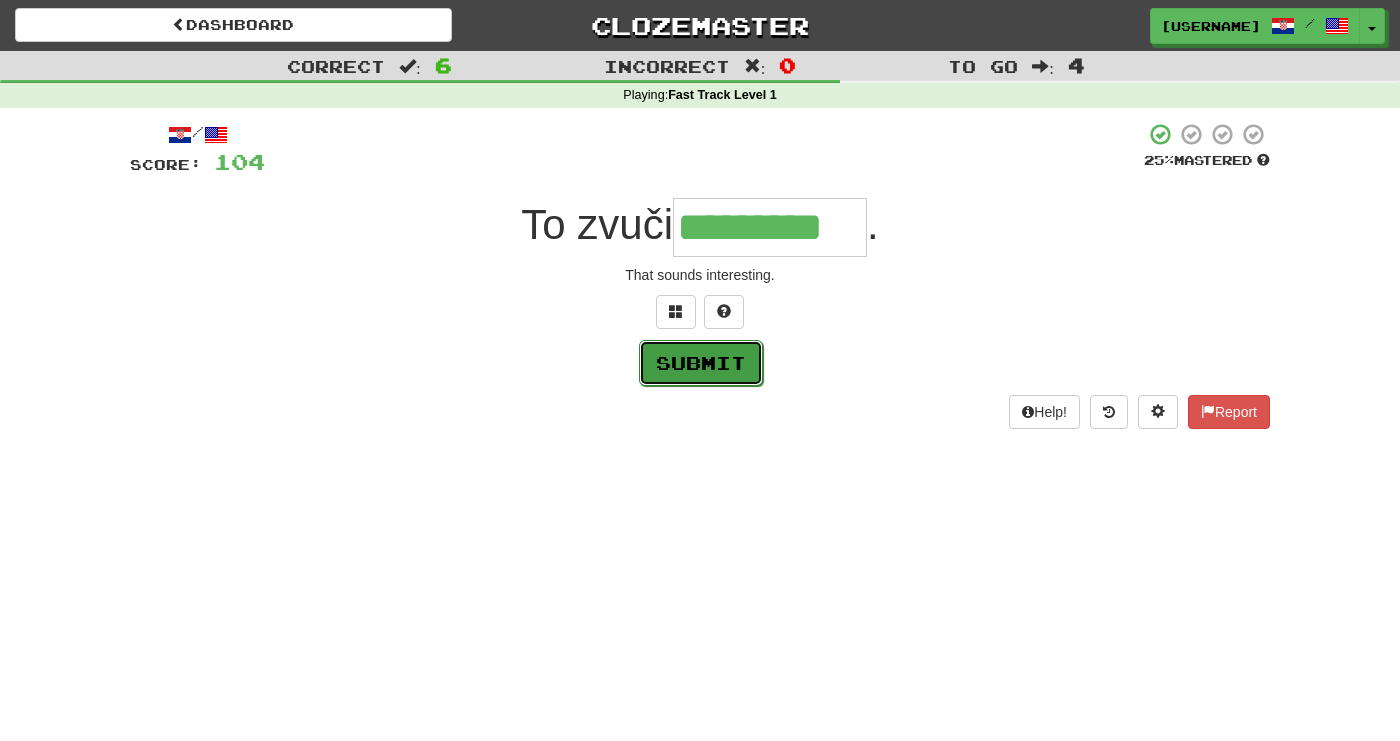 click on "Submit" at bounding box center (701, 363) 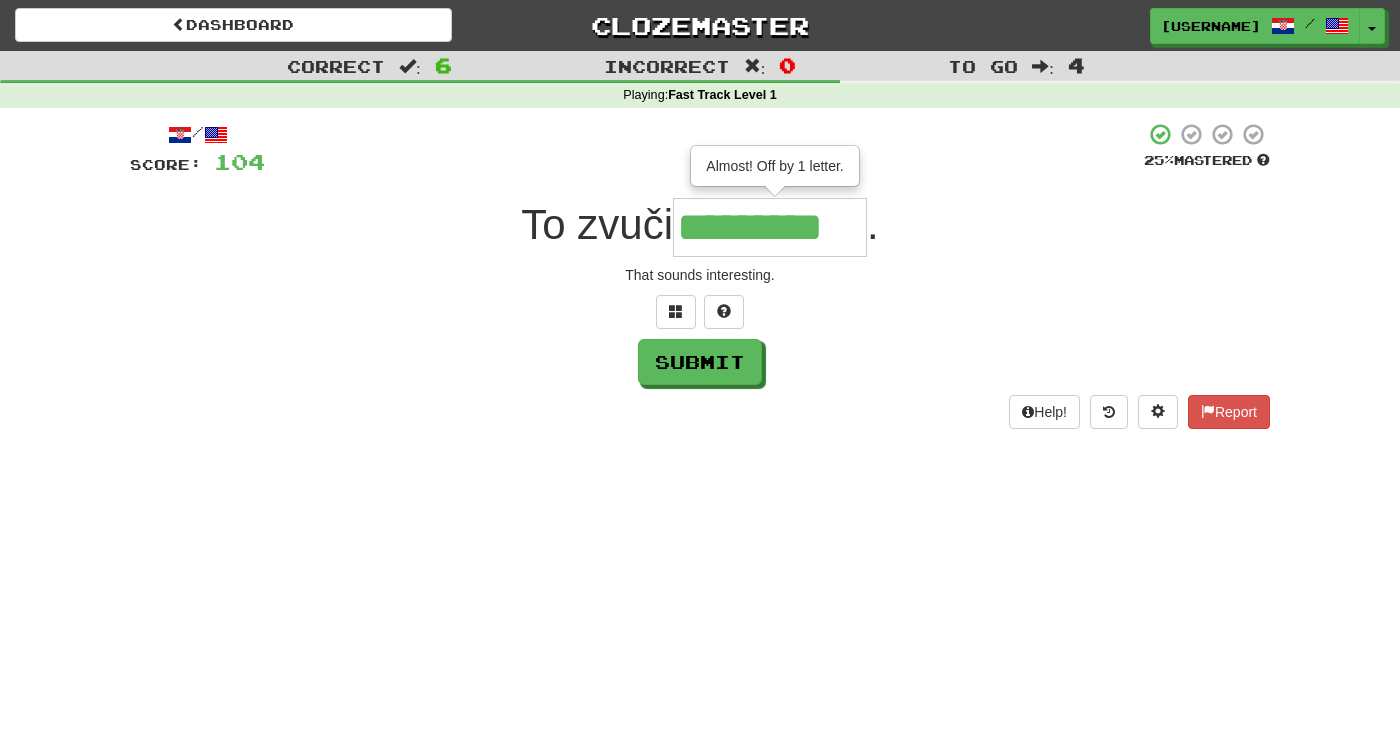 click on "*********" at bounding box center [770, 227] 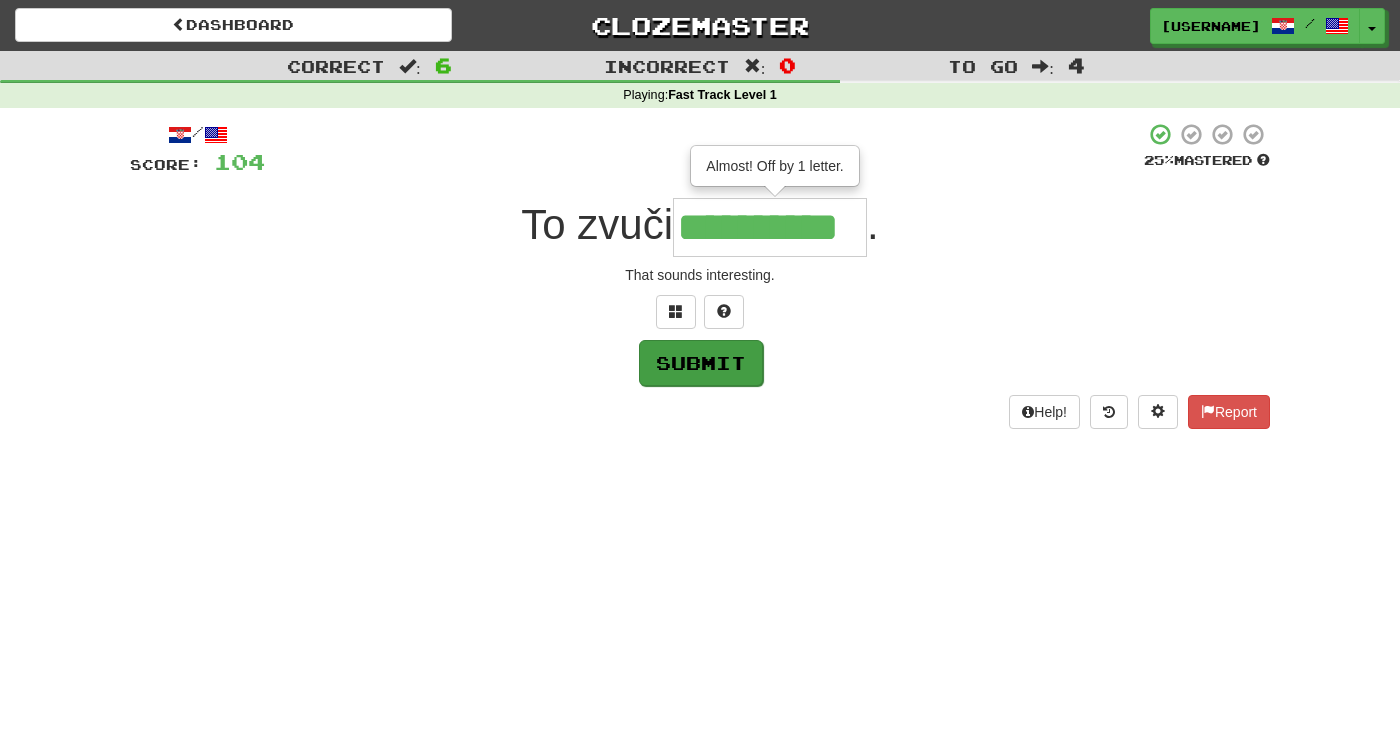 type on "**********" 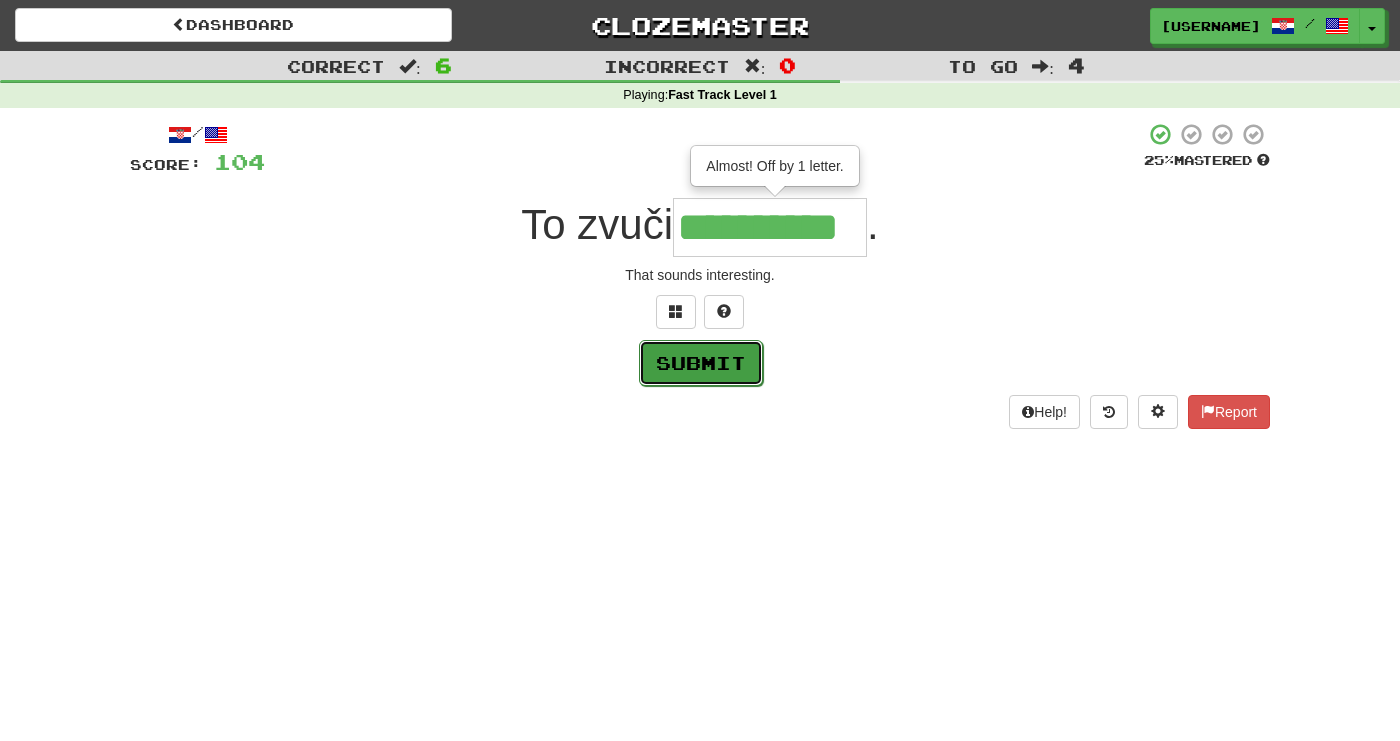 click on "Submit" at bounding box center (701, 363) 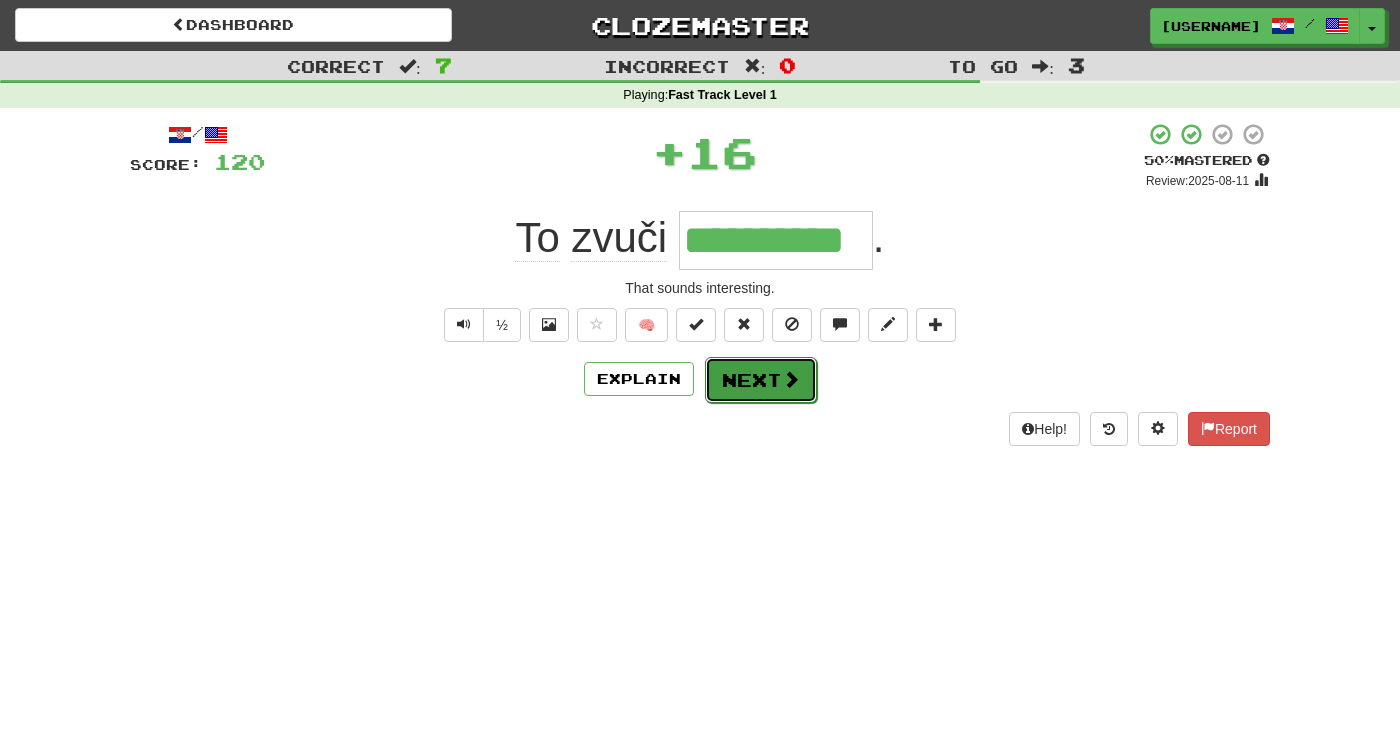 click on "Next" at bounding box center [761, 380] 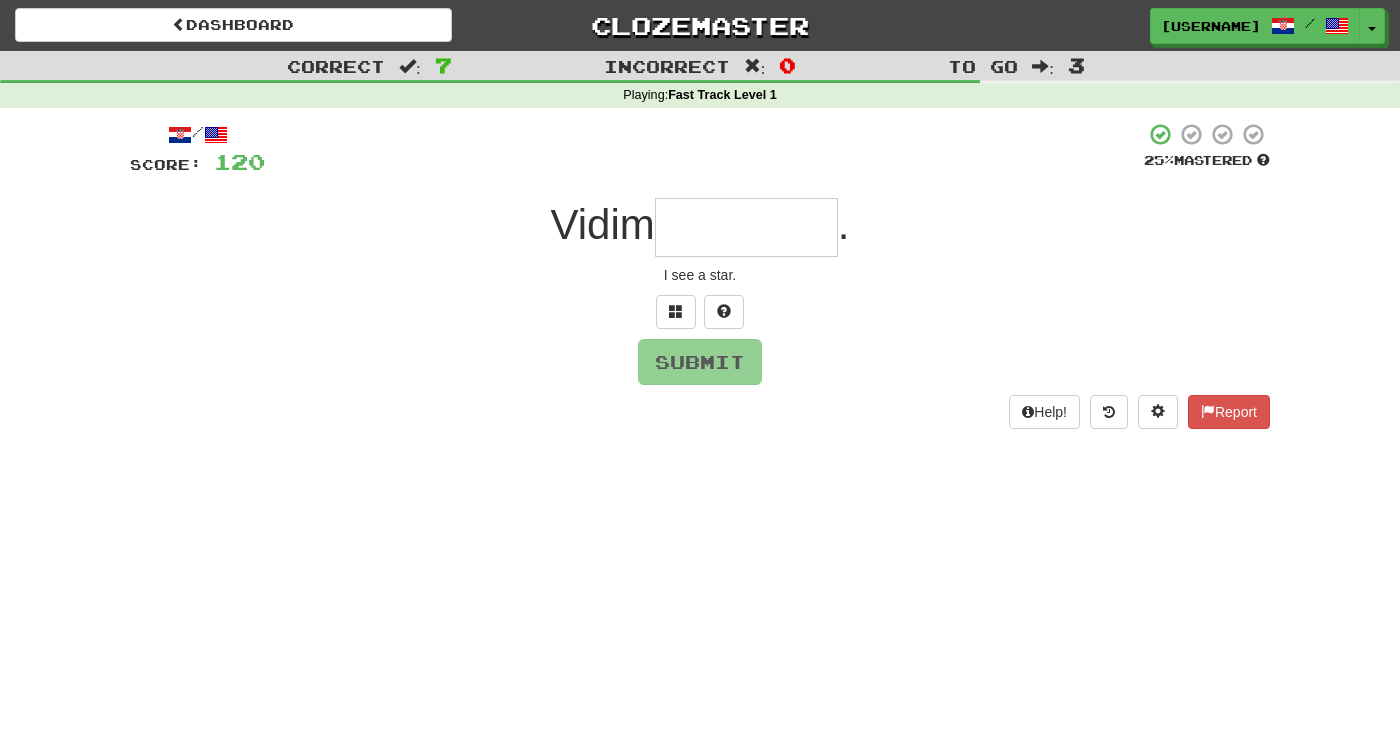 type on "*" 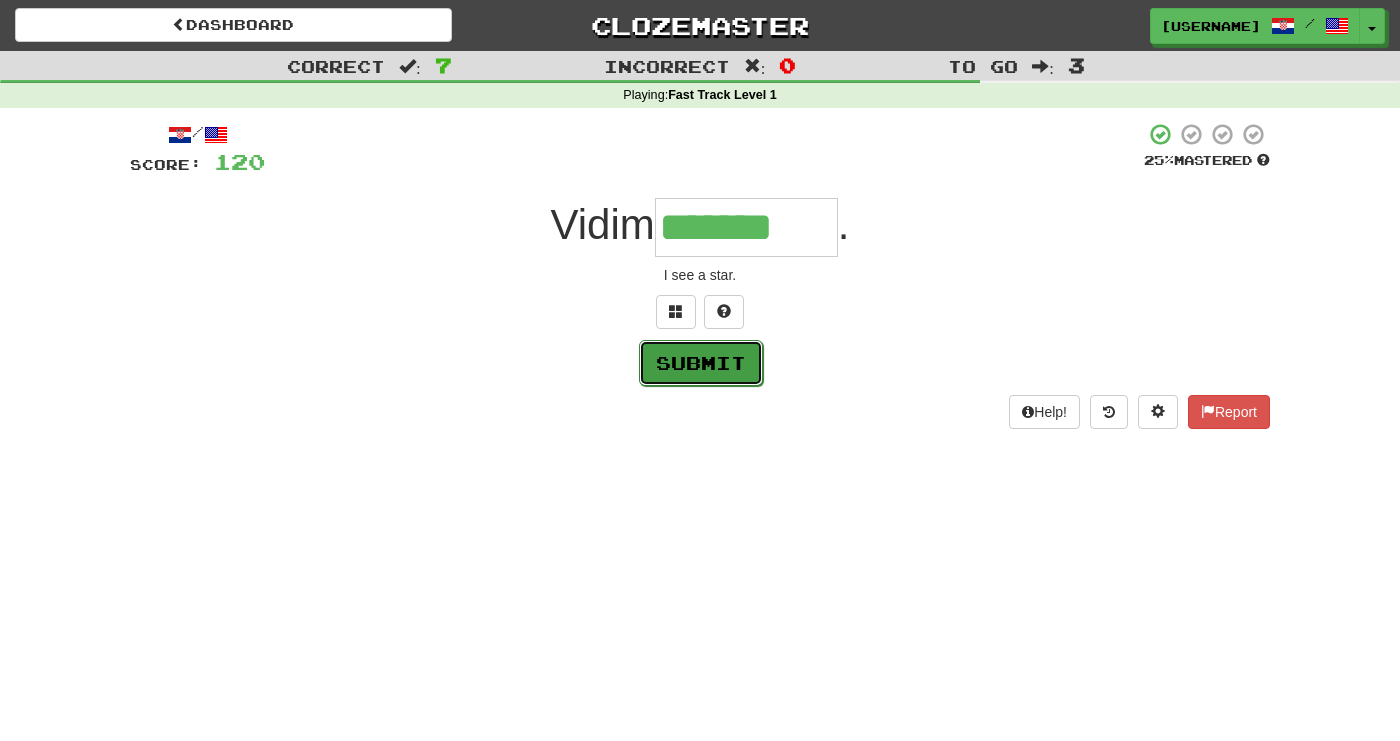 click on "Submit" at bounding box center [701, 363] 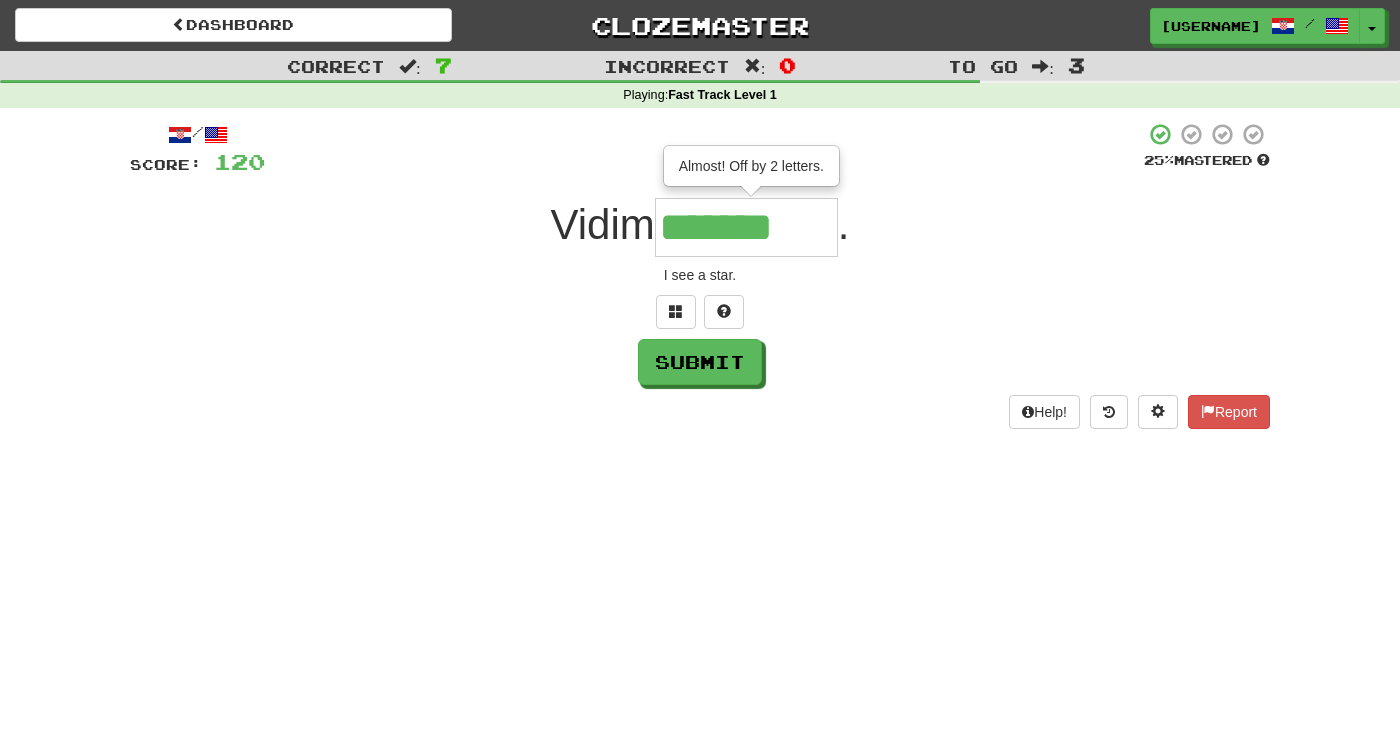click on "*******" at bounding box center (746, 227) 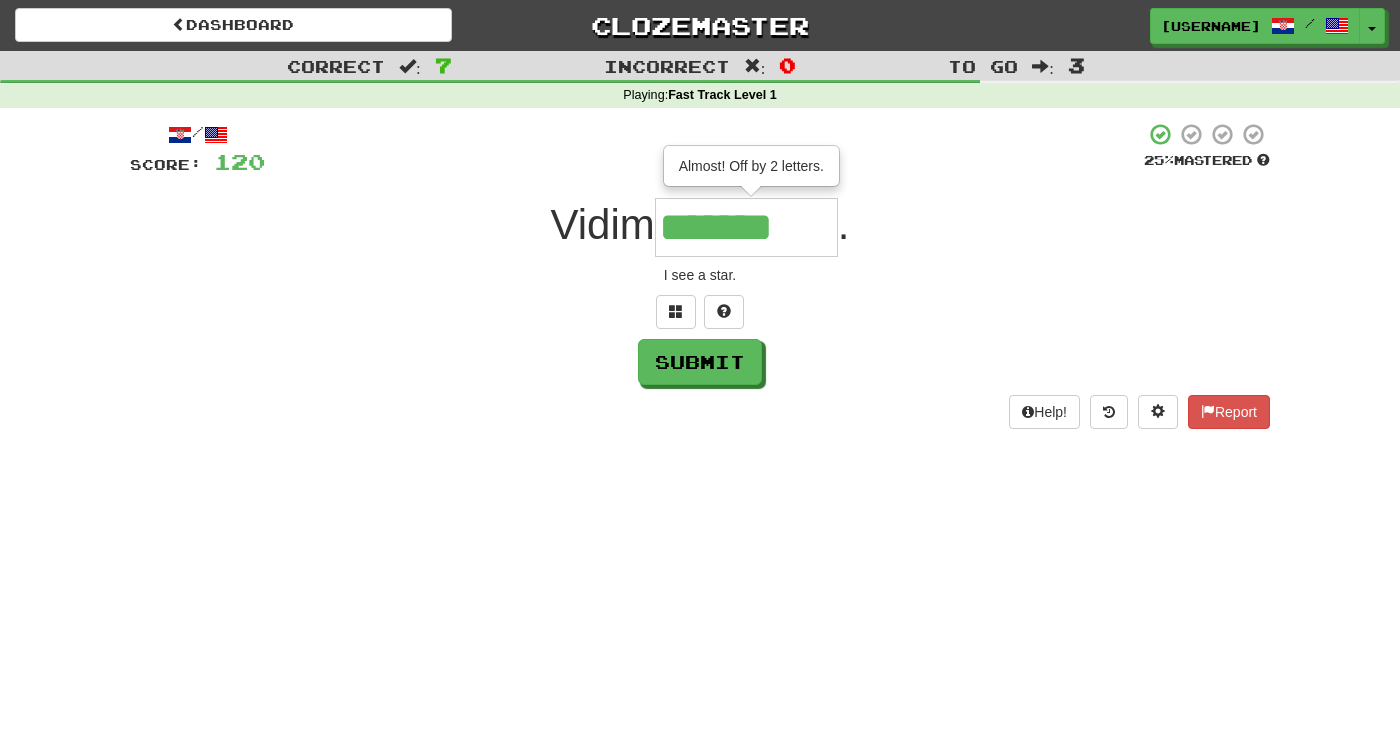 click on "*******" at bounding box center (746, 227) 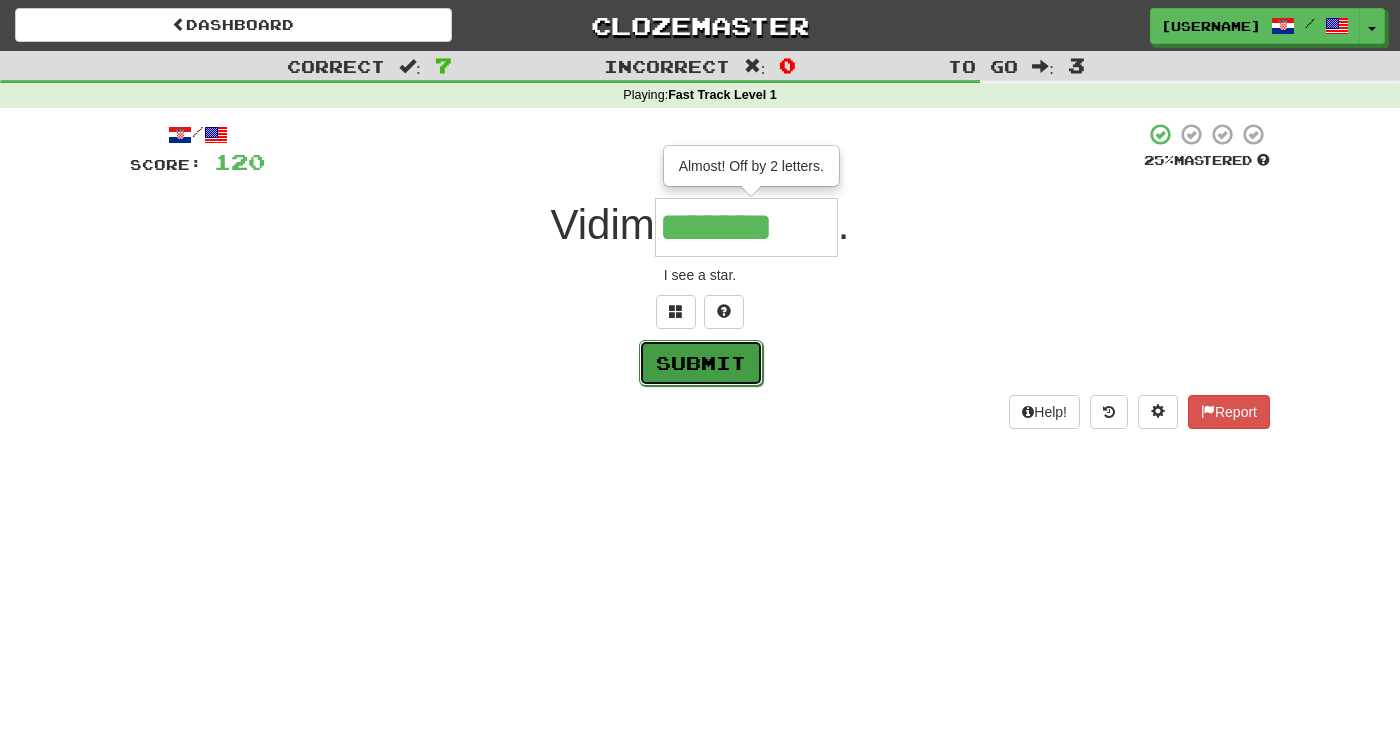 click on "Submit" at bounding box center [701, 363] 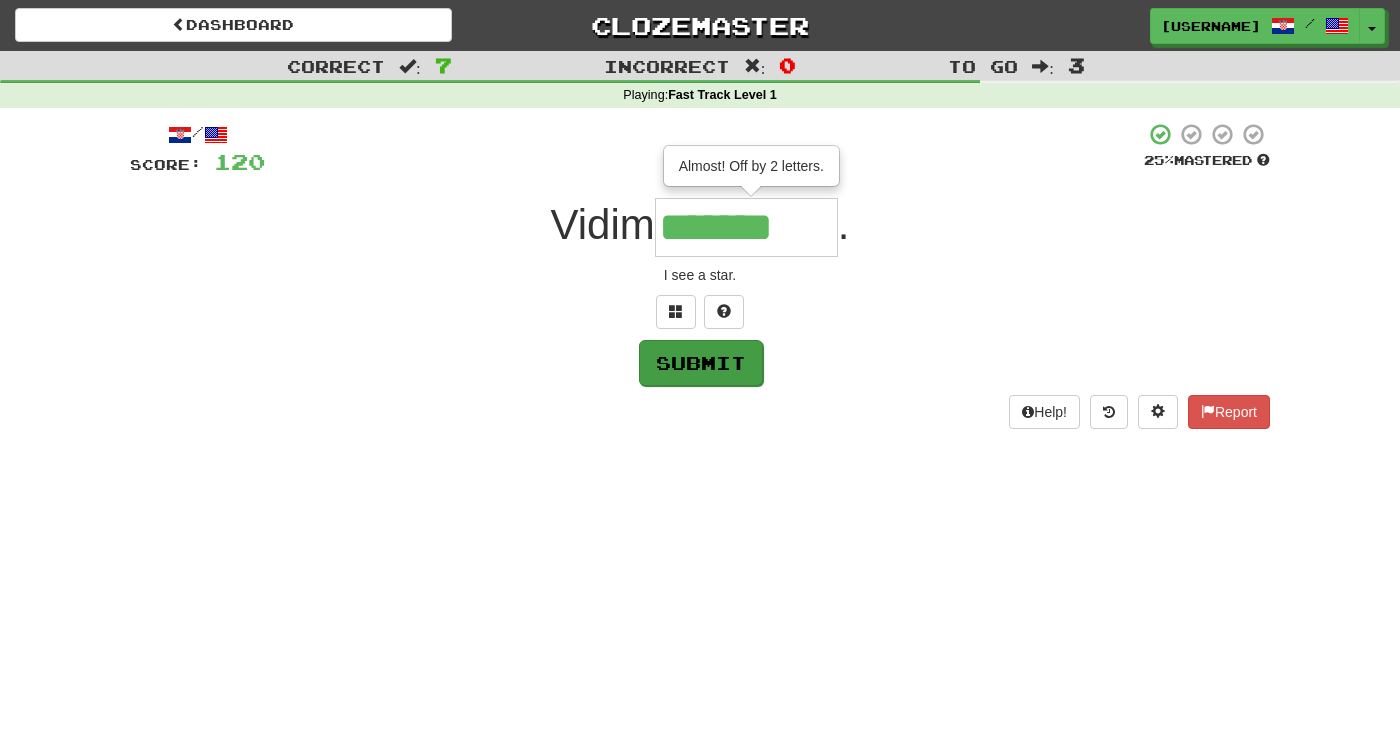 type on "*********" 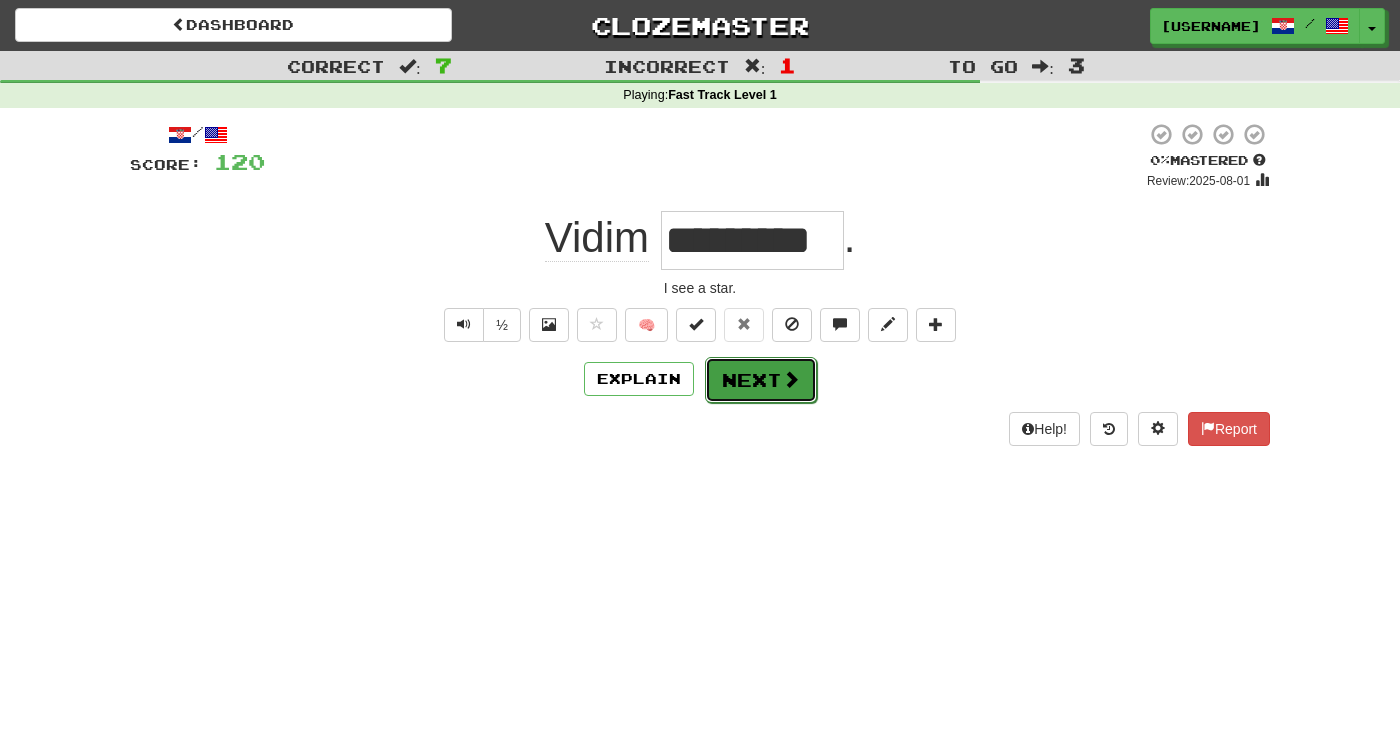 click on "Next" at bounding box center (761, 380) 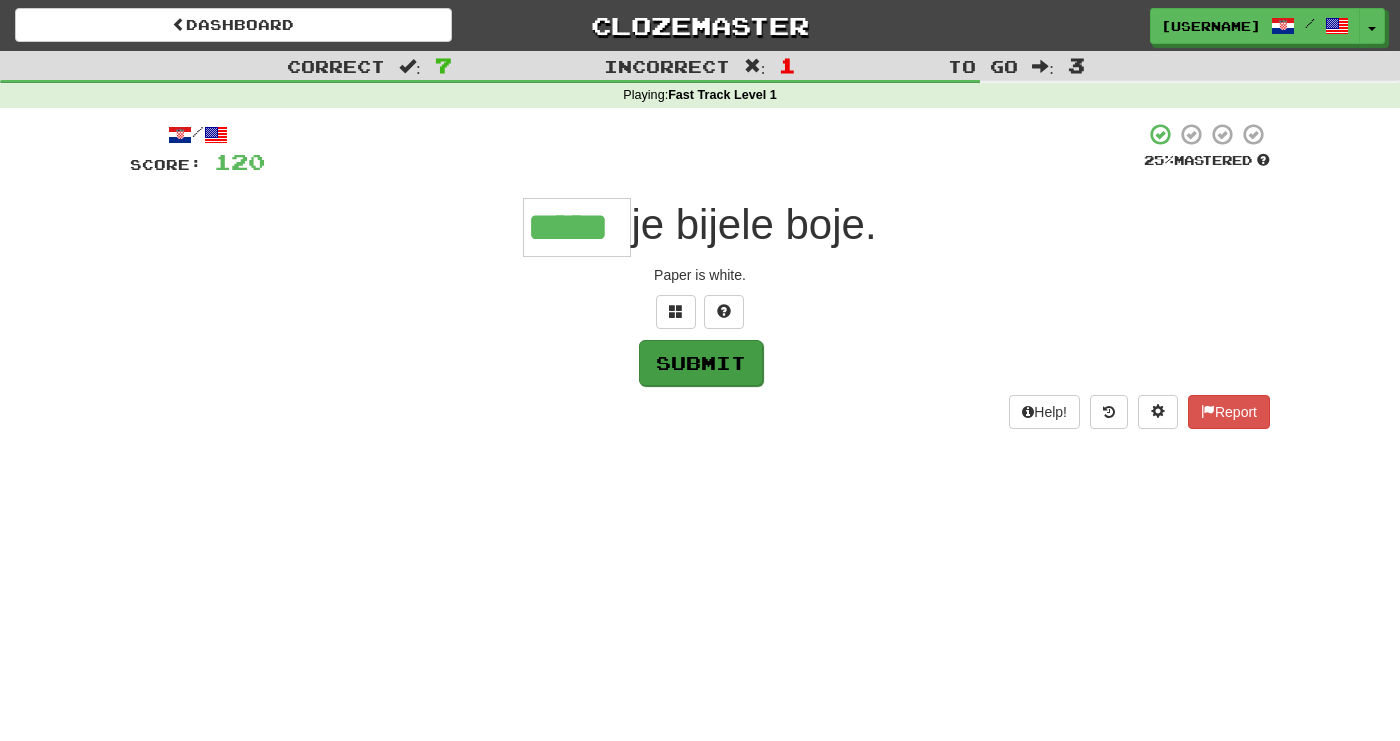 type on "*****" 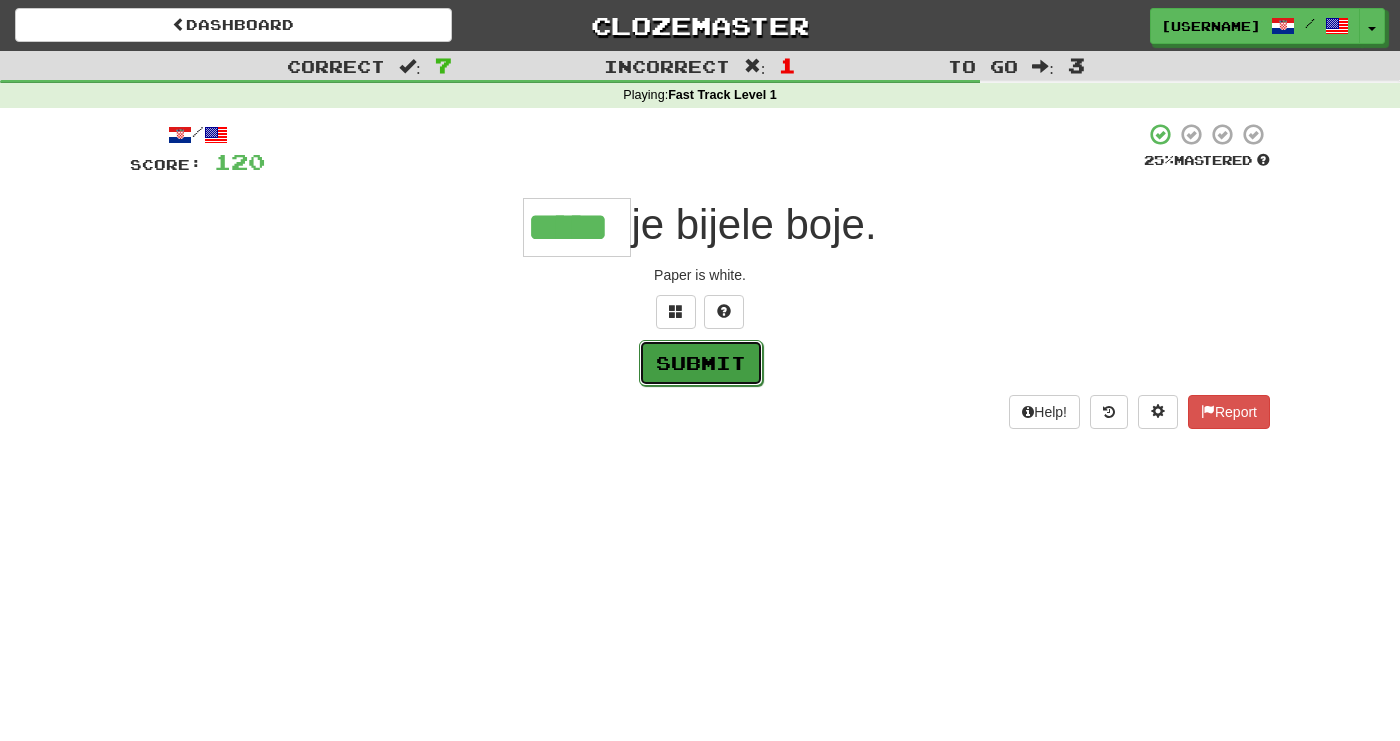 click on "Submit" at bounding box center [701, 363] 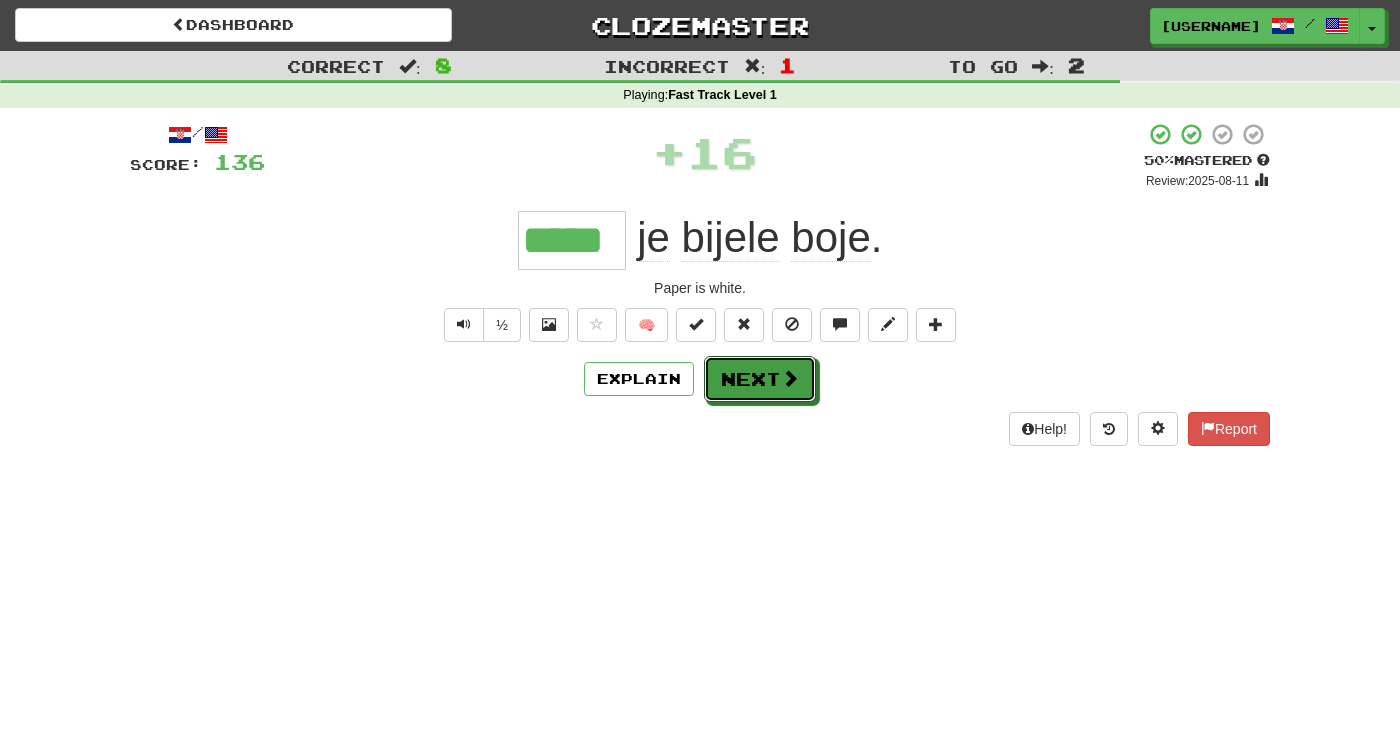 click on "Next" at bounding box center [760, 379] 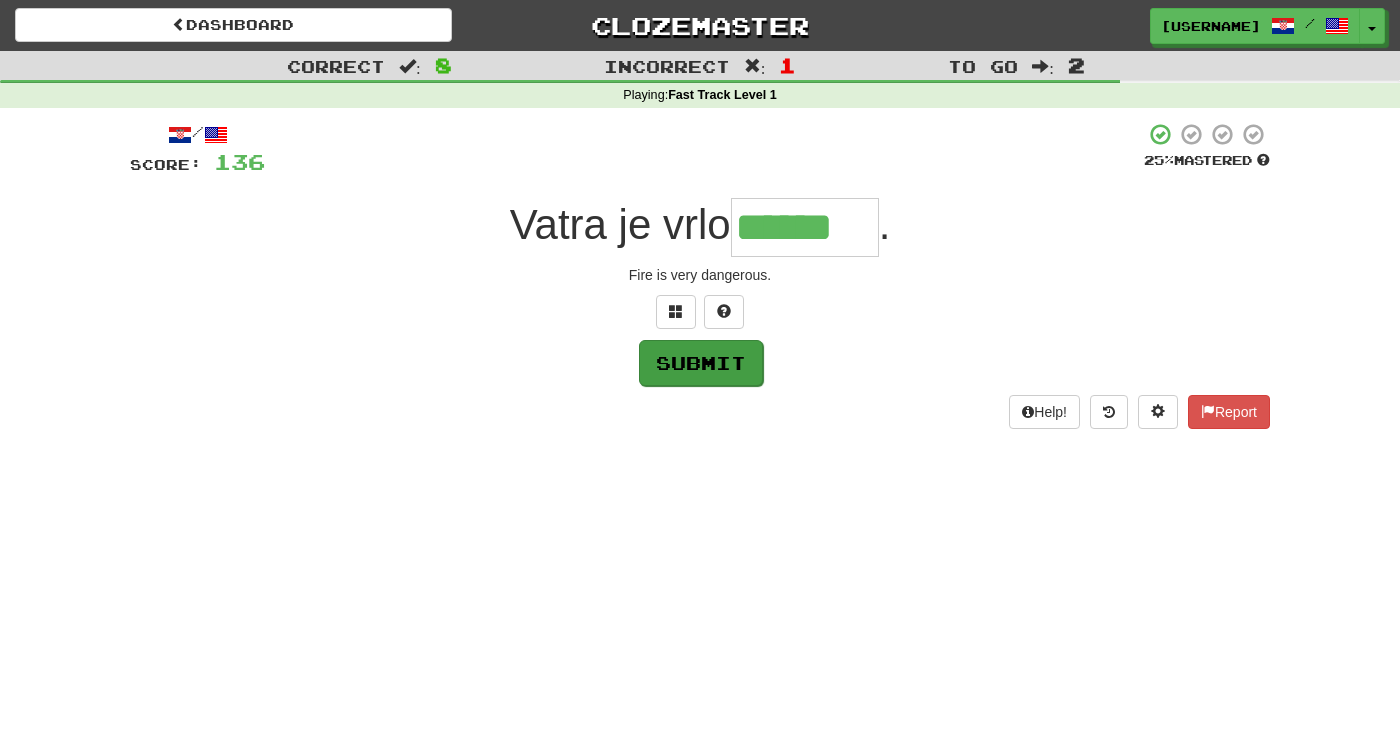 type on "******" 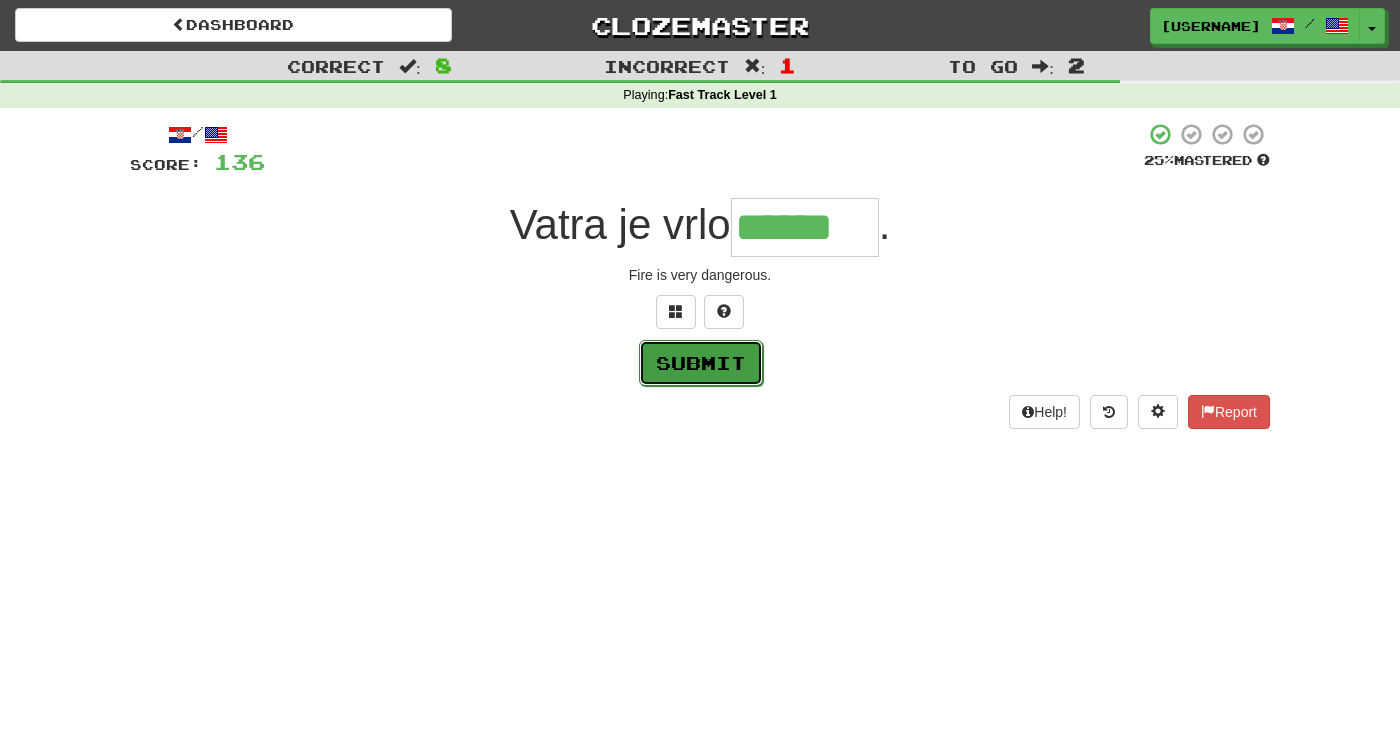 click on "Submit" at bounding box center (701, 363) 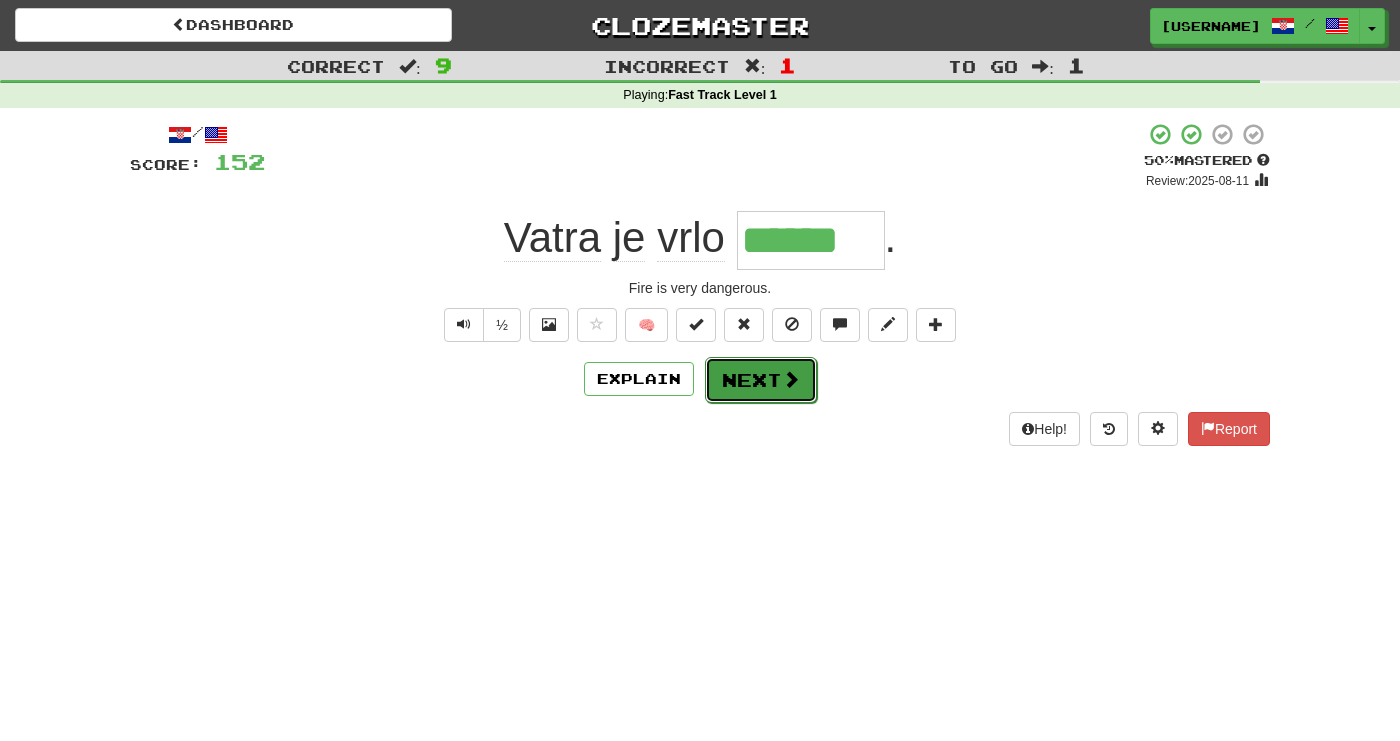 click on "Next" at bounding box center [761, 380] 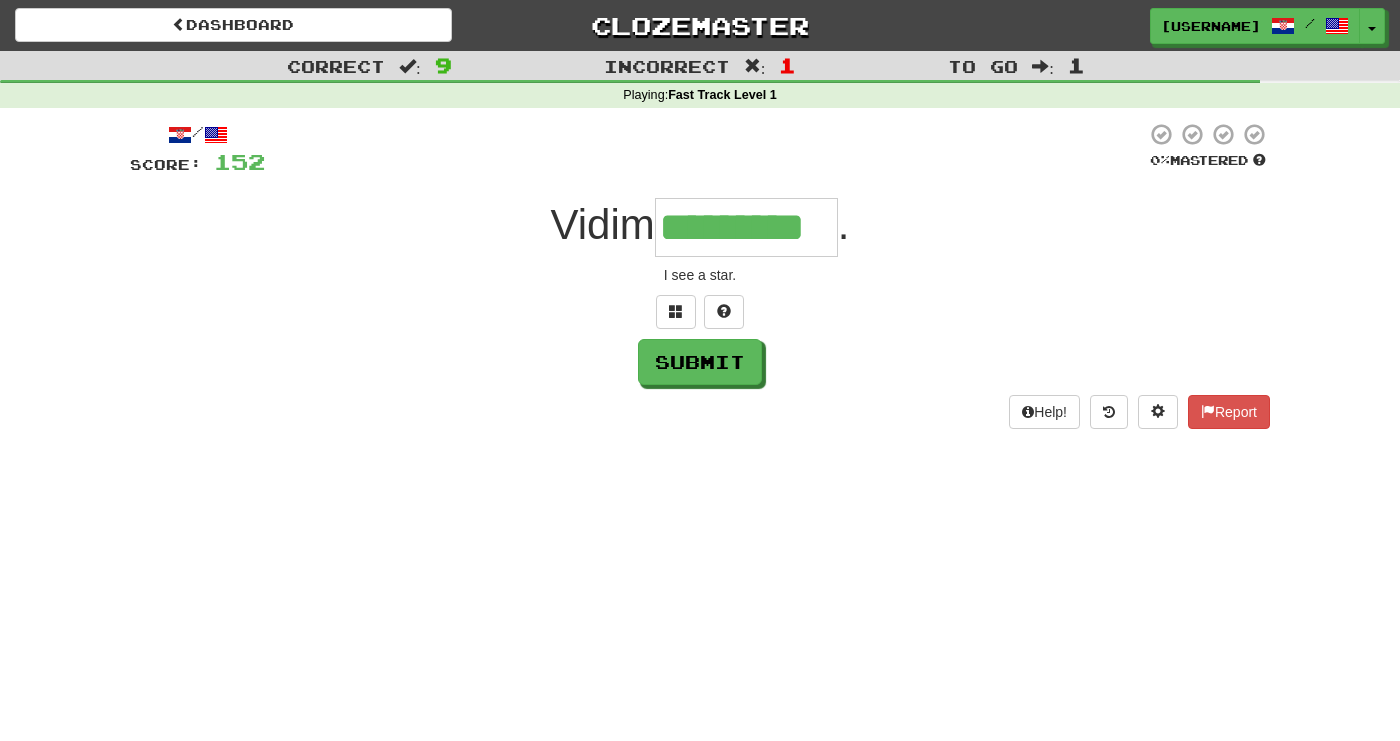 type on "*********" 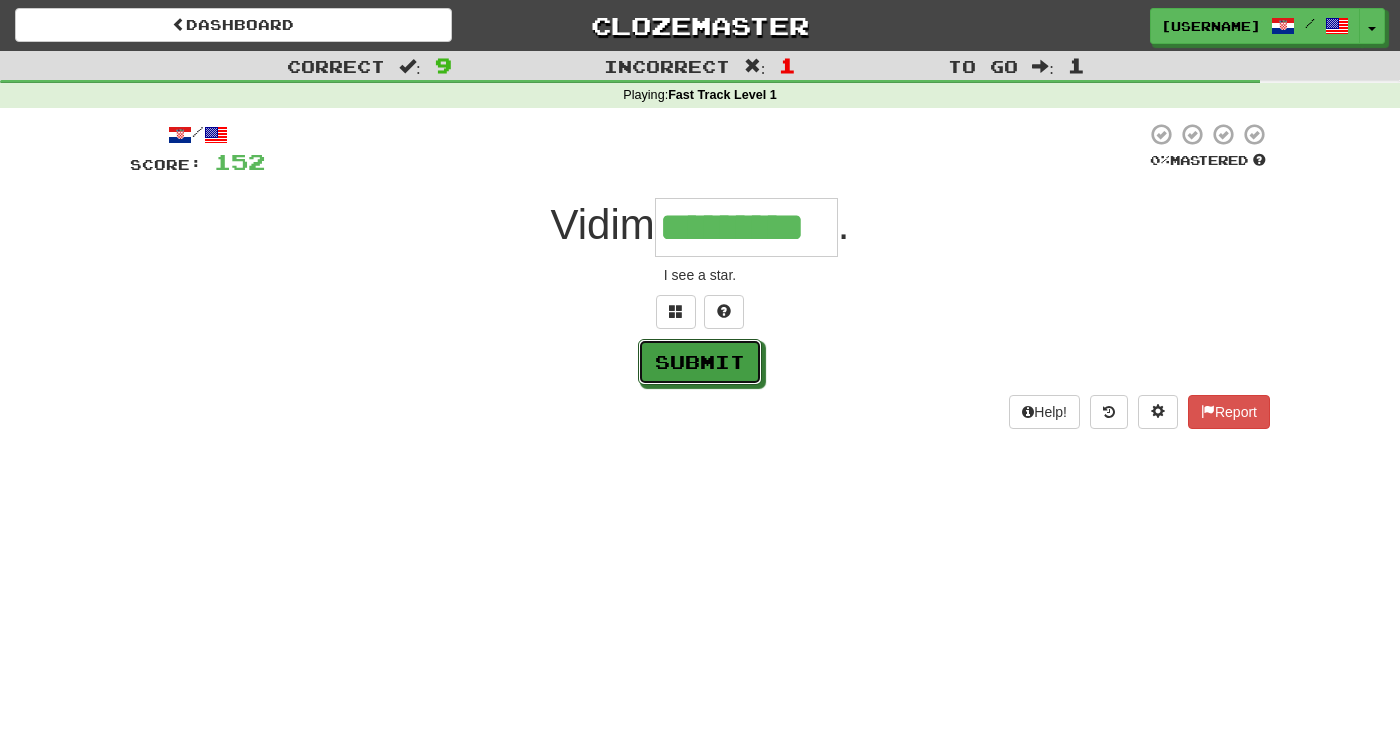 click on "Submit" at bounding box center (700, 362) 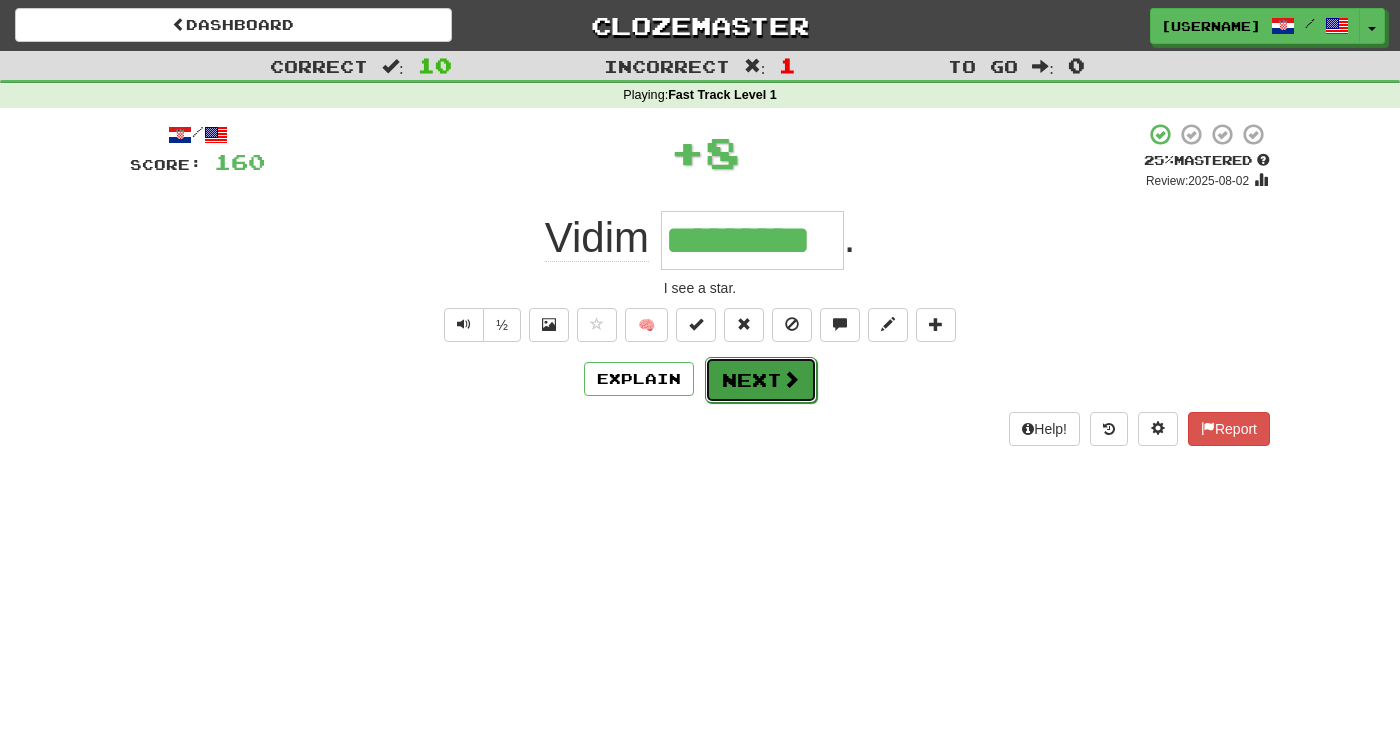click on "Next" at bounding box center (761, 380) 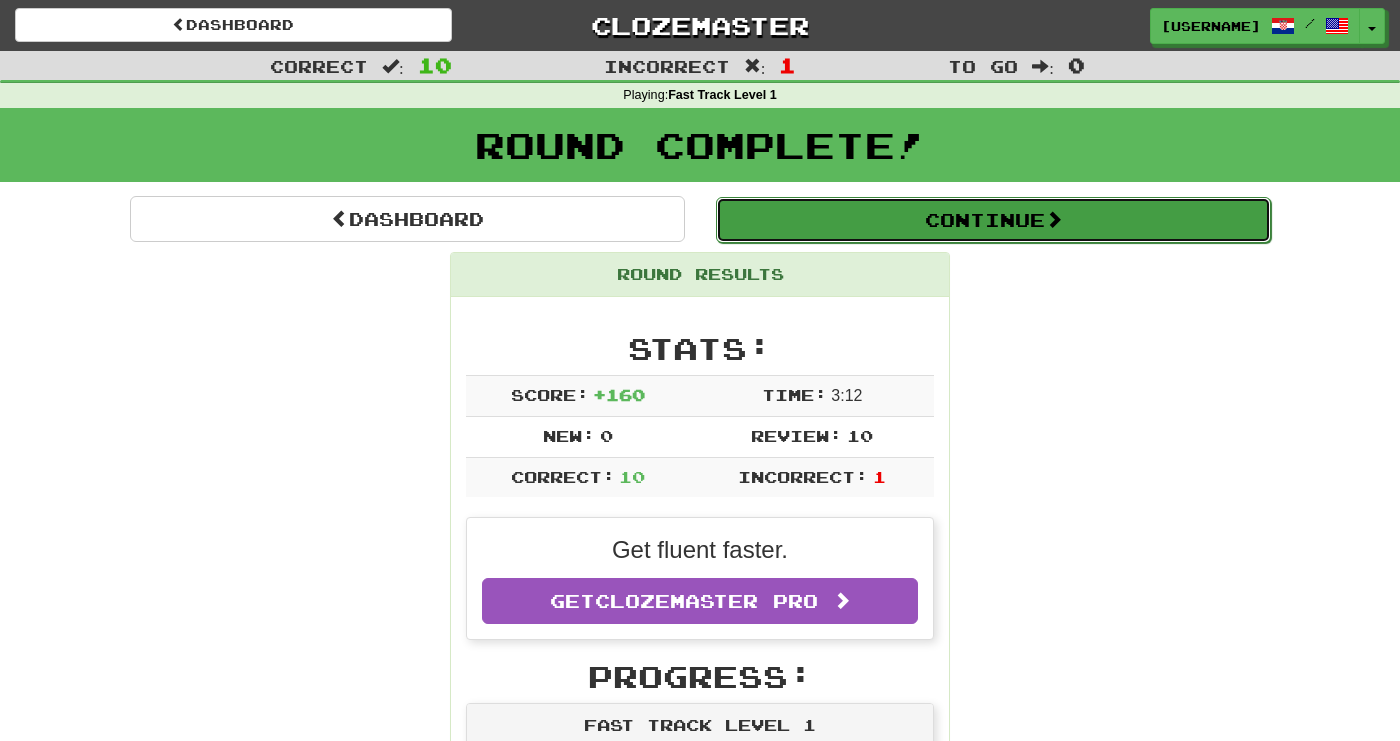 click at bounding box center [1054, 219] 